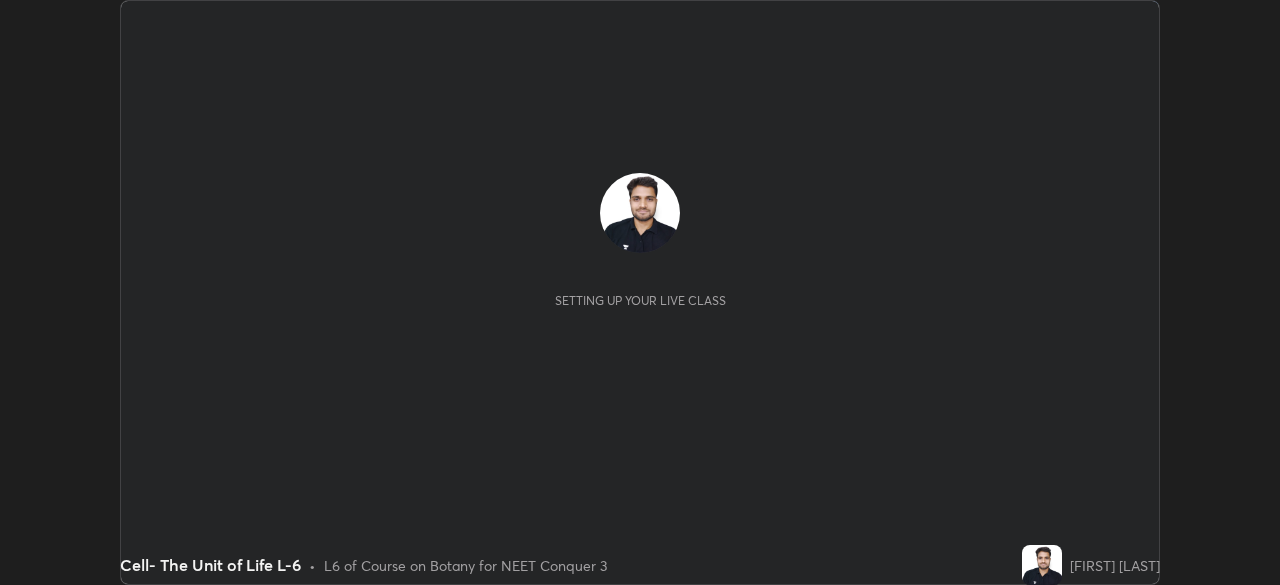 scroll, scrollTop: 0, scrollLeft: 0, axis: both 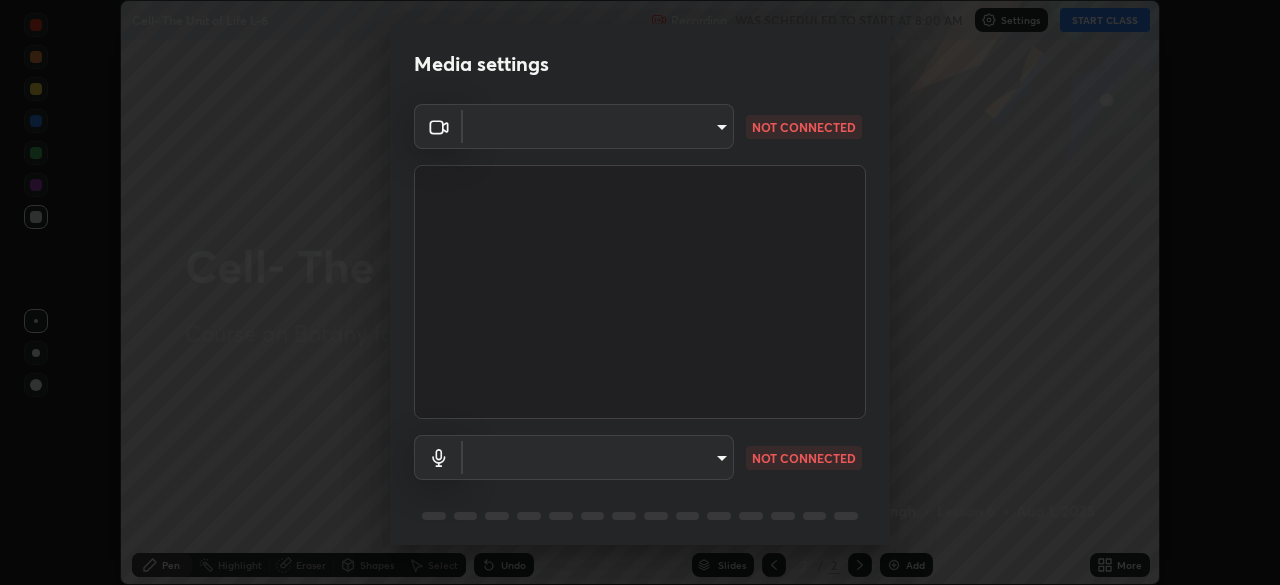 type on "fec30703c8e22cf69a8f77a224c2d994de0da897dc859dbf546555d8622b01d3" 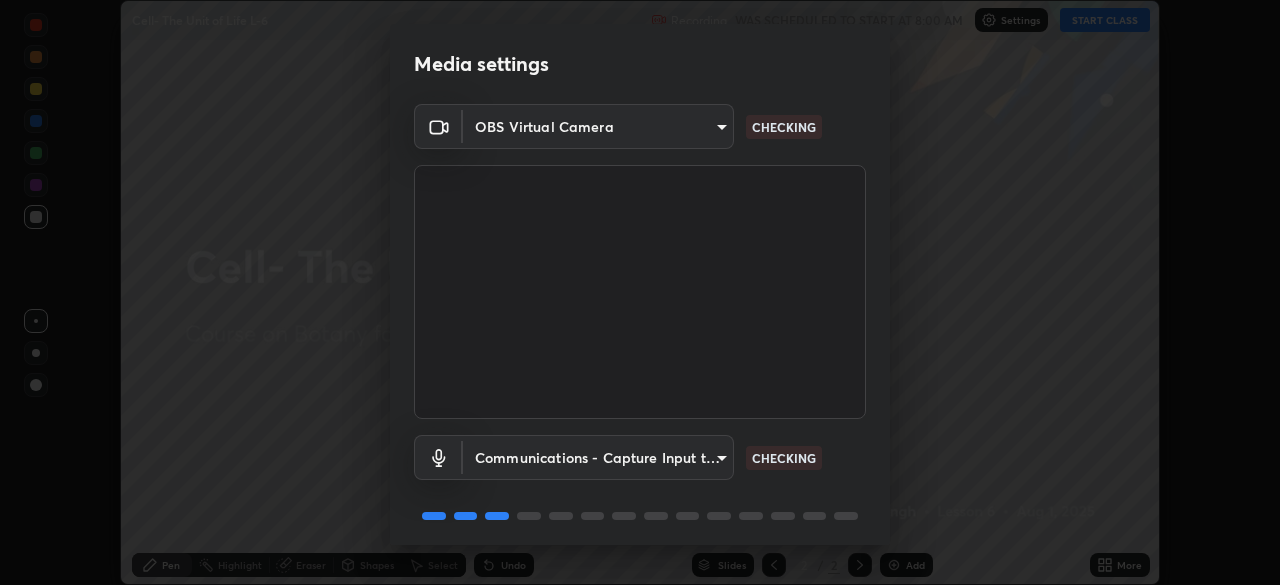 scroll, scrollTop: 71, scrollLeft: 0, axis: vertical 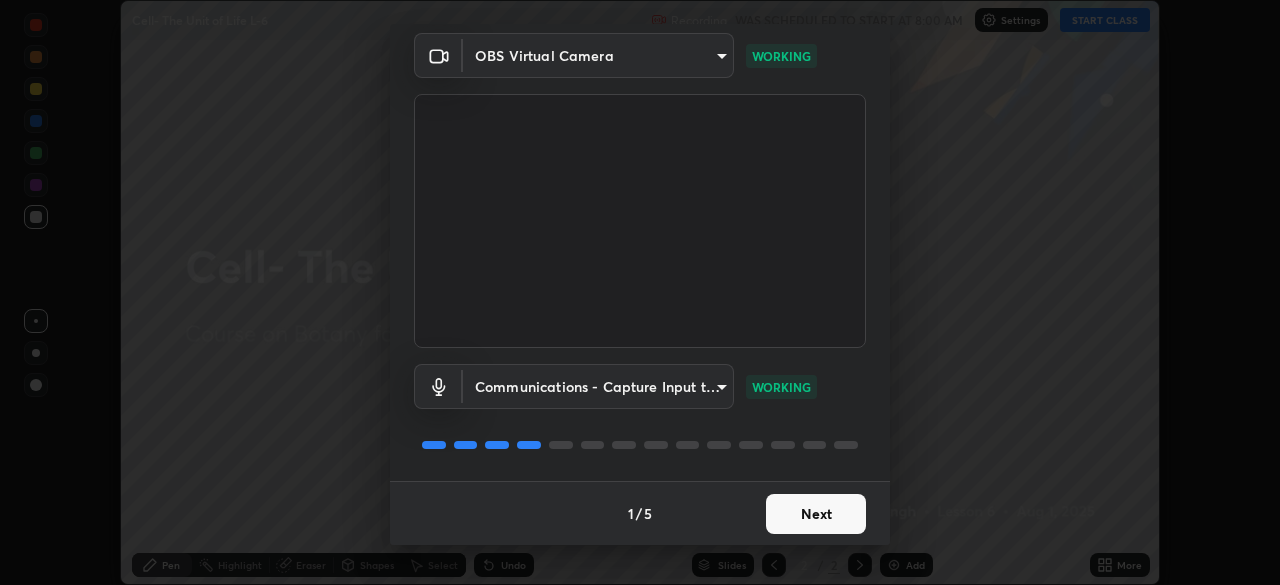 click on "Next" at bounding box center [816, 514] 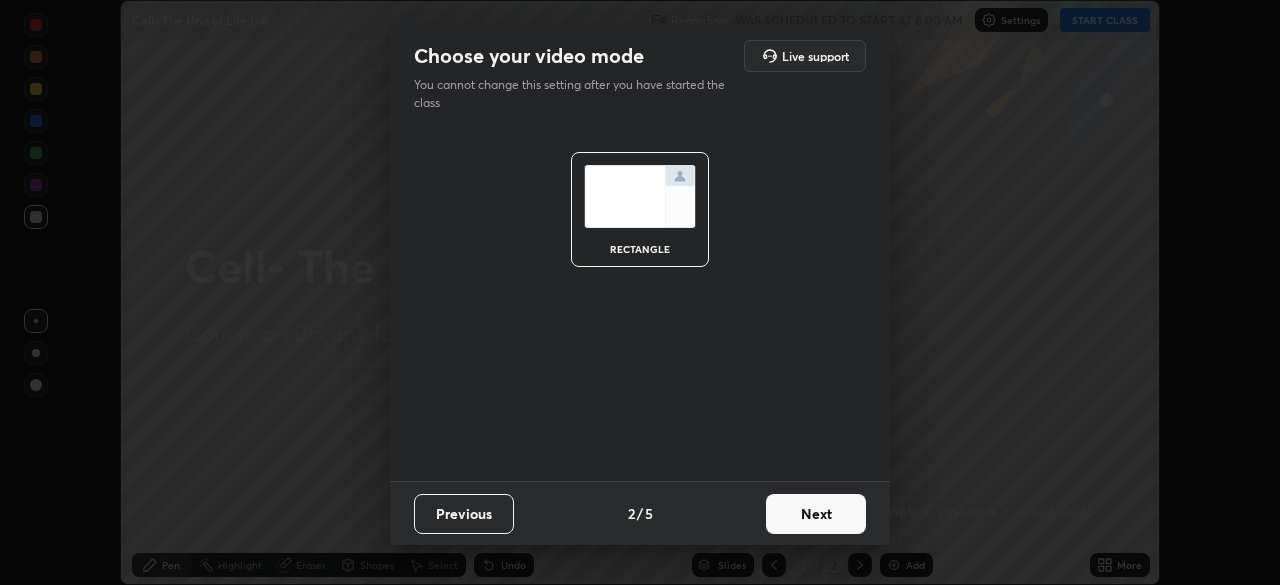 scroll, scrollTop: 0, scrollLeft: 0, axis: both 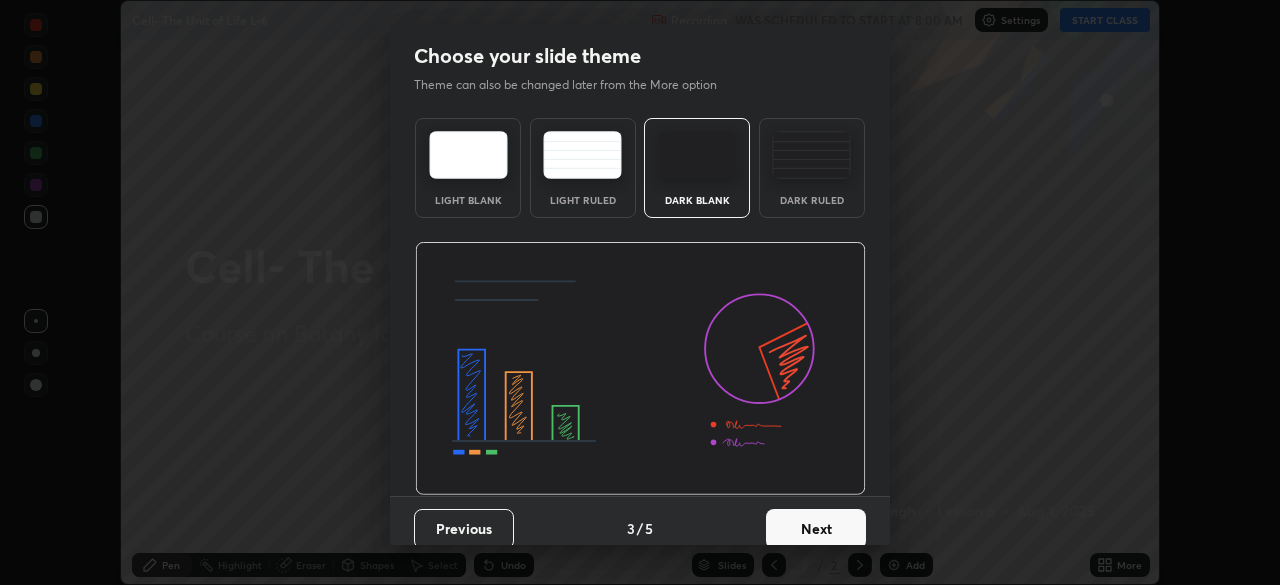 click on "Next" at bounding box center (816, 529) 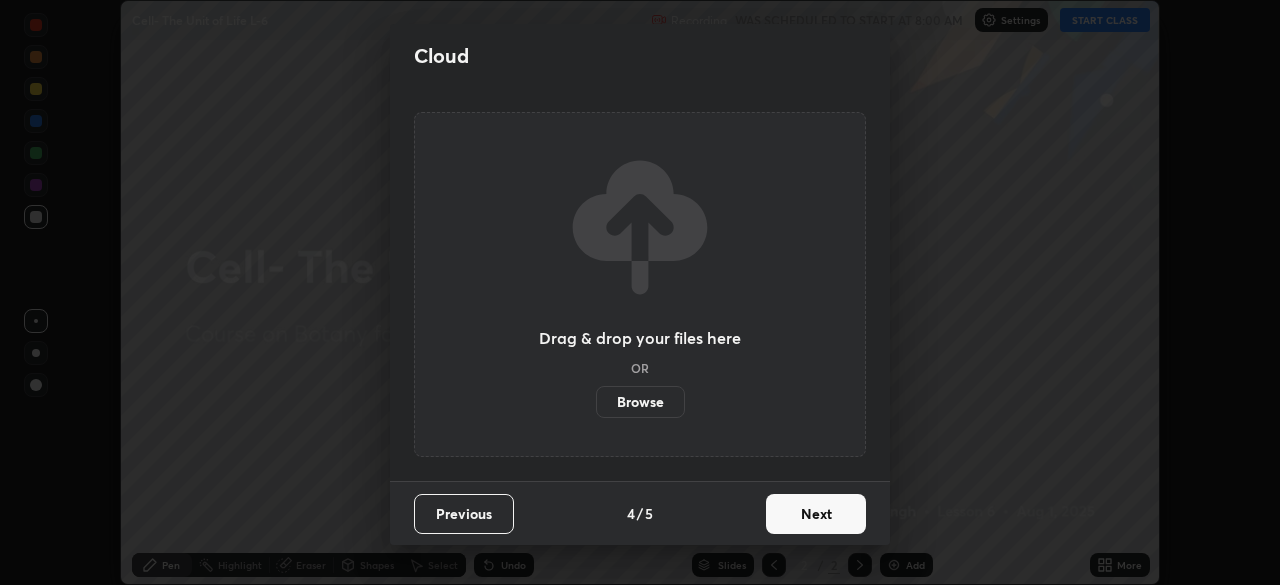 click on "Next" at bounding box center [816, 514] 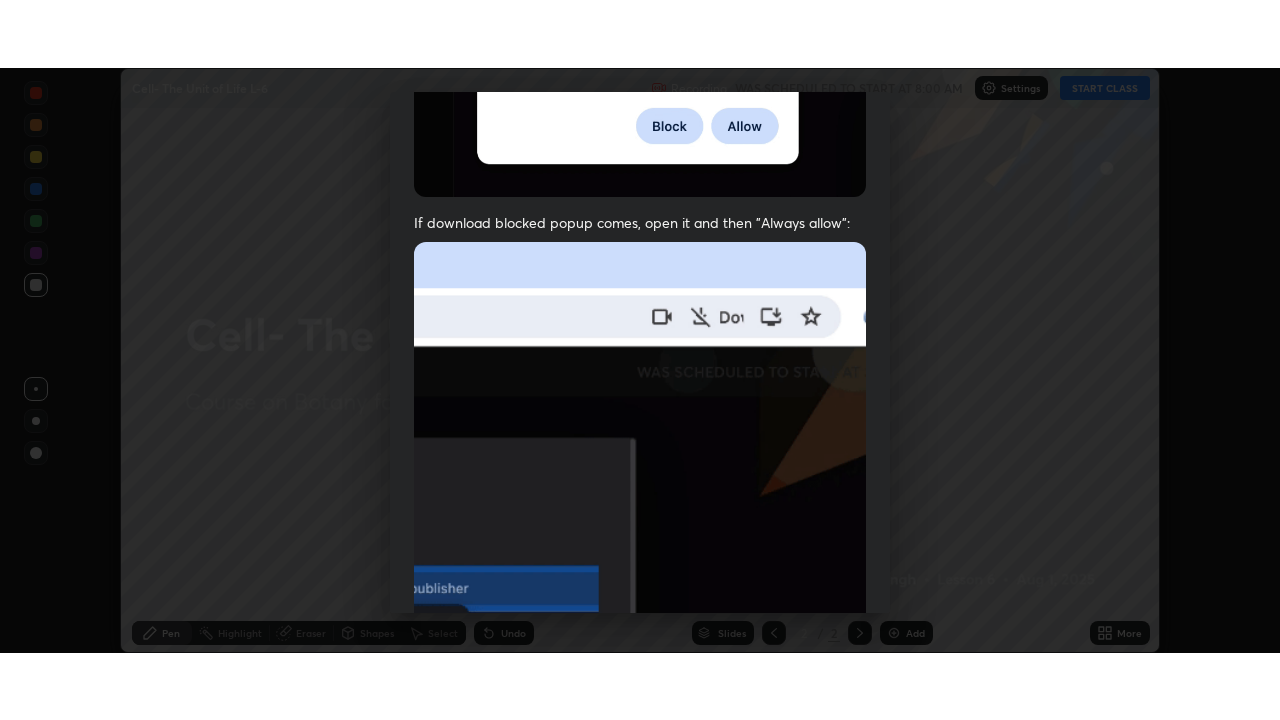 scroll, scrollTop: 479, scrollLeft: 0, axis: vertical 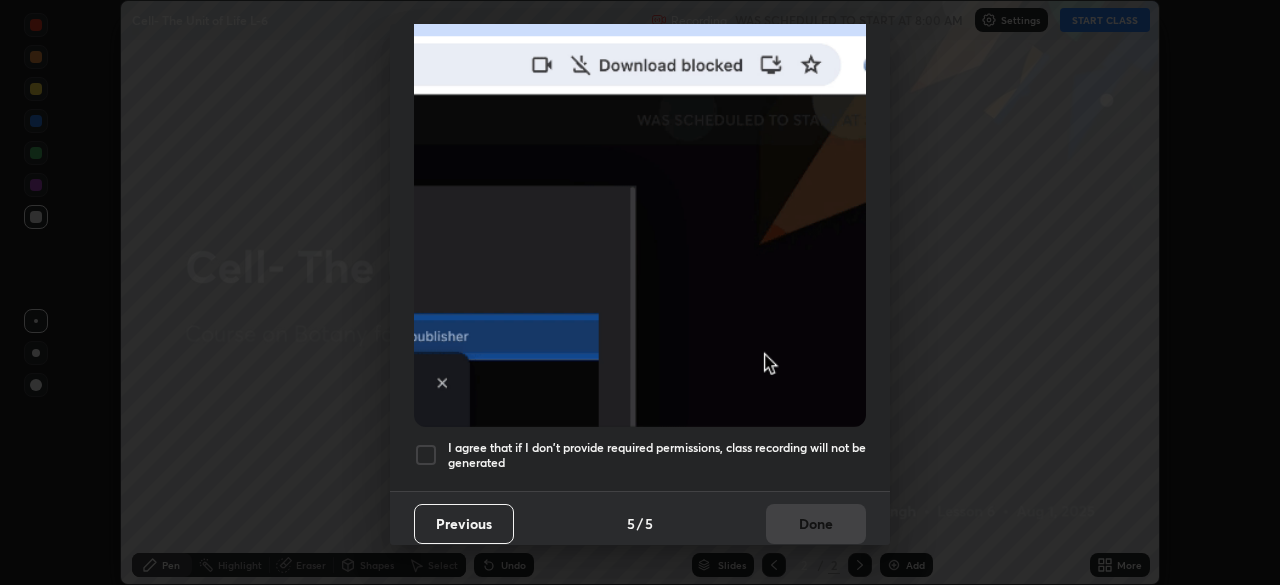 click on "I agree that if I don't provide required permissions, class recording will not be generated" at bounding box center (657, 455) 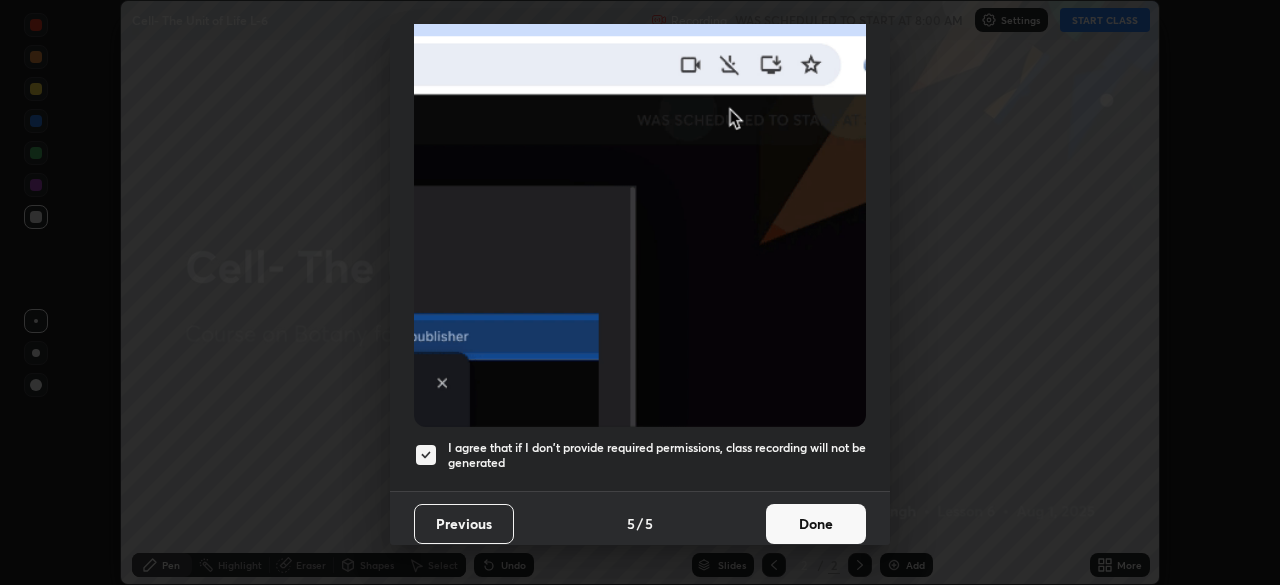 click on "Done" at bounding box center (816, 524) 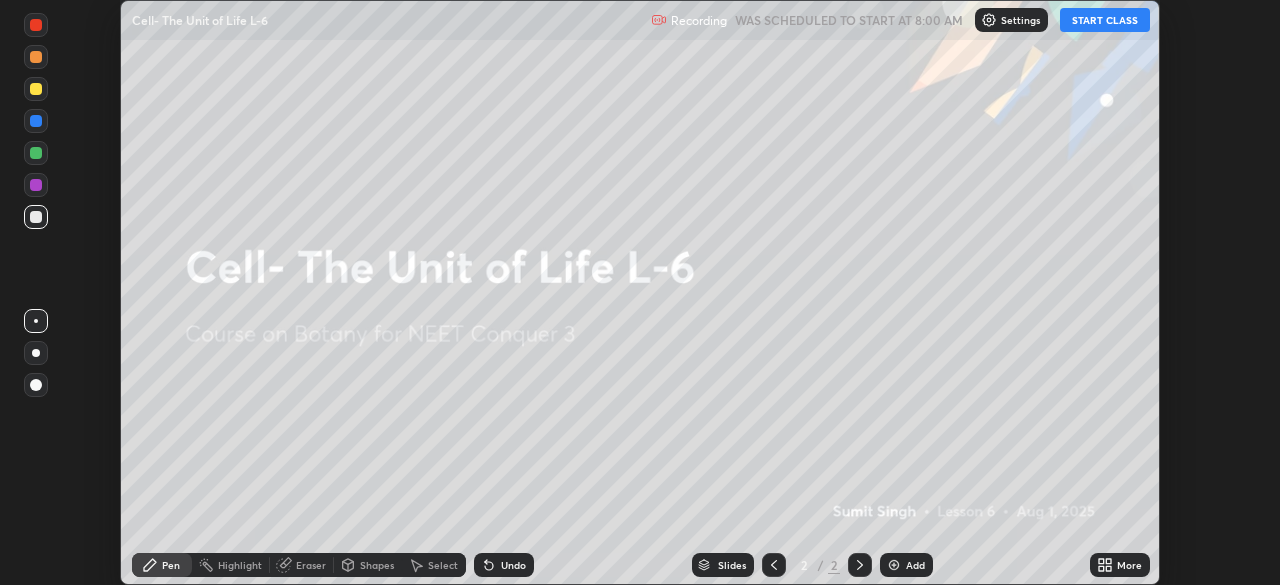 click 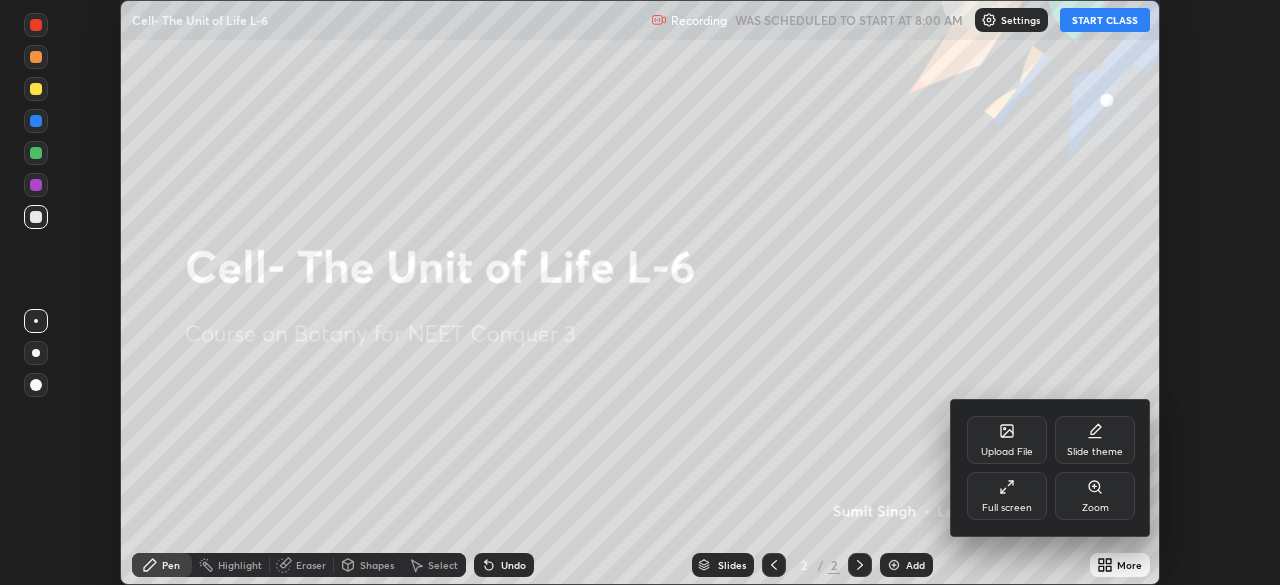 click on "Full screen" at bounding box center [1007, 508] 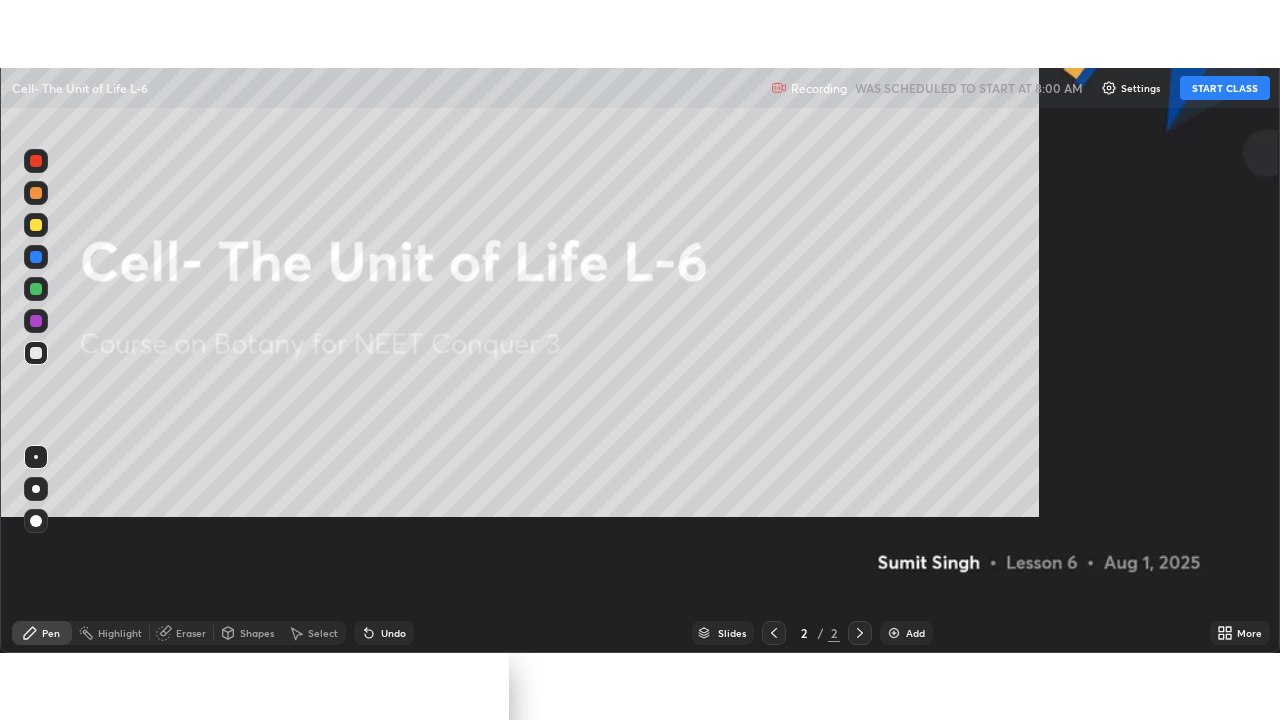 scroll, scrollTop: 99280, scrollLeft: 98720, axis: both 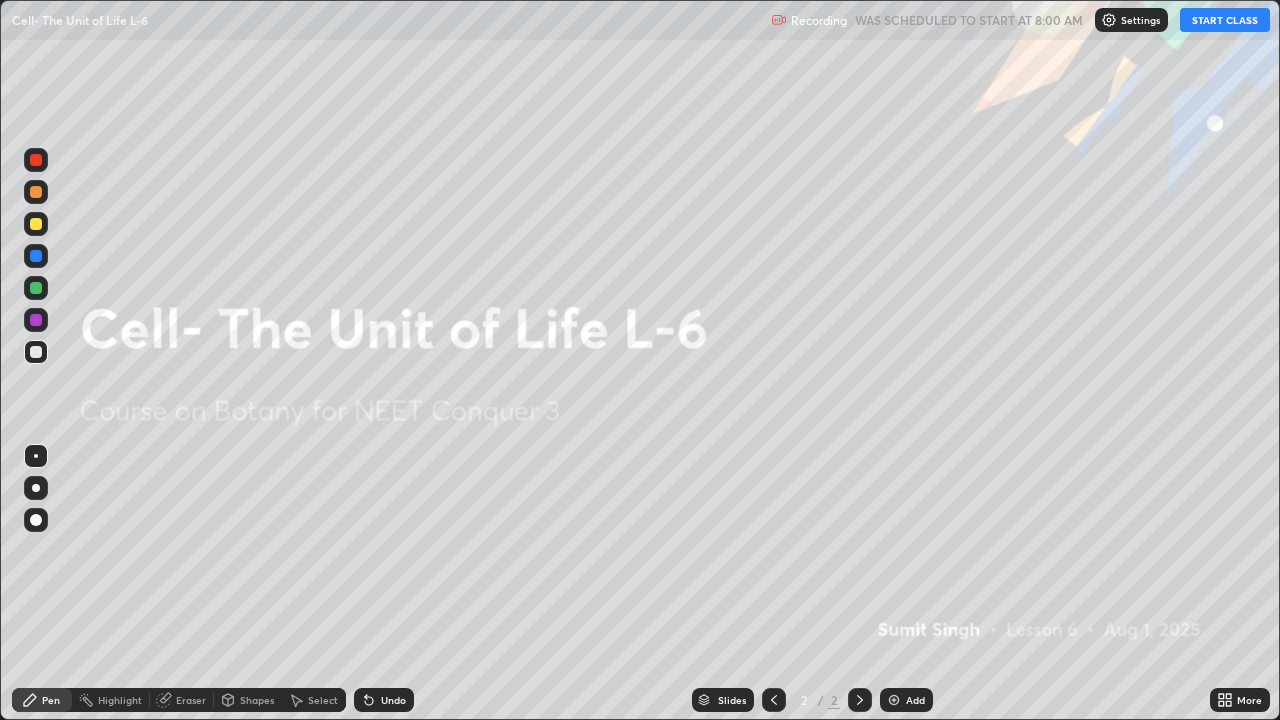 click on "START CLASS" at bounding box center [1225, 20] 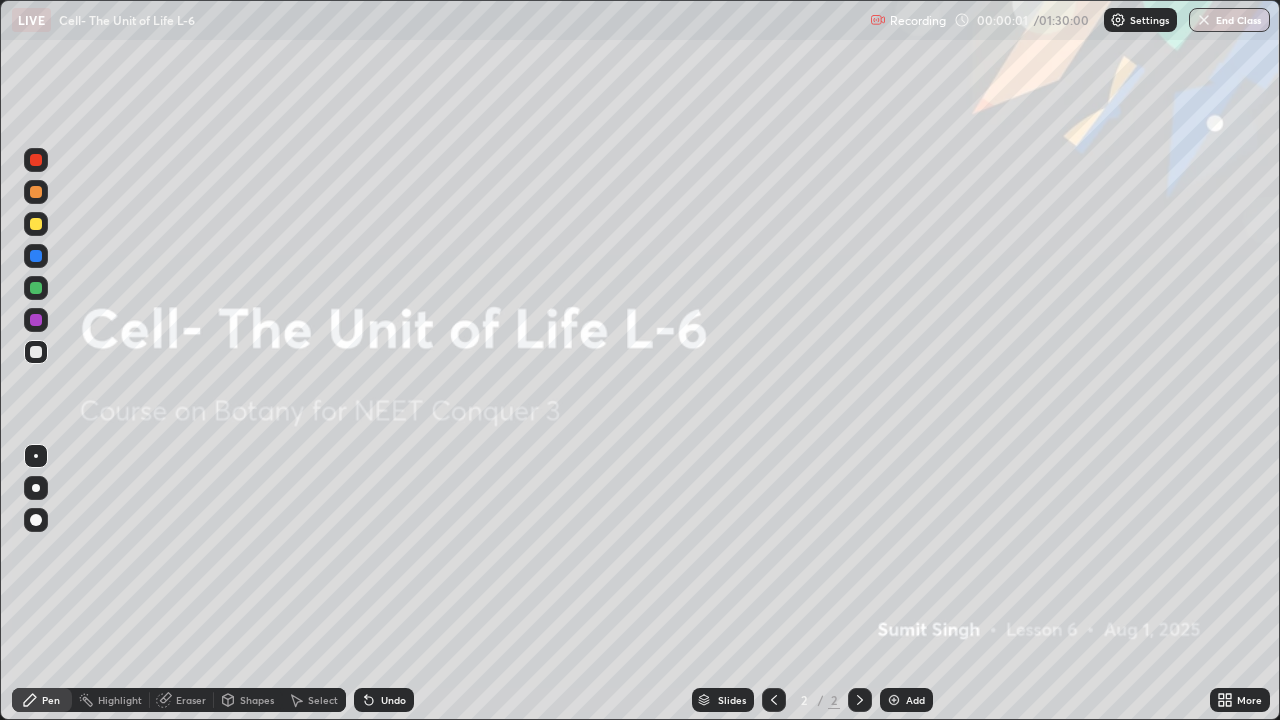 click on "Add" at bounding box center [915, 700] 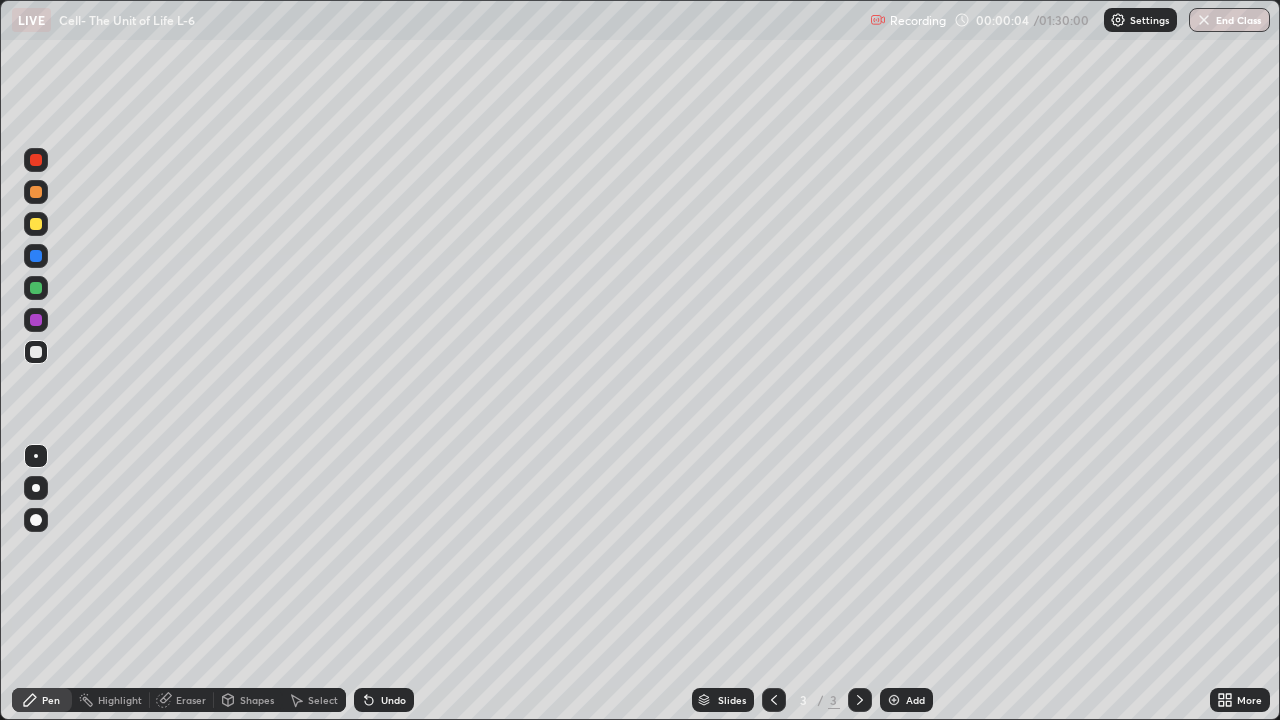click at bounding box center (36, 488) 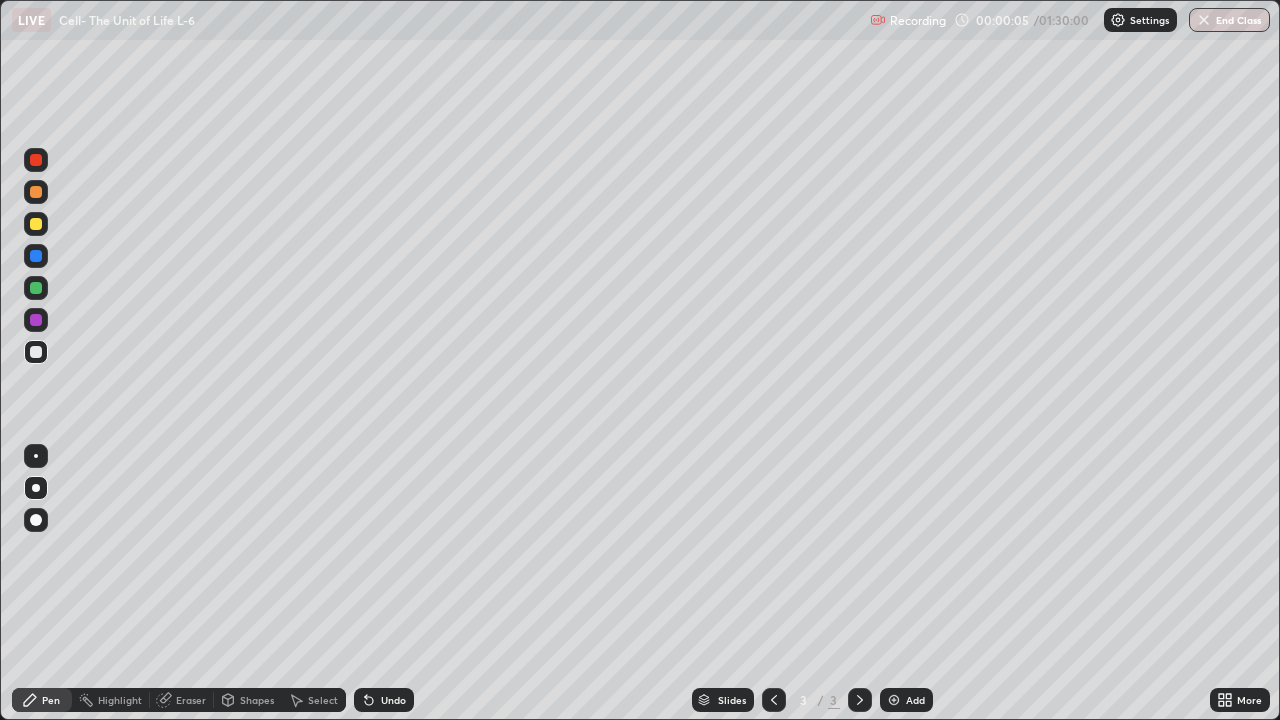 click at bounding box center (36, 224) 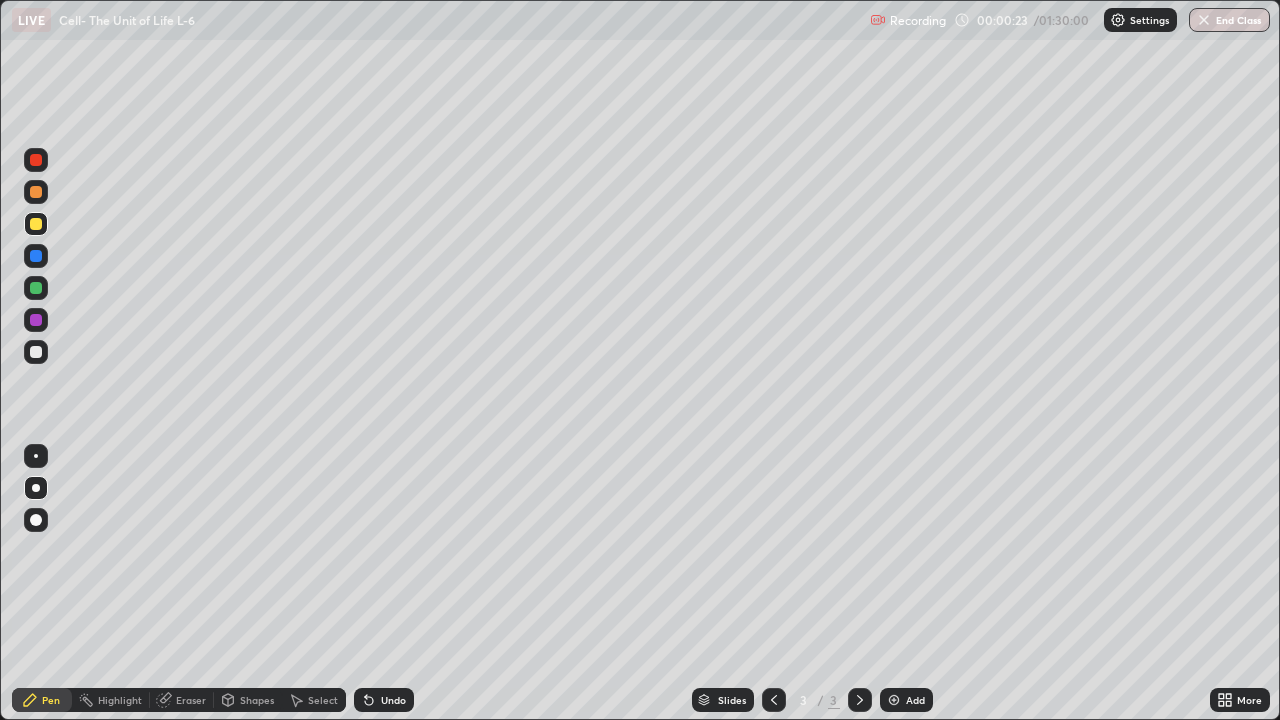 click at bounding box center [36, 160] 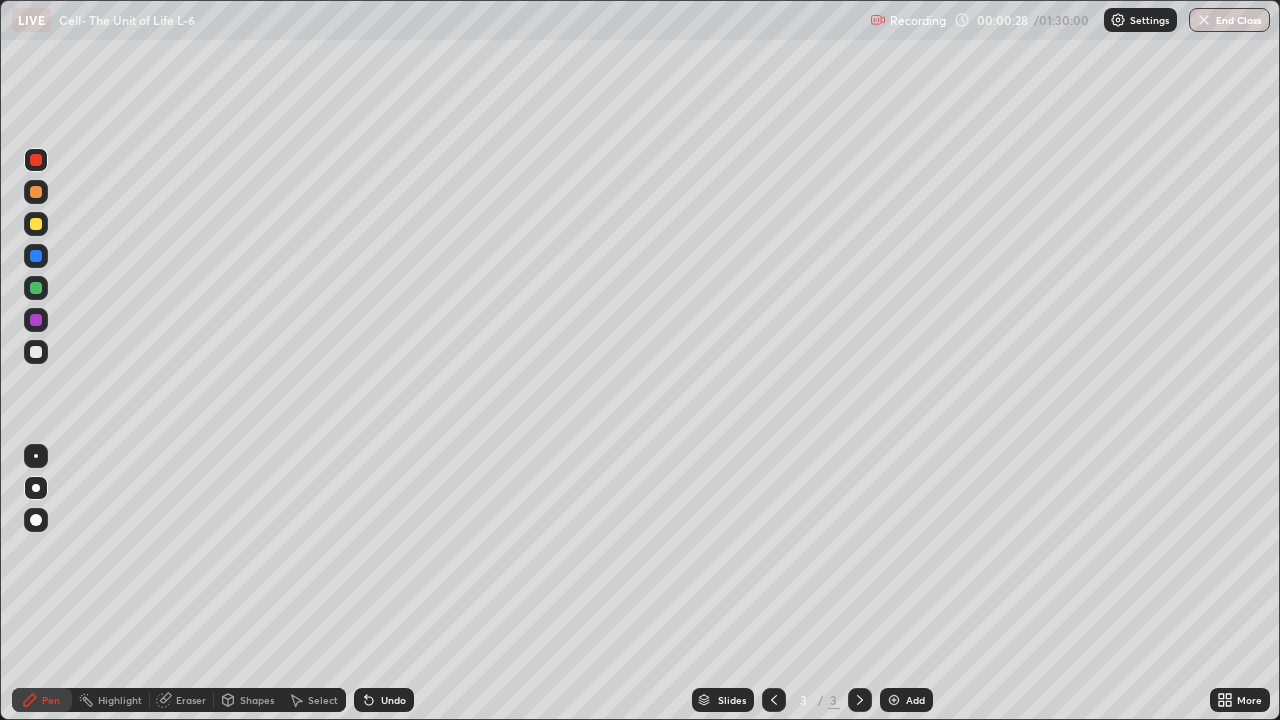 click 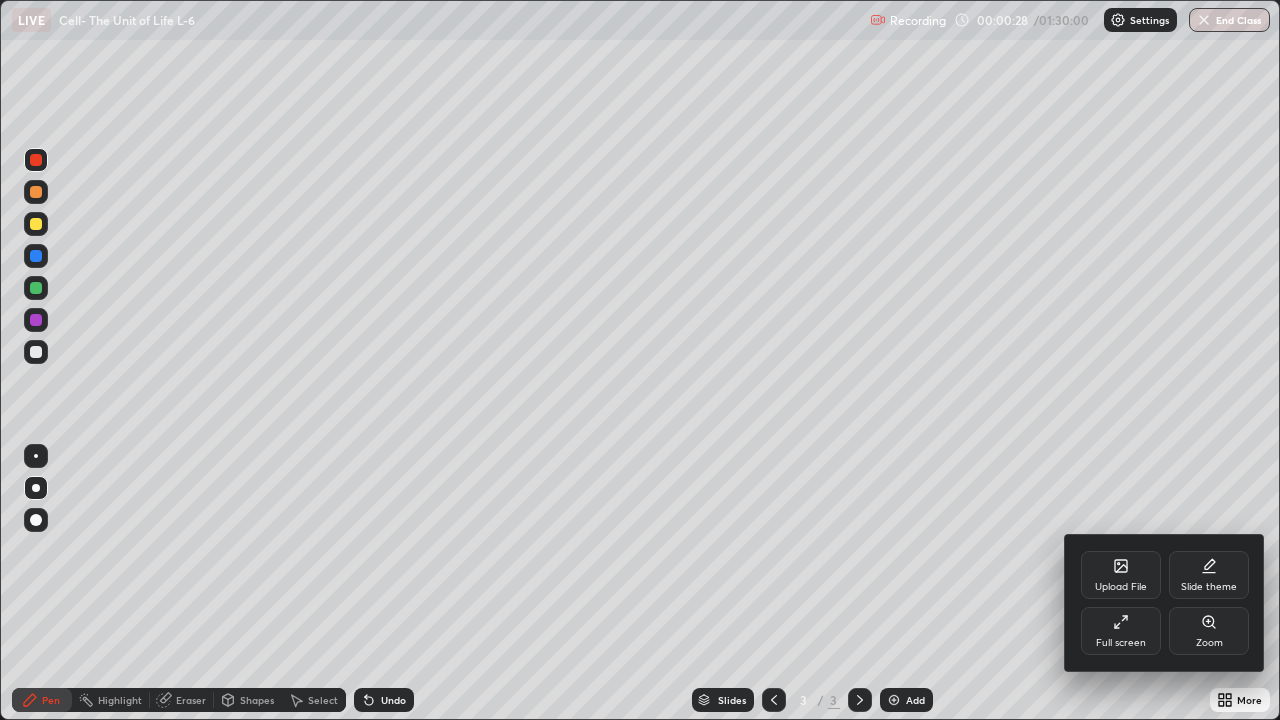 click 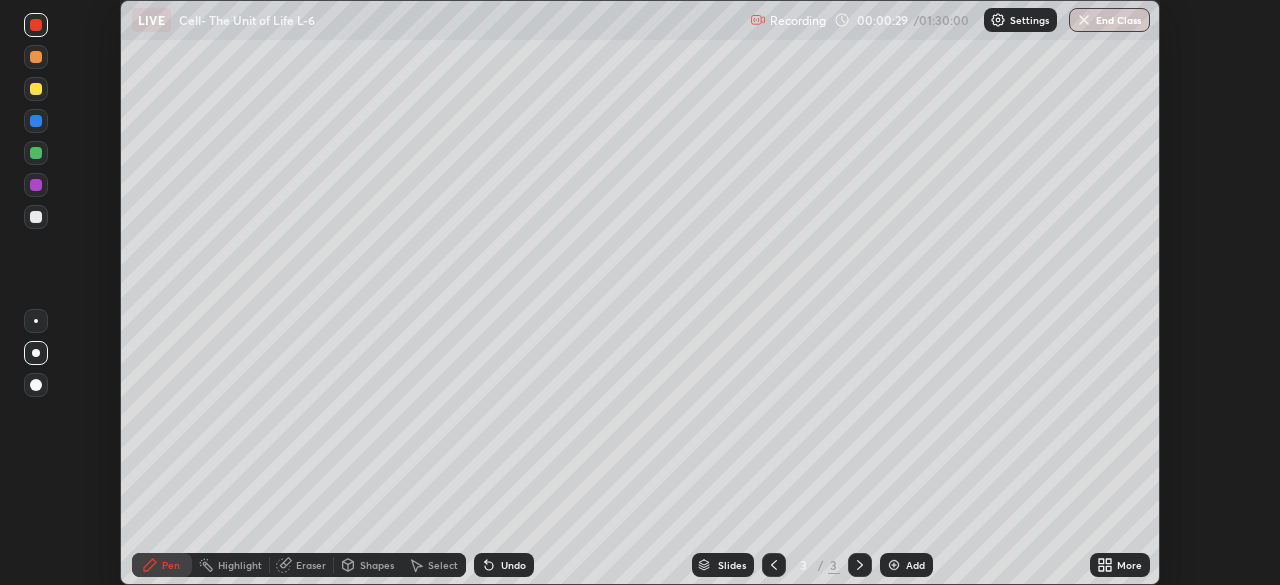 scroll, scrollTop: 585, scrollLeft: 1280, axis: both 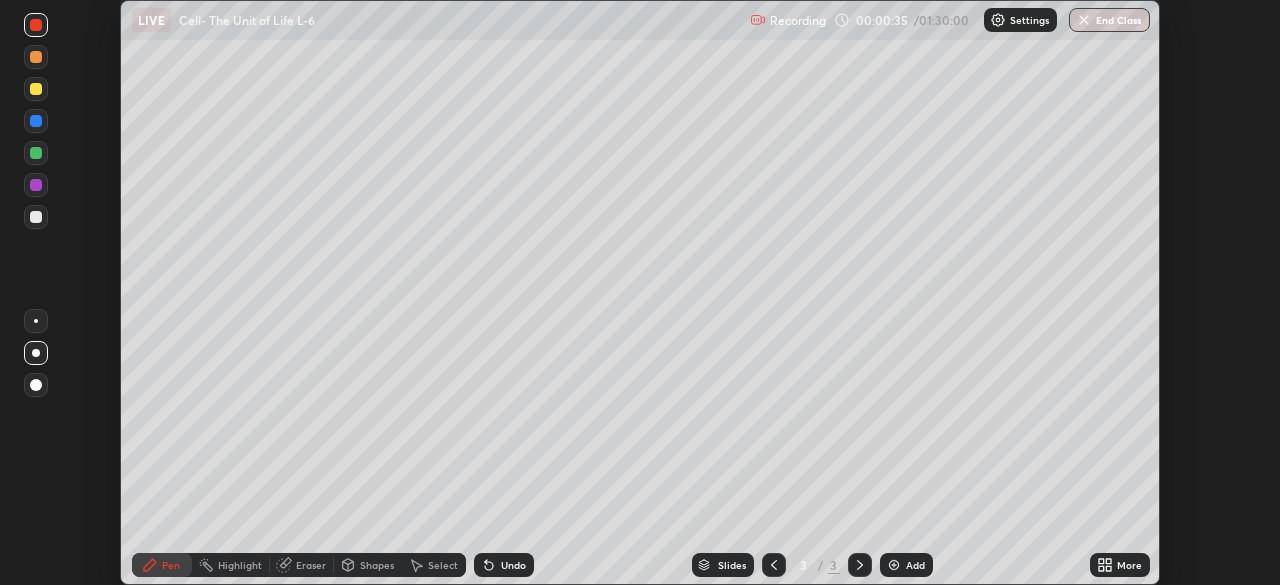 click on "More" at bounding box center [1120, 565] 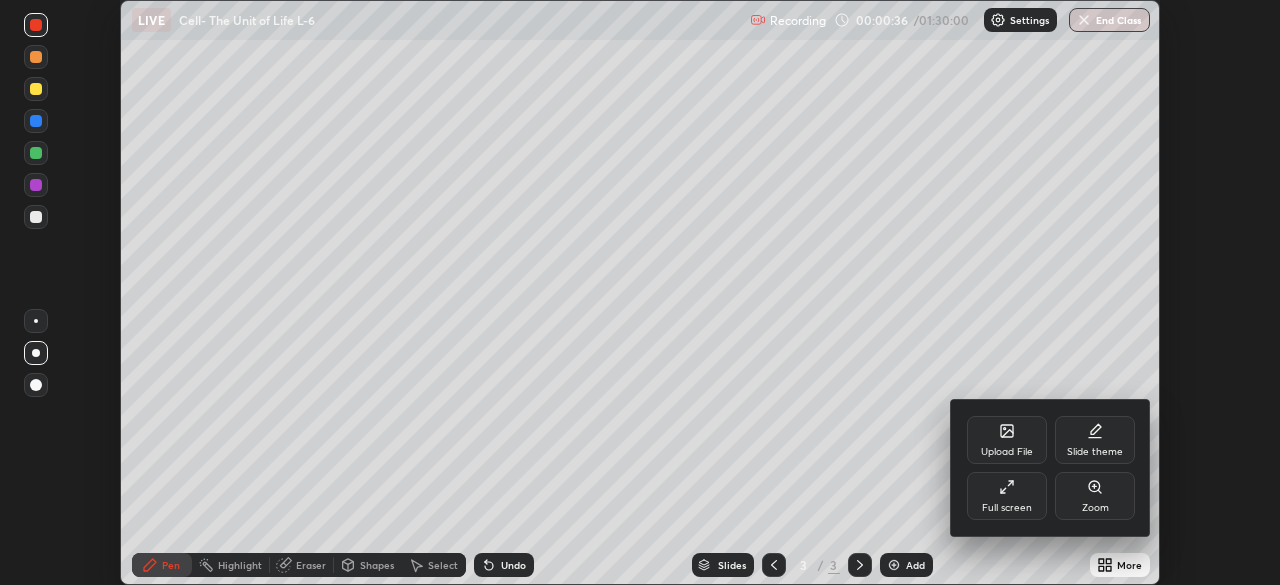 click on "Full screen" at bounding box center (1007, 508) 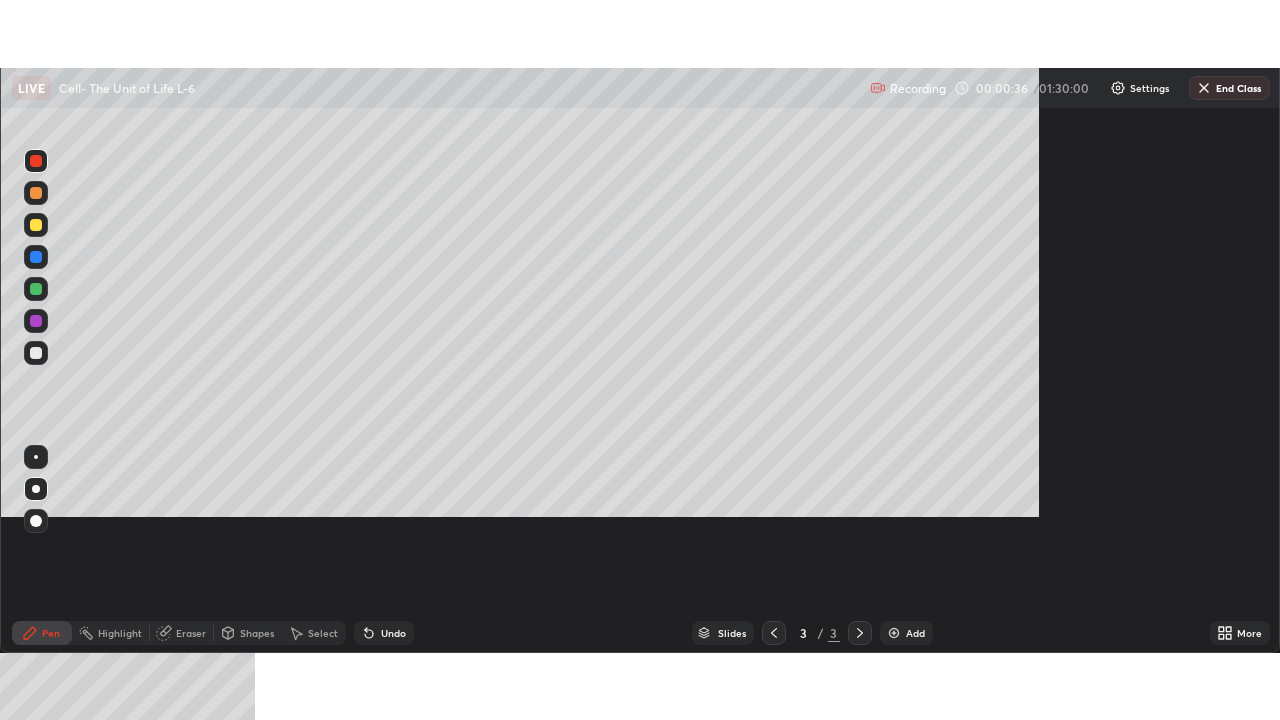 scroll, scrollTop: 99280, scrollLeft: 98720, axis: both 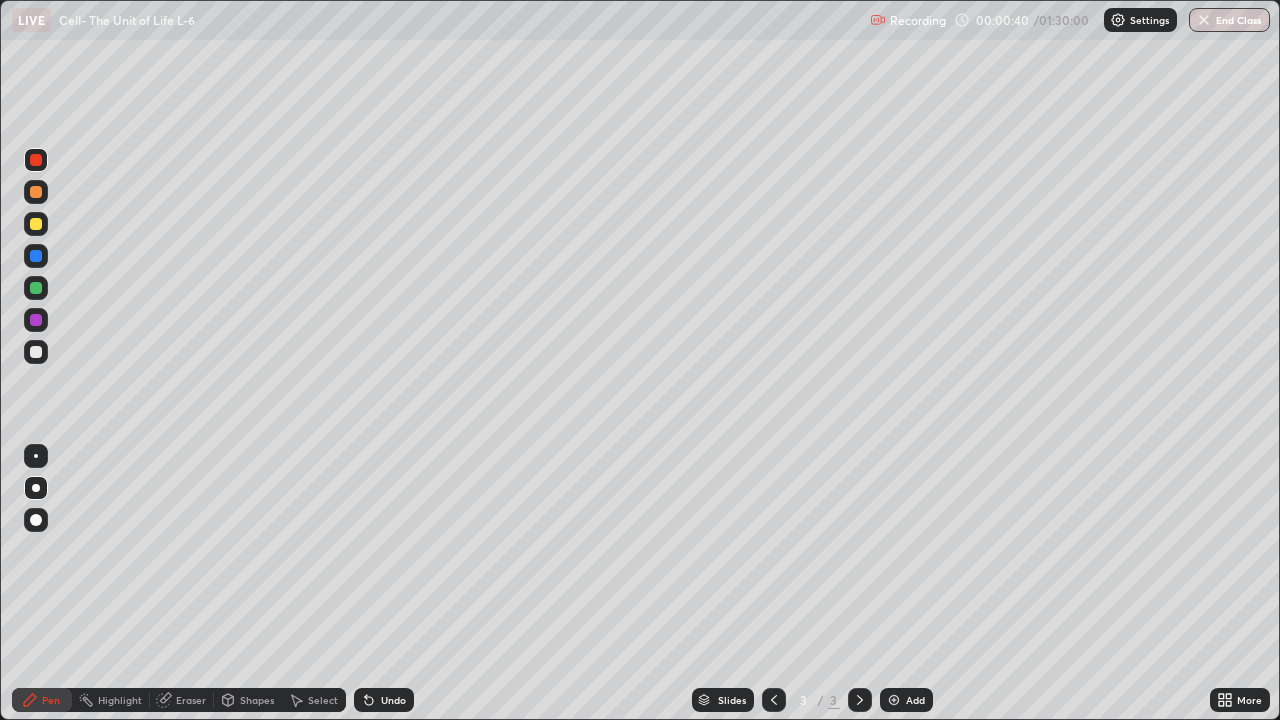 click at bounding box center [36, 224] 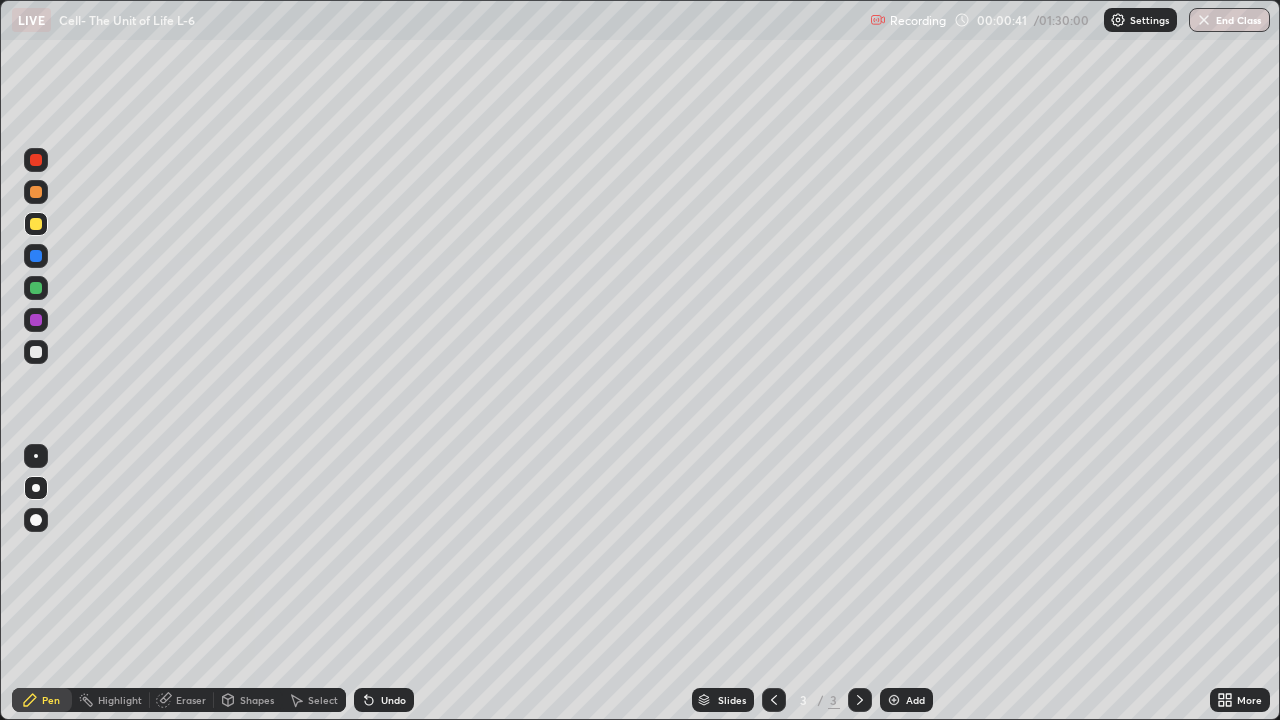 click at bounding box center [36, 192] 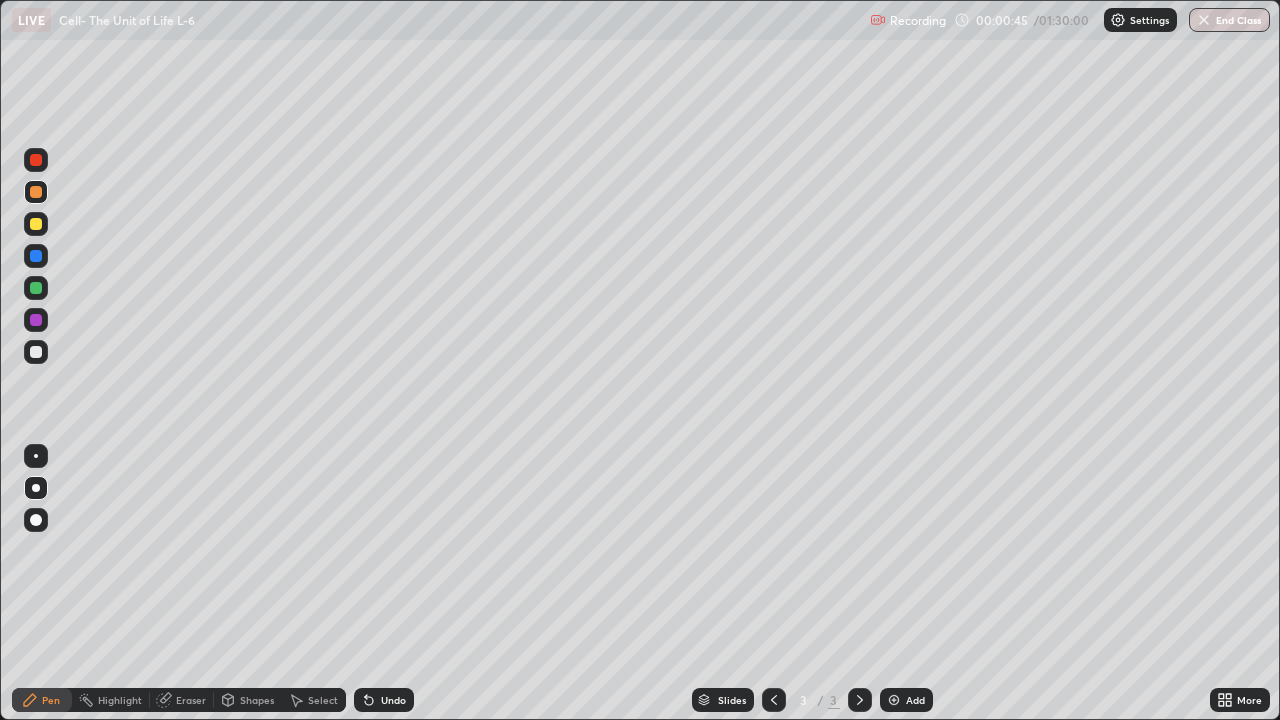 click on "Undo" at bounding box center (384, 700) 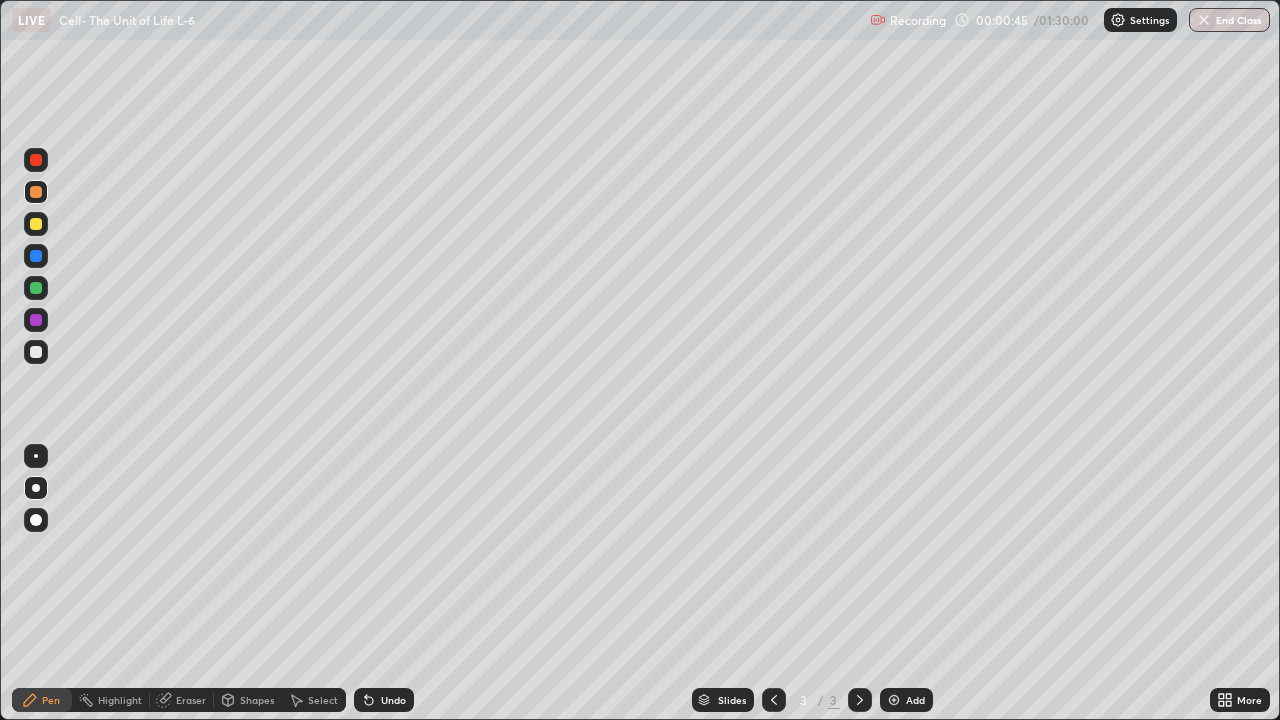 click on "Undo" at bounding box center (384, 700) 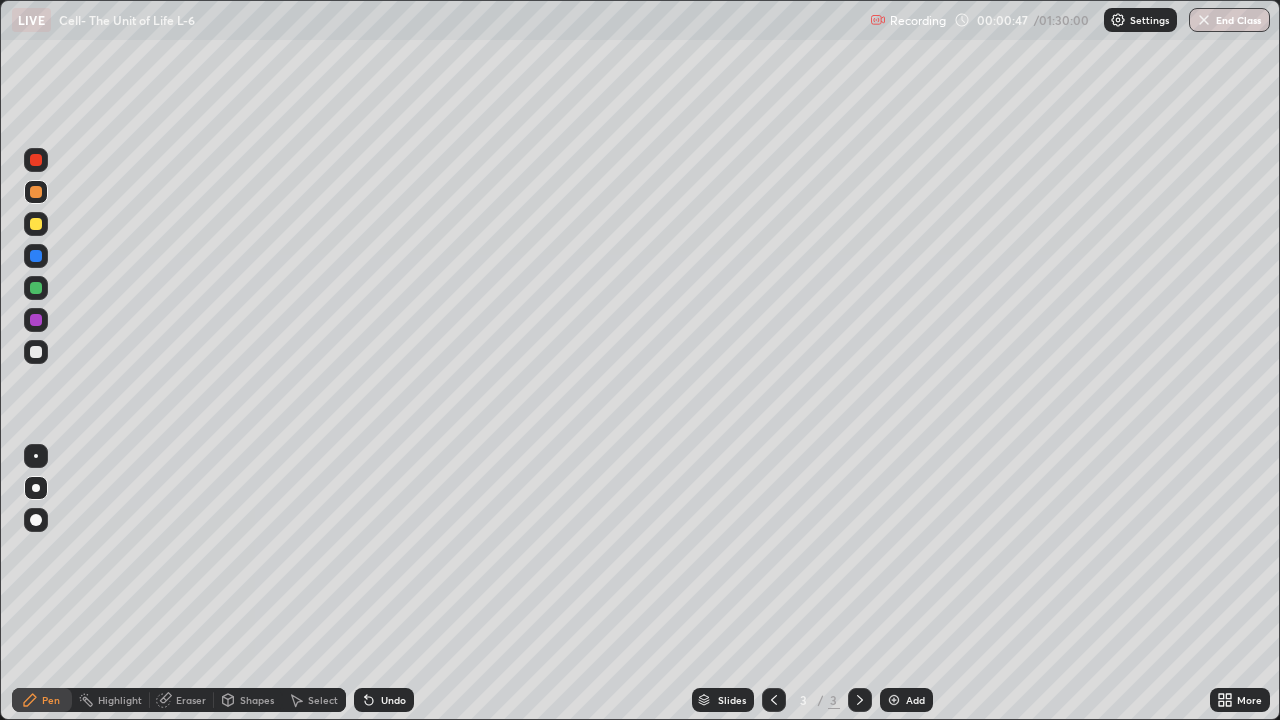 click at bounding box center [36, 160] 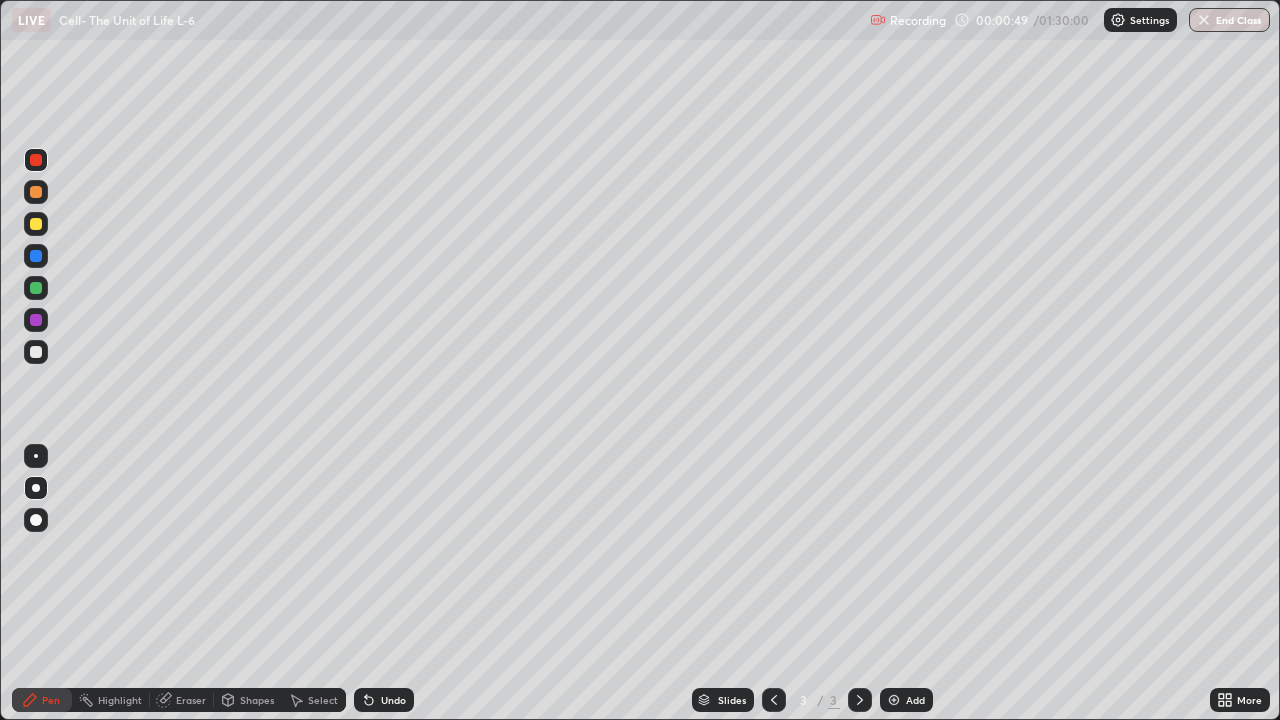 click at bounding box center (36, 192) 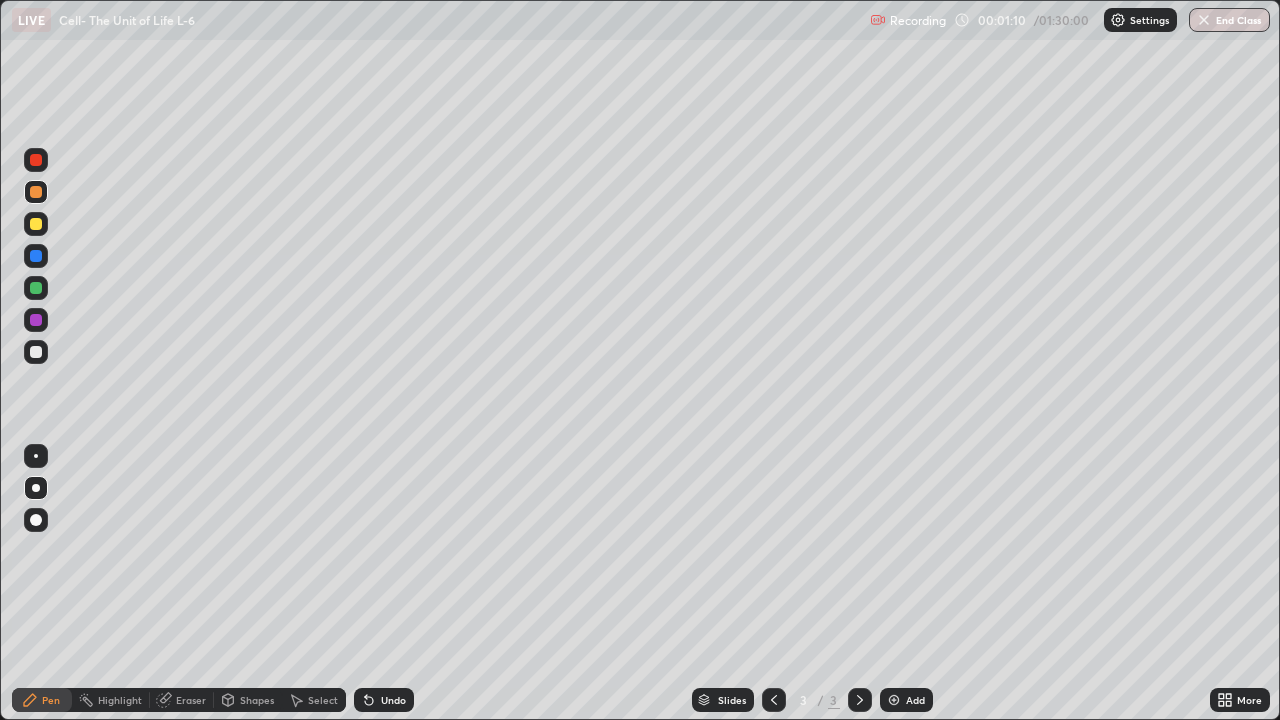 click at bounding box center (36, 288) 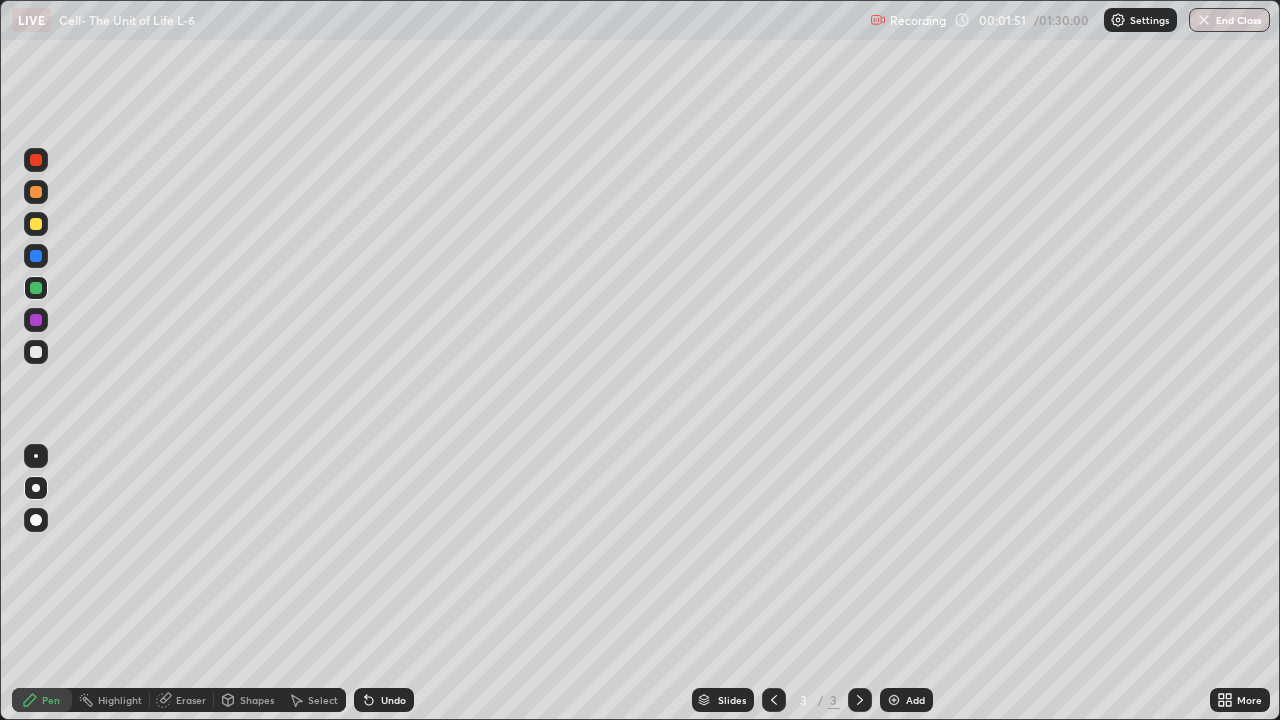 click on "Undo" at bounding box center [393, 700] 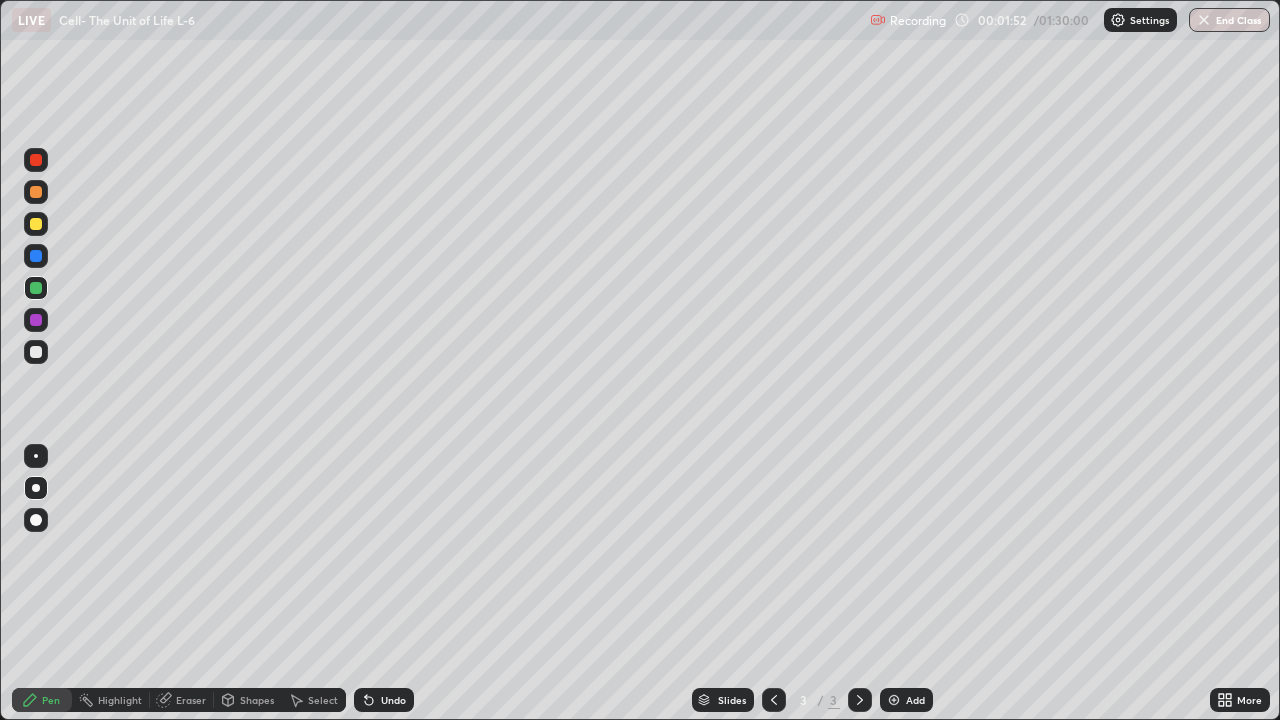 click on "Undo" at bounding box center [393, 700] 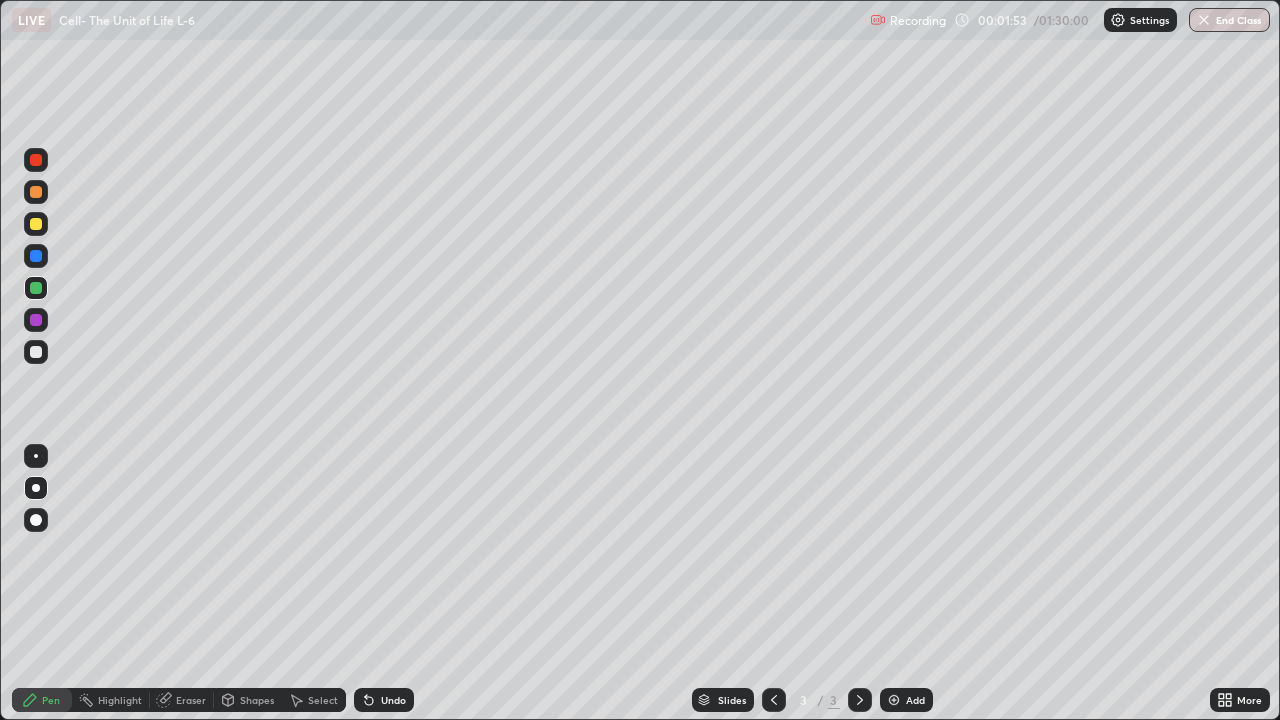 click on "Undo" at bounding box center [384, 700] 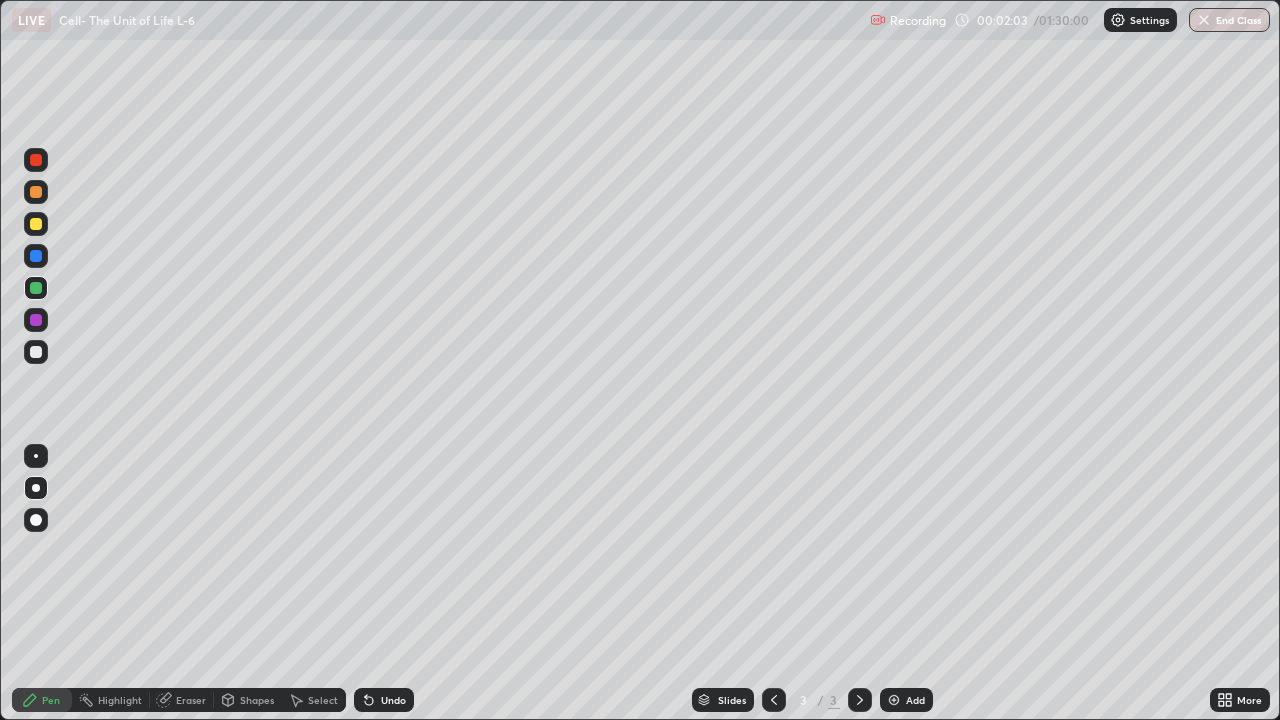 click on "Undo" at bounding box center [393, 700] 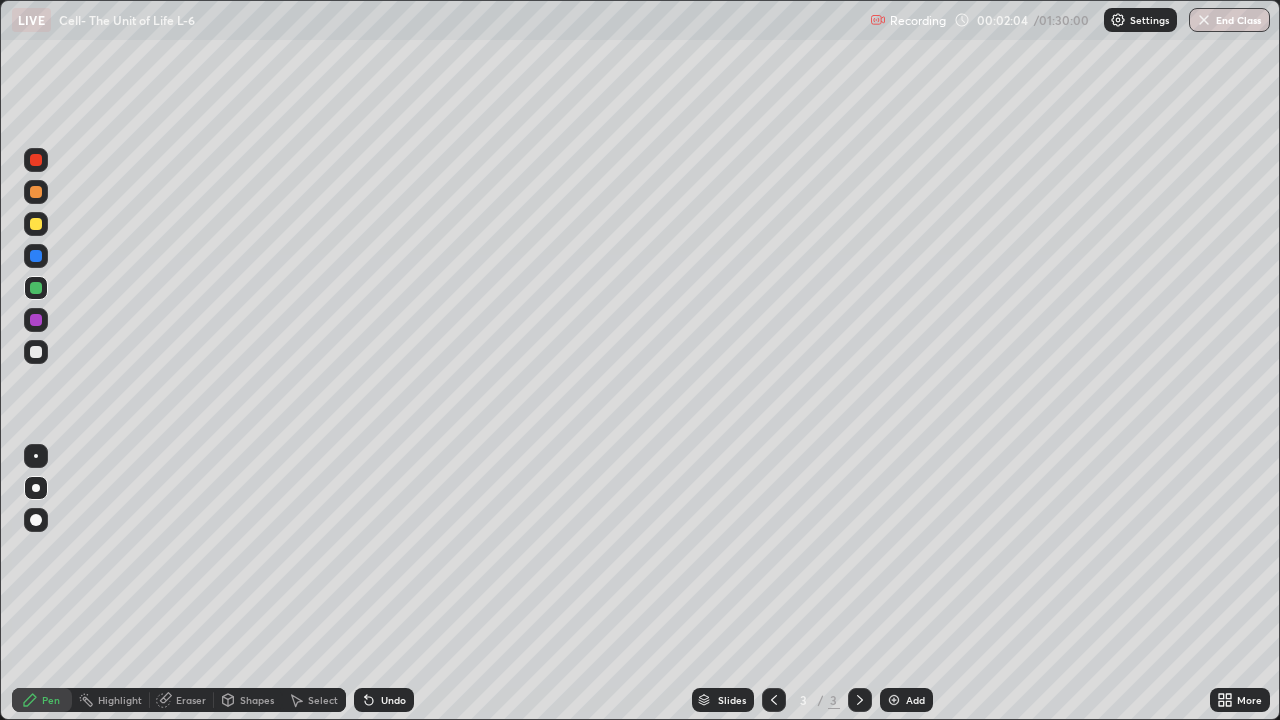 click on "Undo" at bounding box center [393, 700] 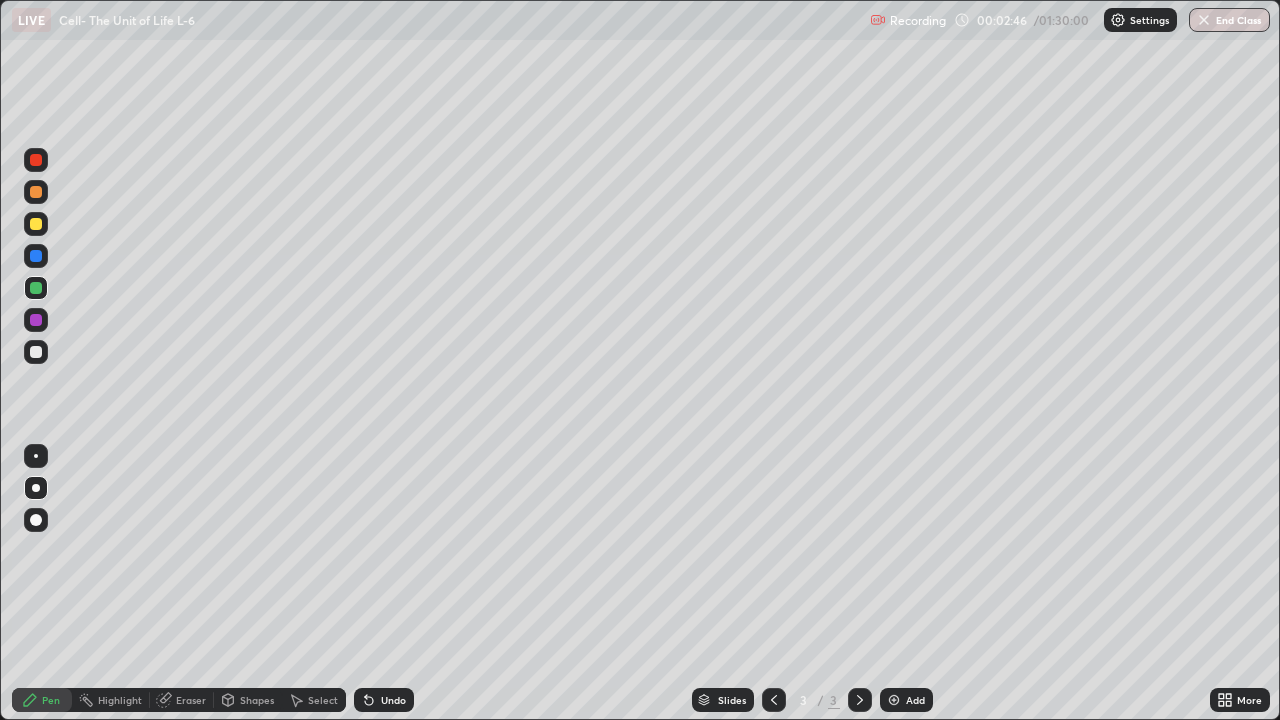 click on "Undo" at bounding box center [393, 700] 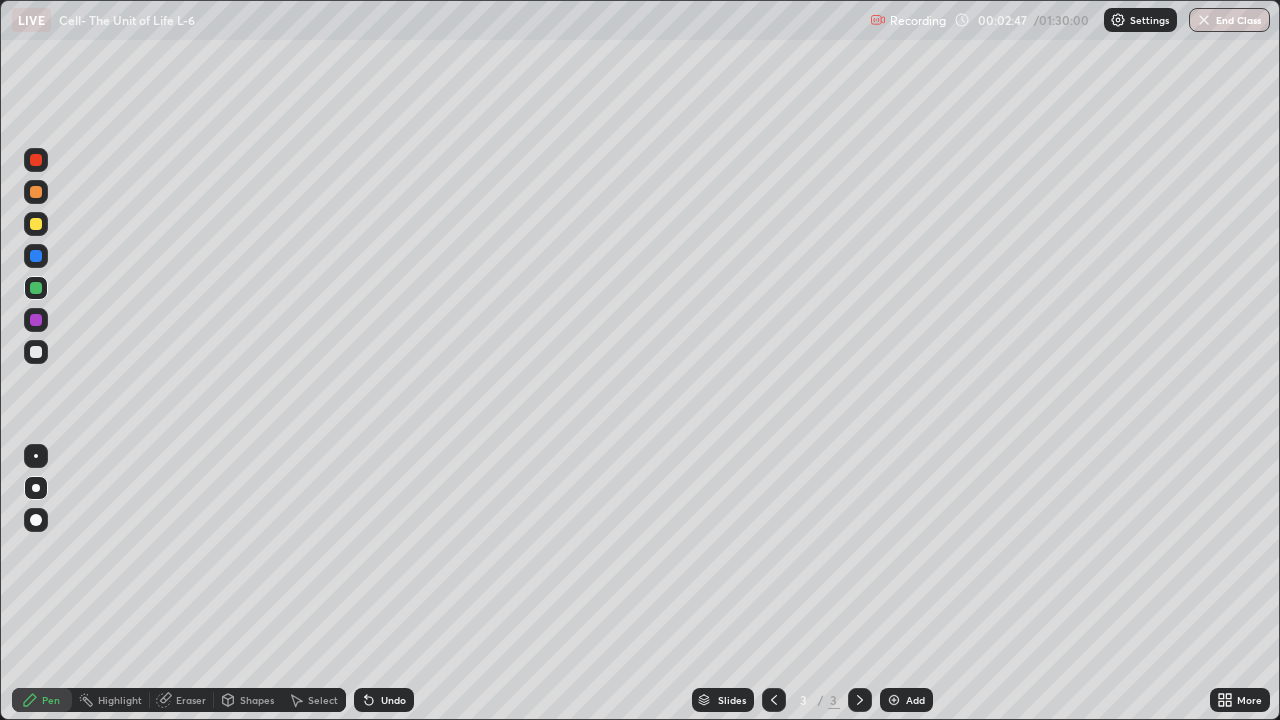 click on "Undo" at bounding box center (393, 700) 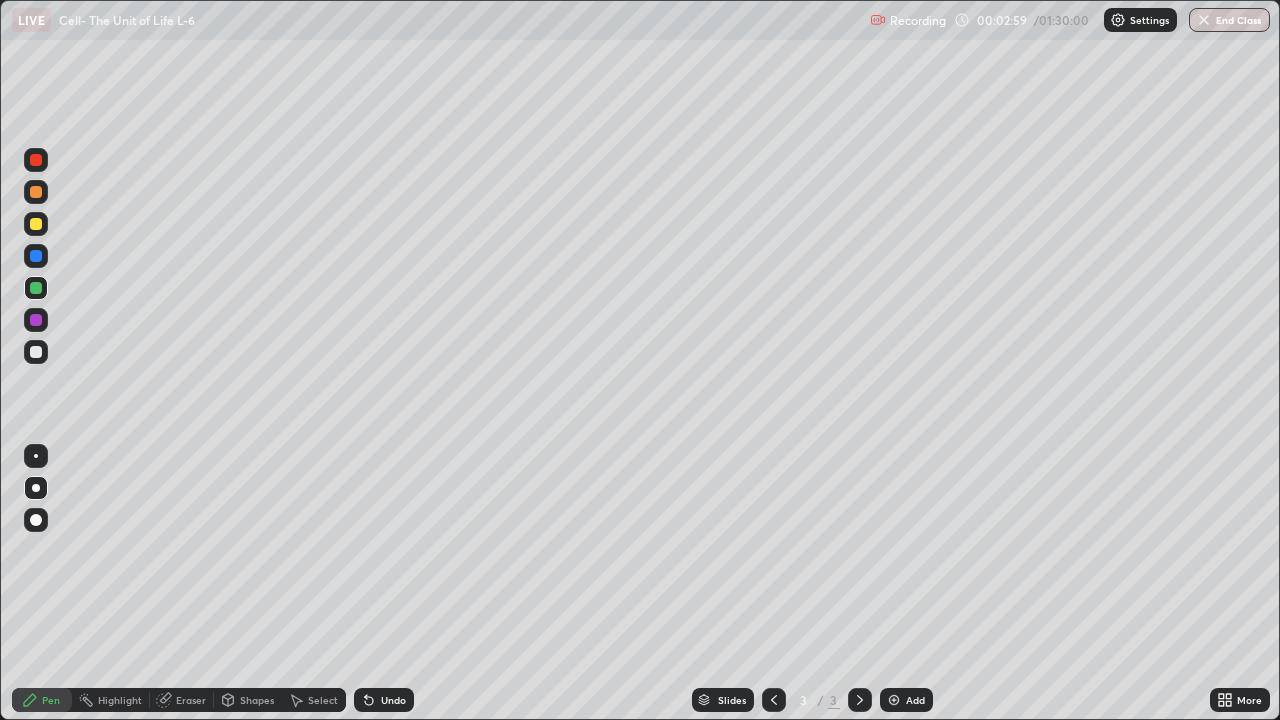 click at bounding box center [36, 192] 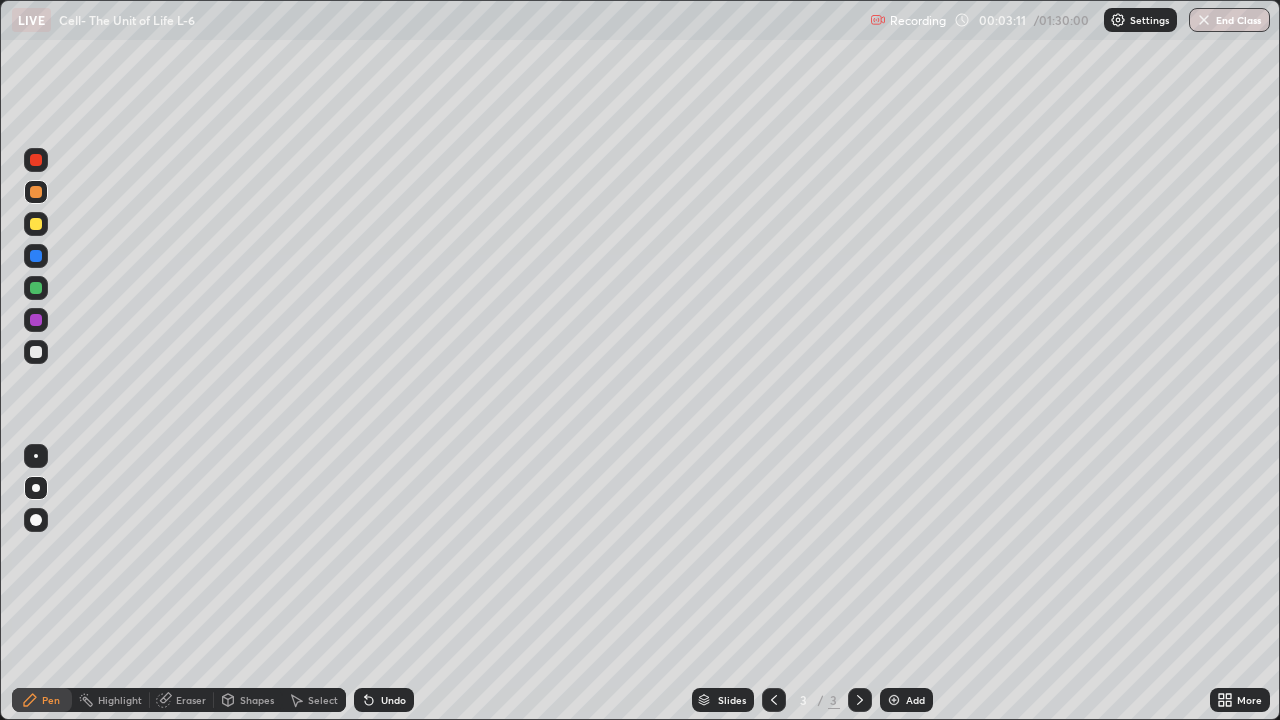 click at bounding box center (36, 352) 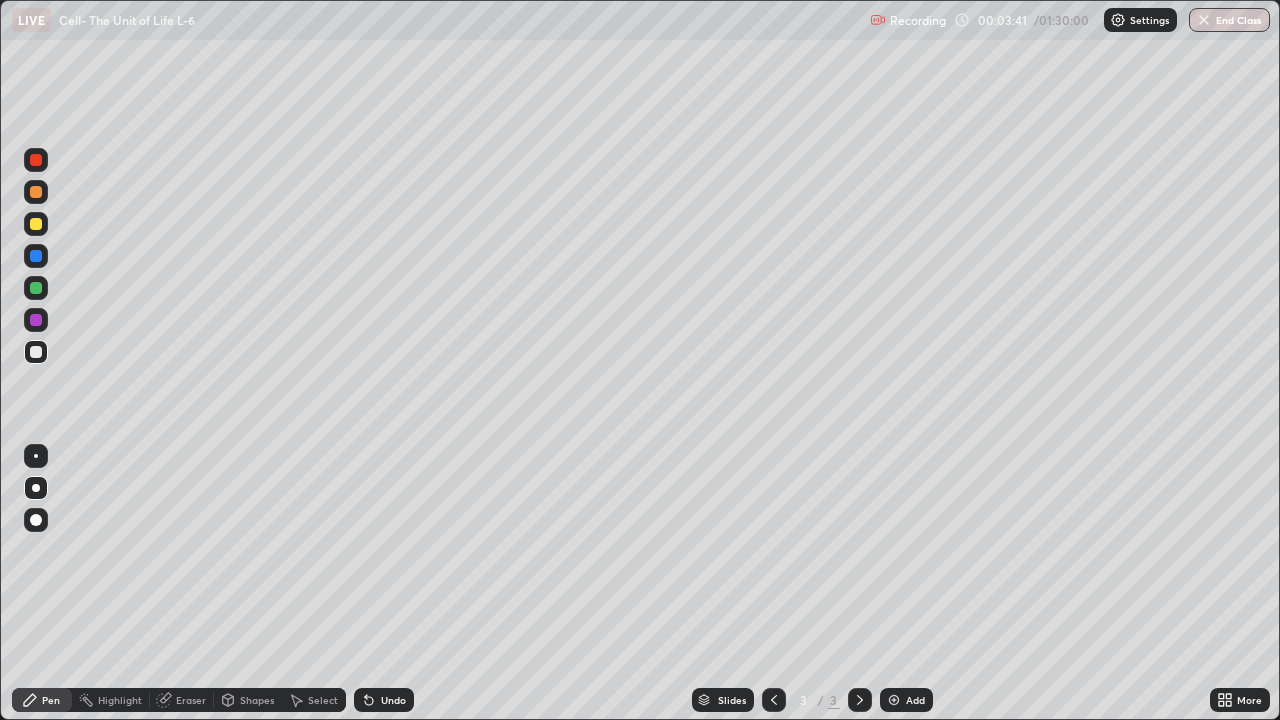 click on "Undo" at bounding box center [384, 700] 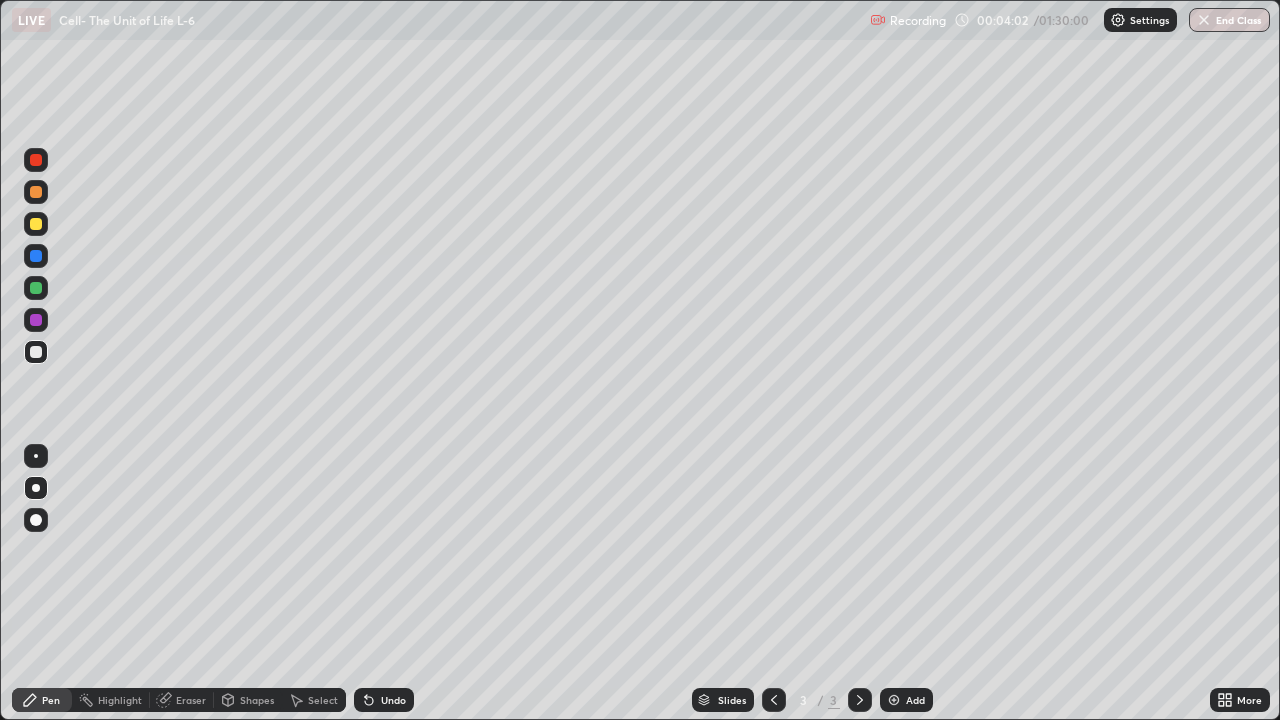 click on "Undo" at bounding box center [384, 700] 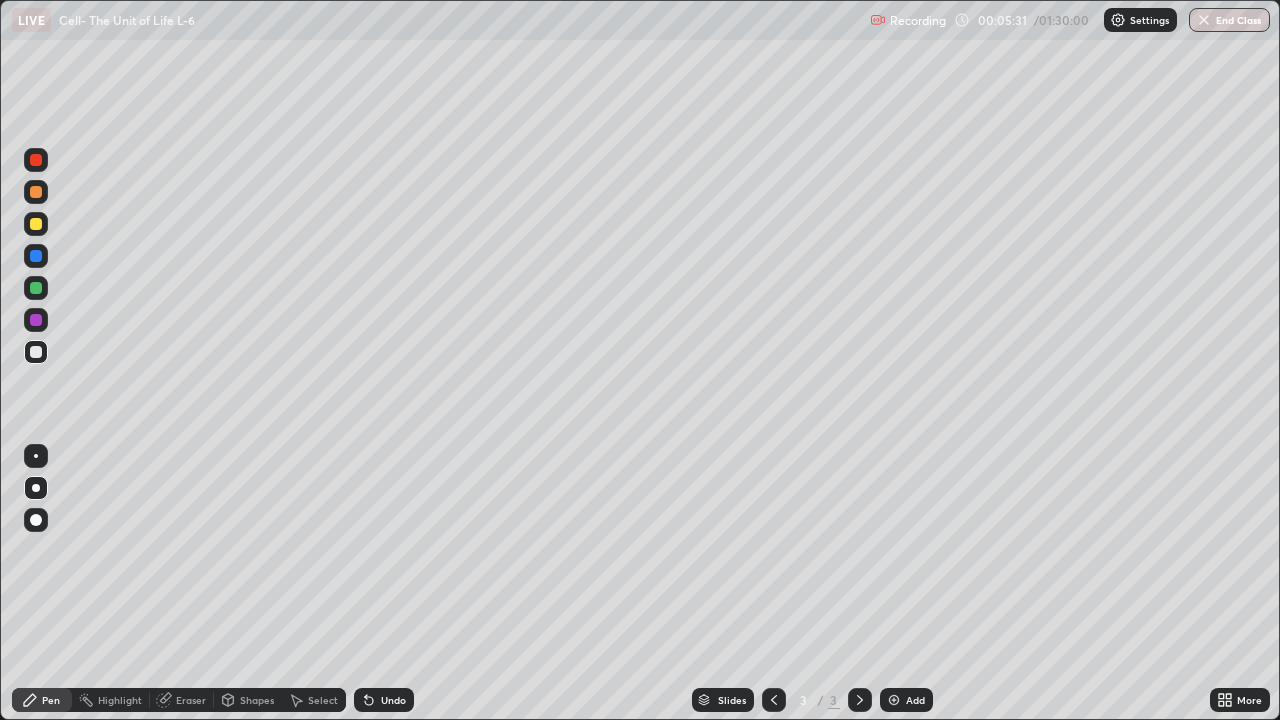 click on "Undo" at bounding box center (393, 700) 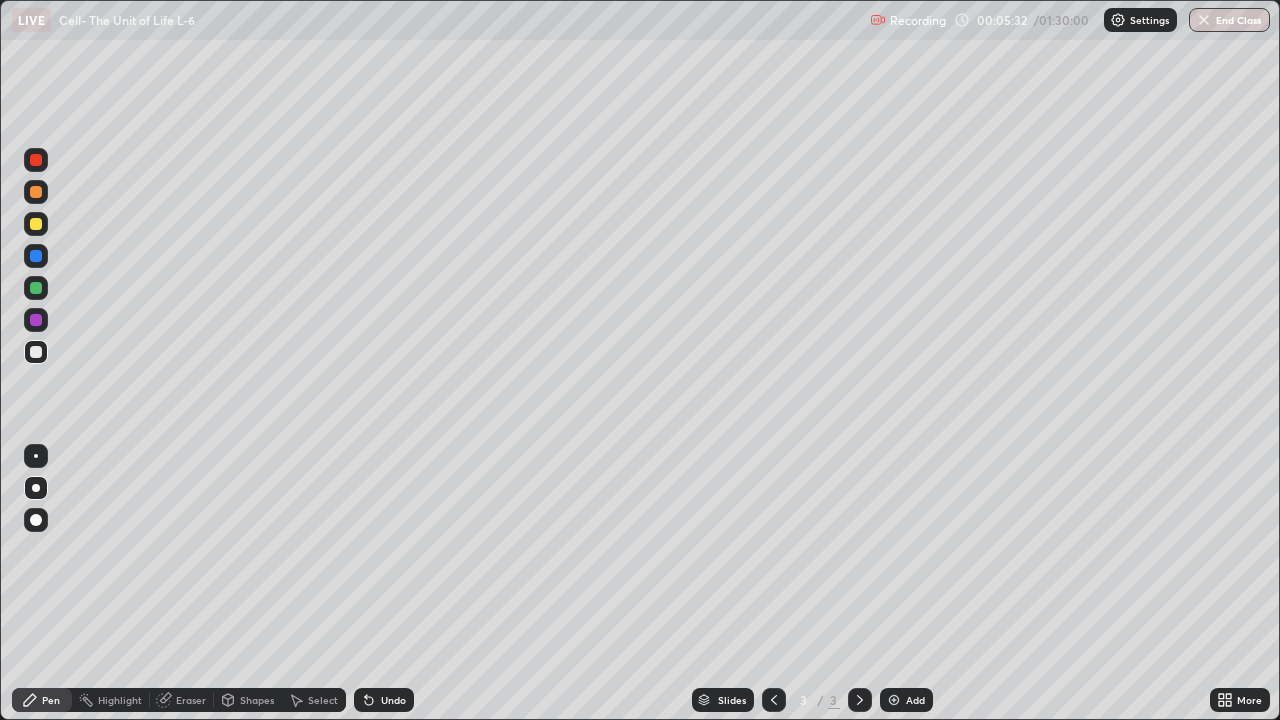 click on "Undo" at bounding box center [393, 700] 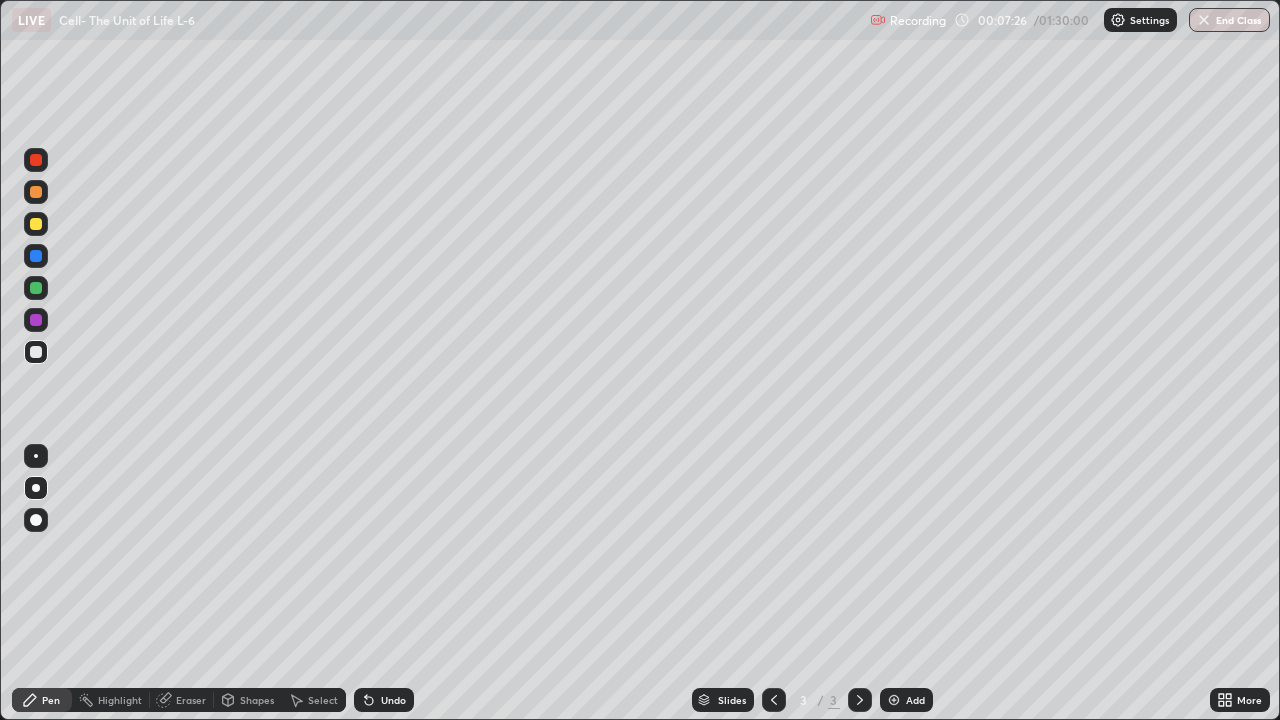 click on "Eraser" at bounding box center (191, 700) 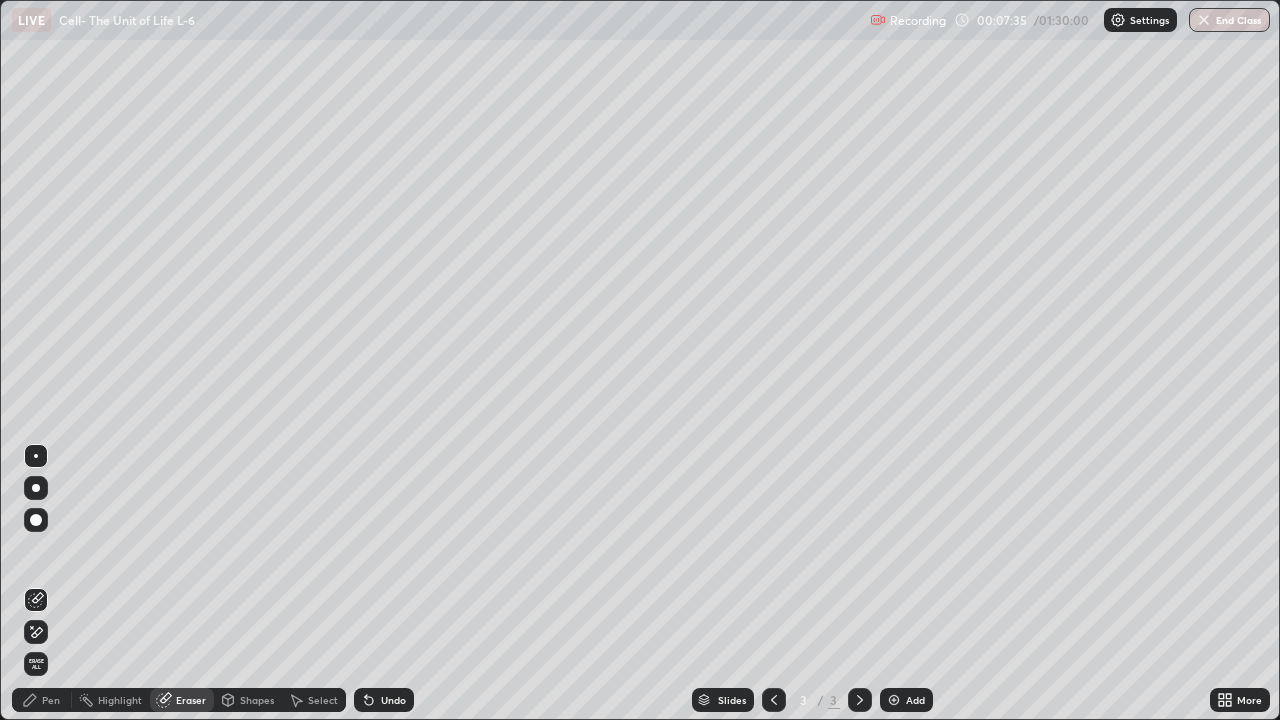 click on "Pen" at bounding box center (51, 700) 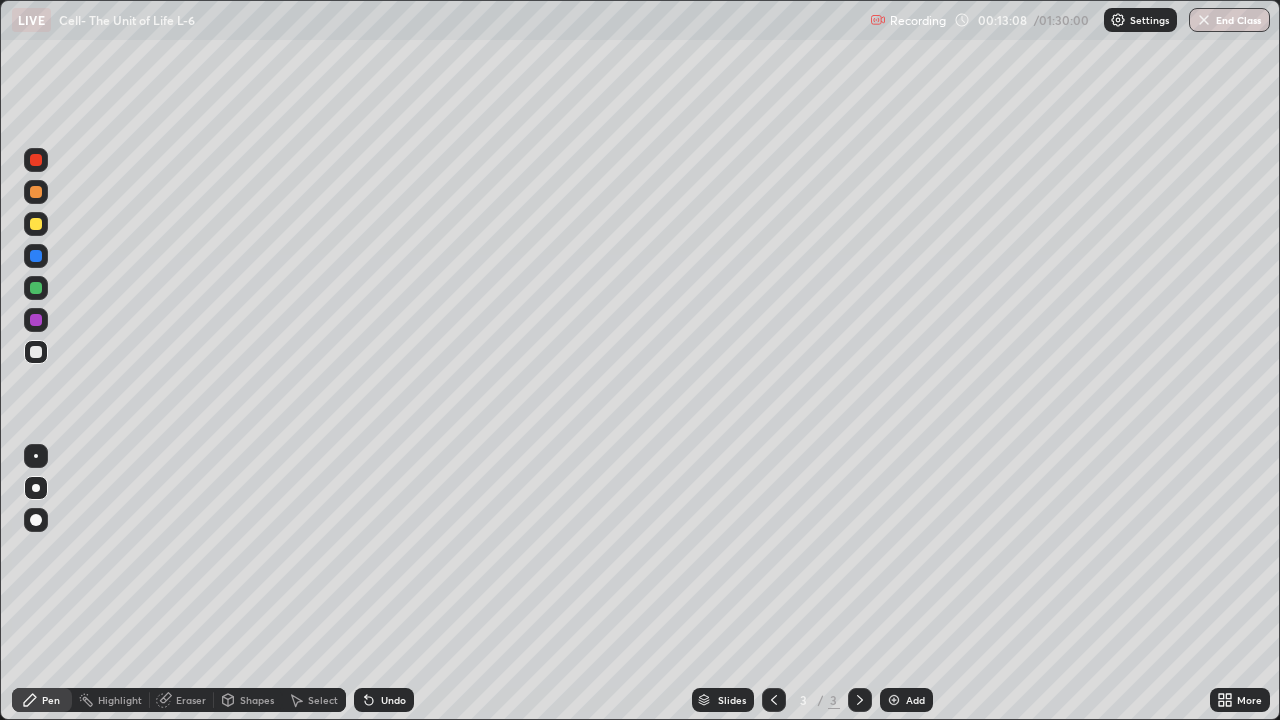click on "Undo" at bounding box center [384, 700] 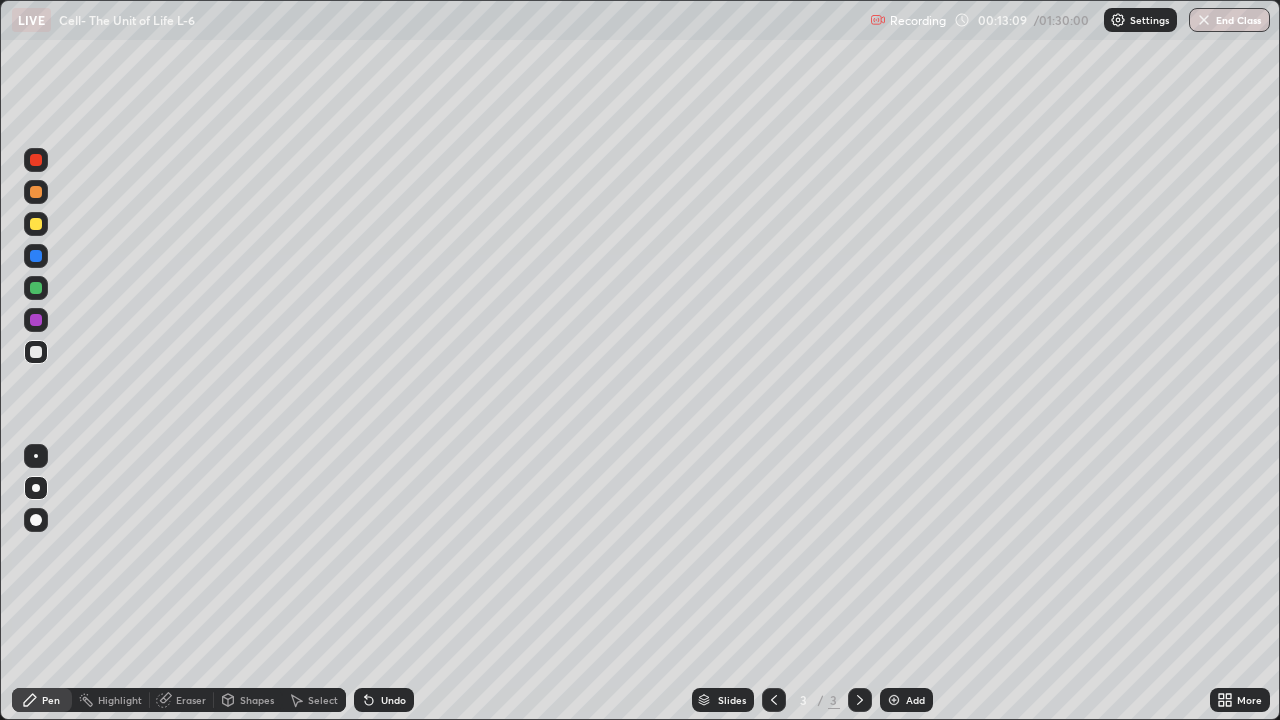 click on "Undo" at bounding box center (393, 700) 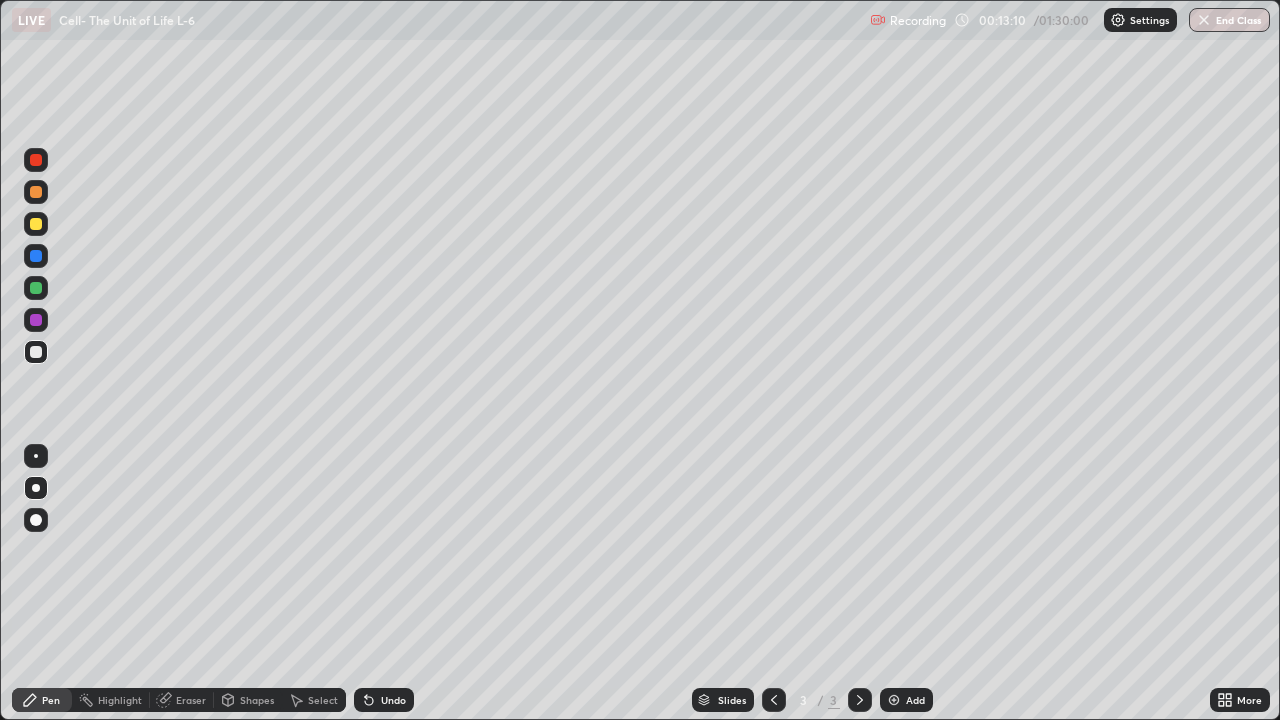 click on "Undo" at bounding box center [393, 700] 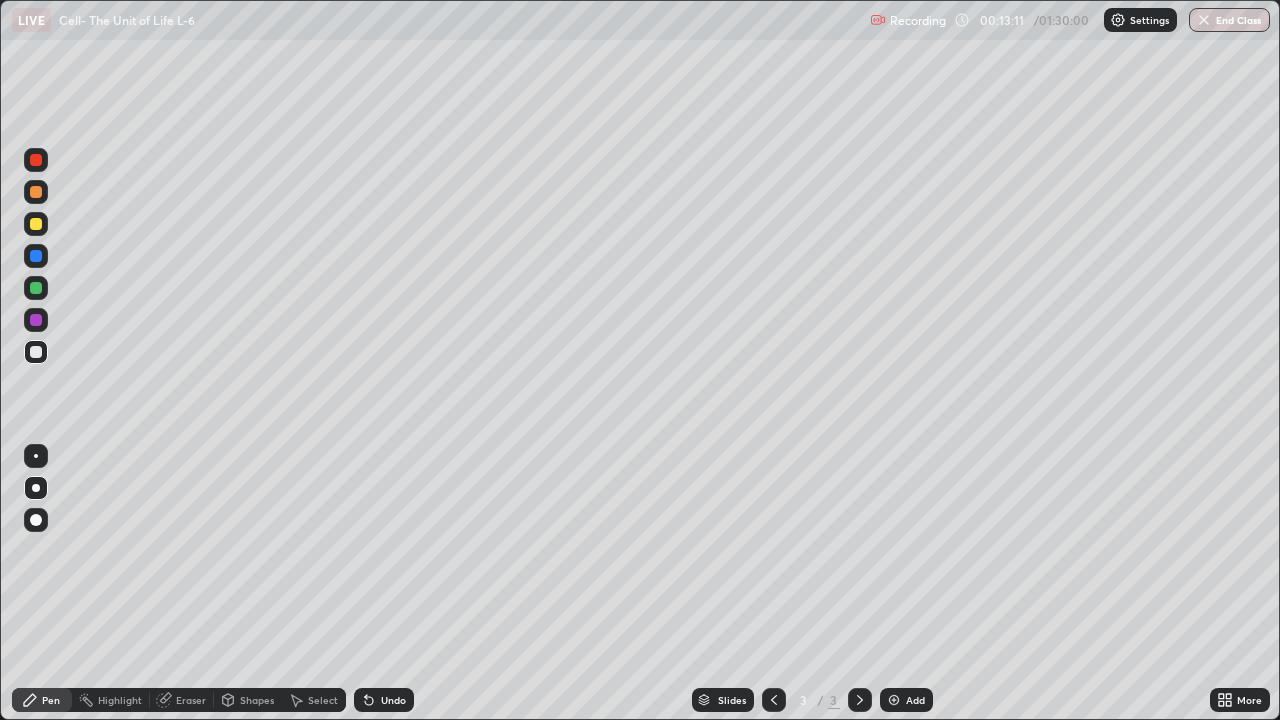 click on "Undo" at bounding box center [393, 700] 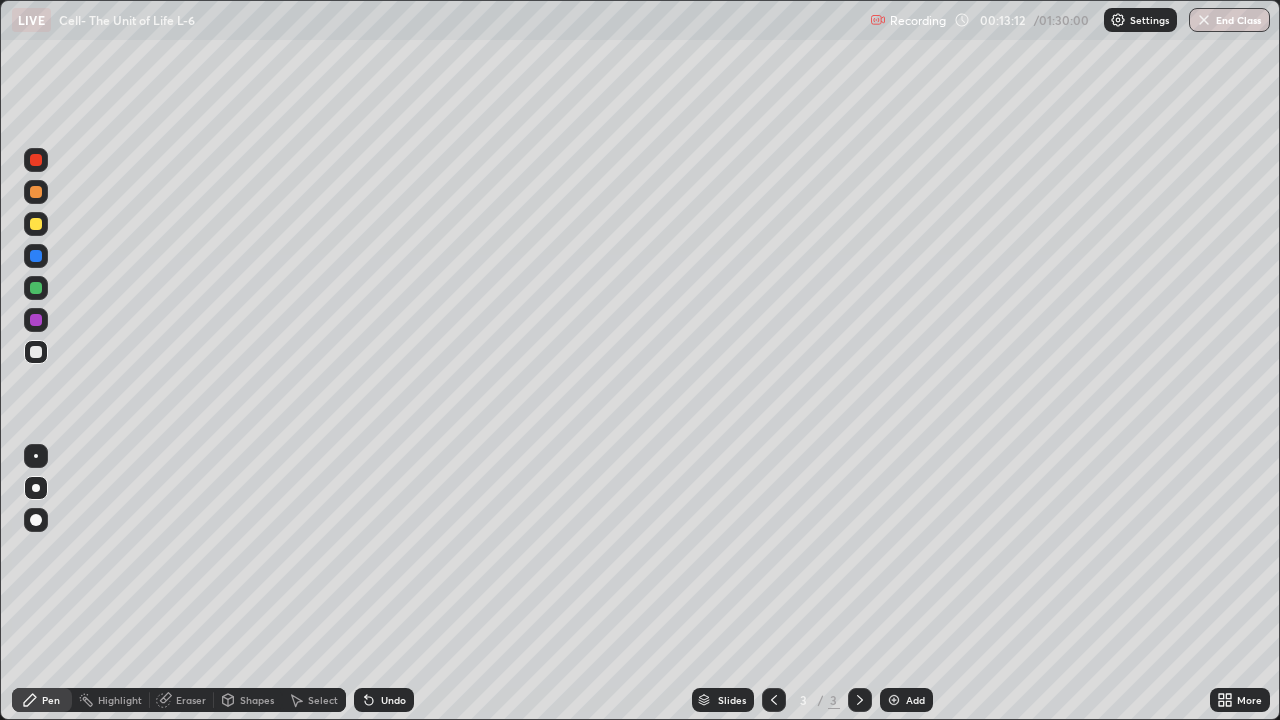 click on "Undo" at bounding box center (393, 700) 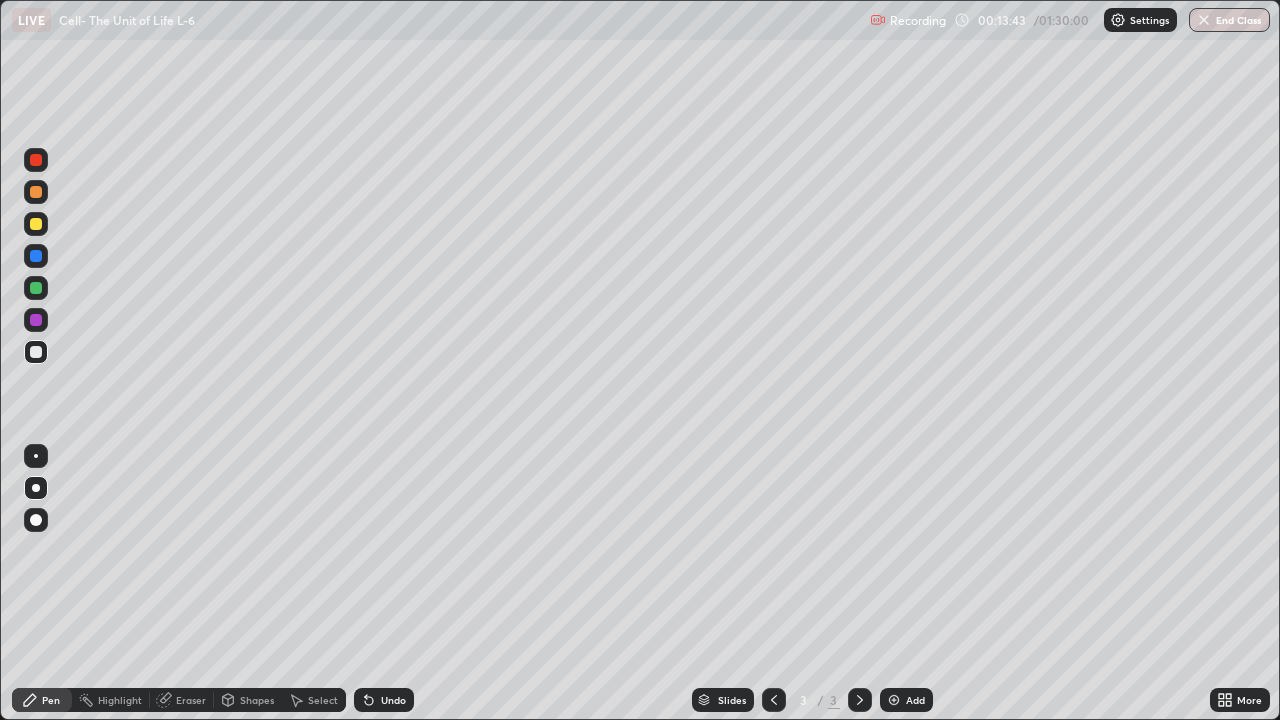 click on "Undo" at bounding box center (384, 700) 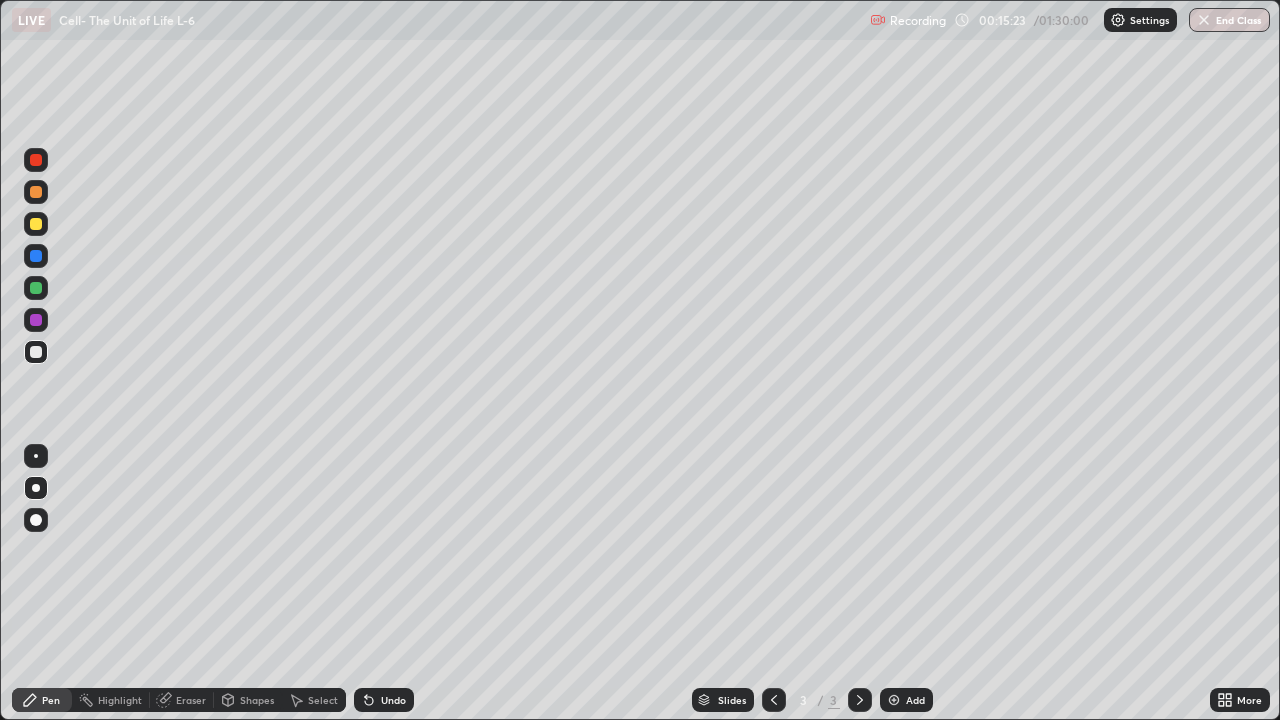 click on "Add" at bounding box center (915, 700) 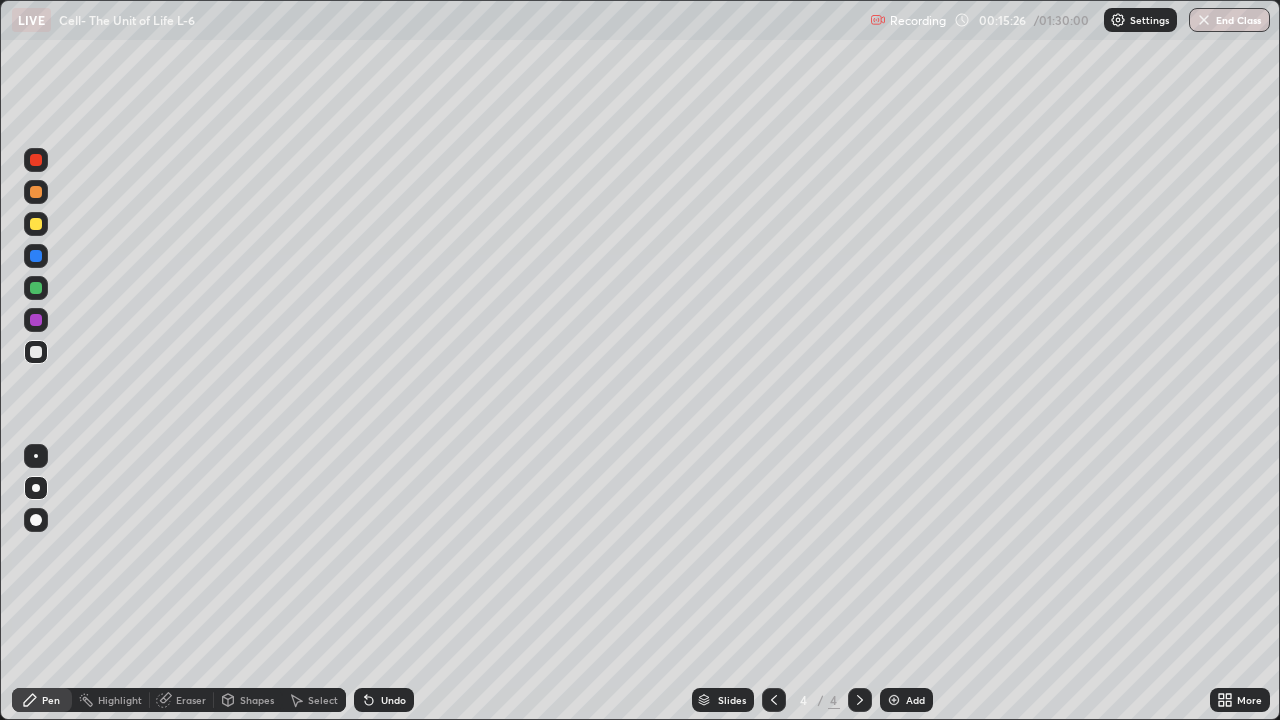 click at bounding box center (36, 192) 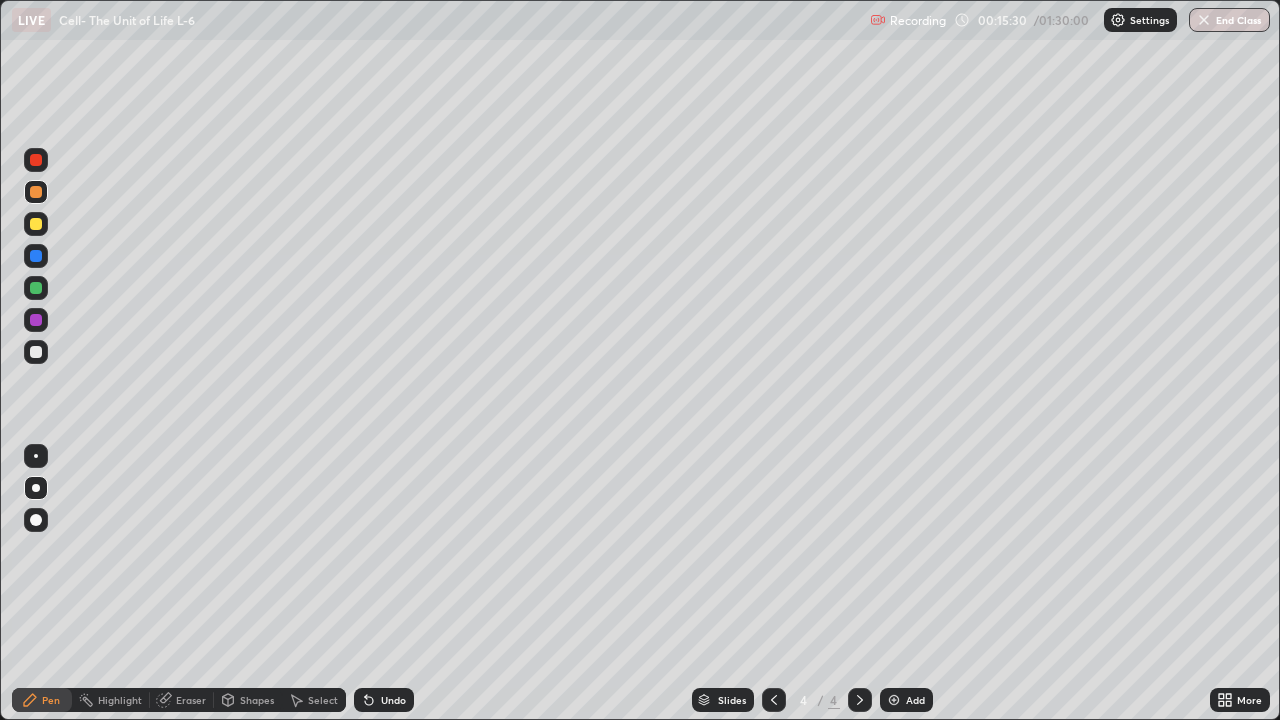 click on "Undo" at bounding box center [393, 700] 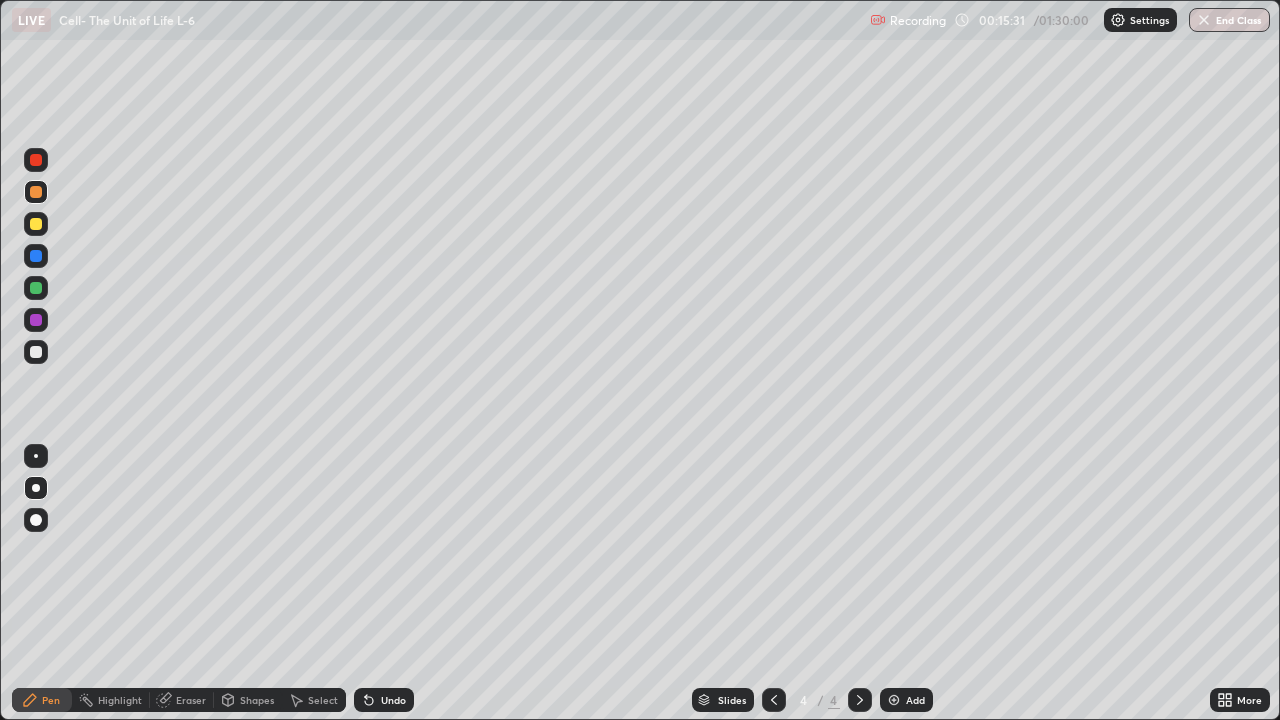 click on "Undo" at bounding box center (393, 700) 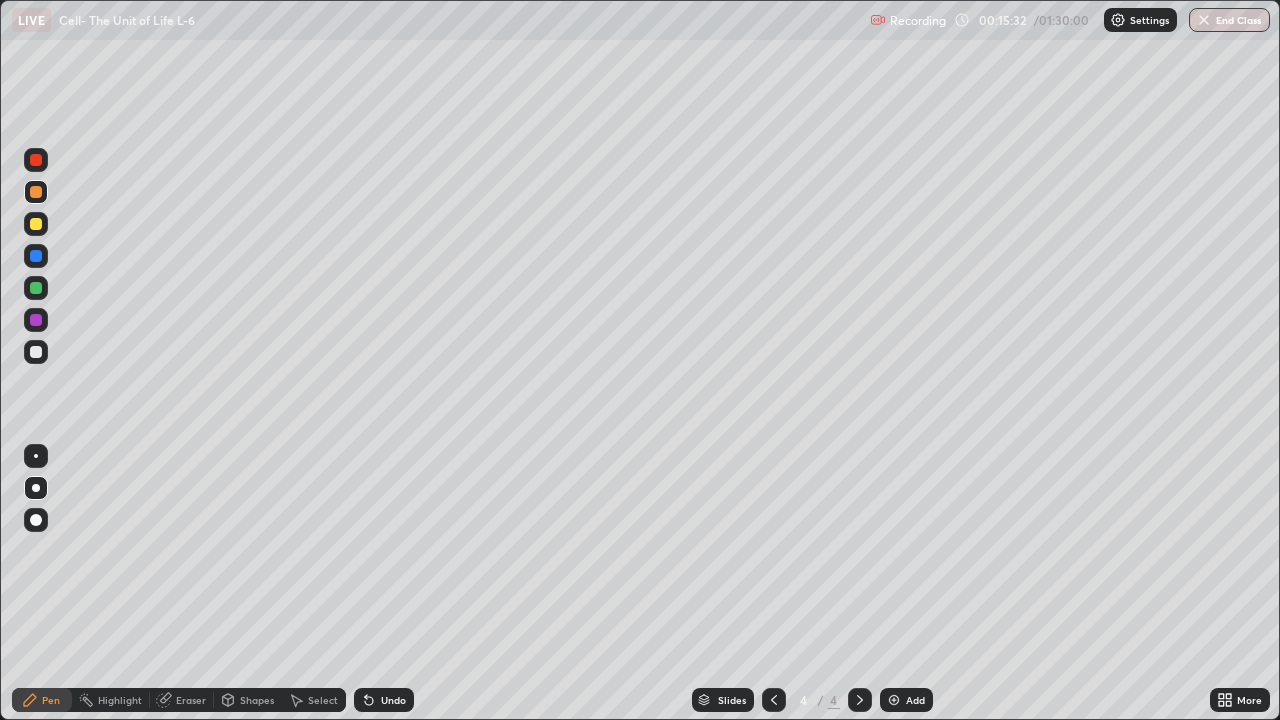 click at bounding box center (36, 224) 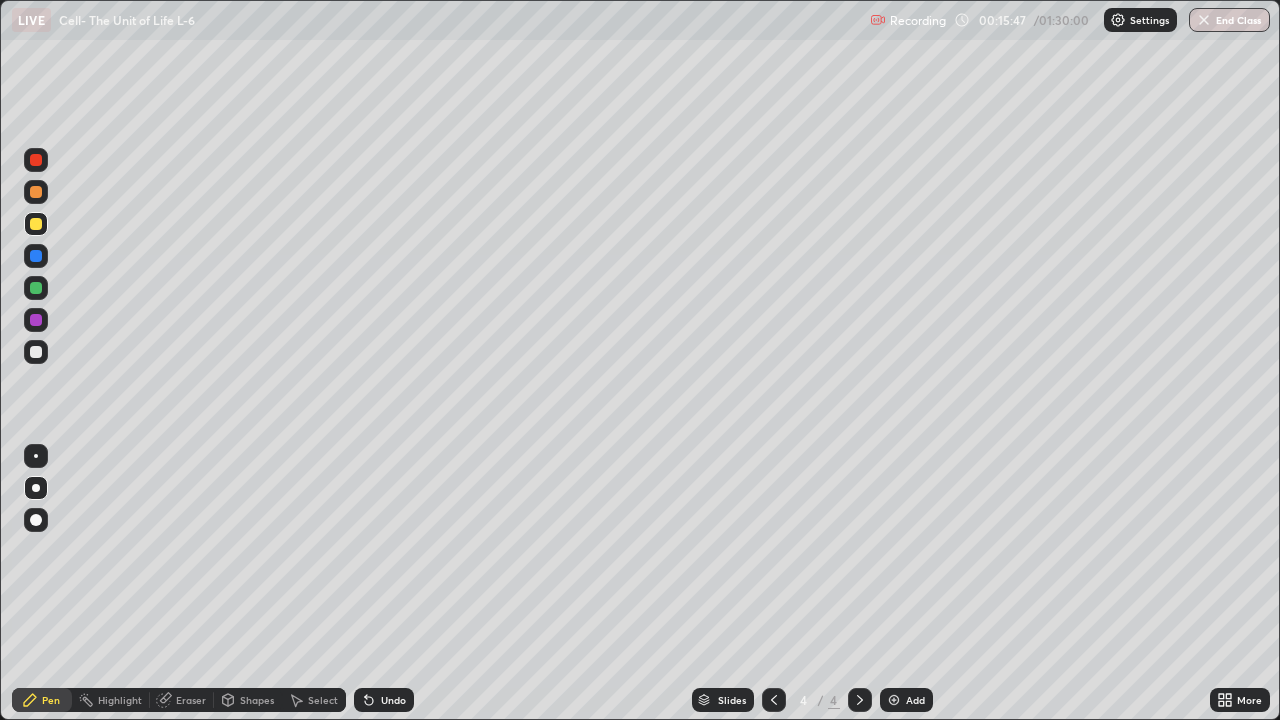 click at bounding box center [36, 352] 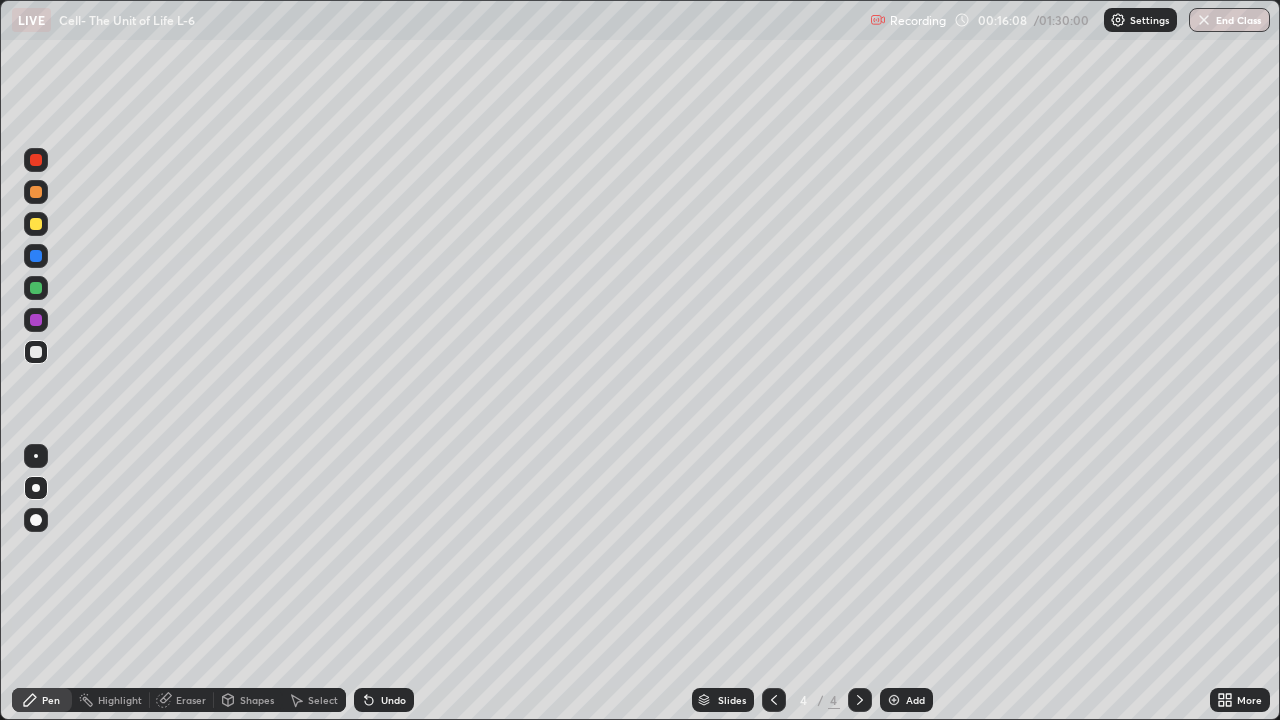 click on "Undo" at bounding box center (393, 700) 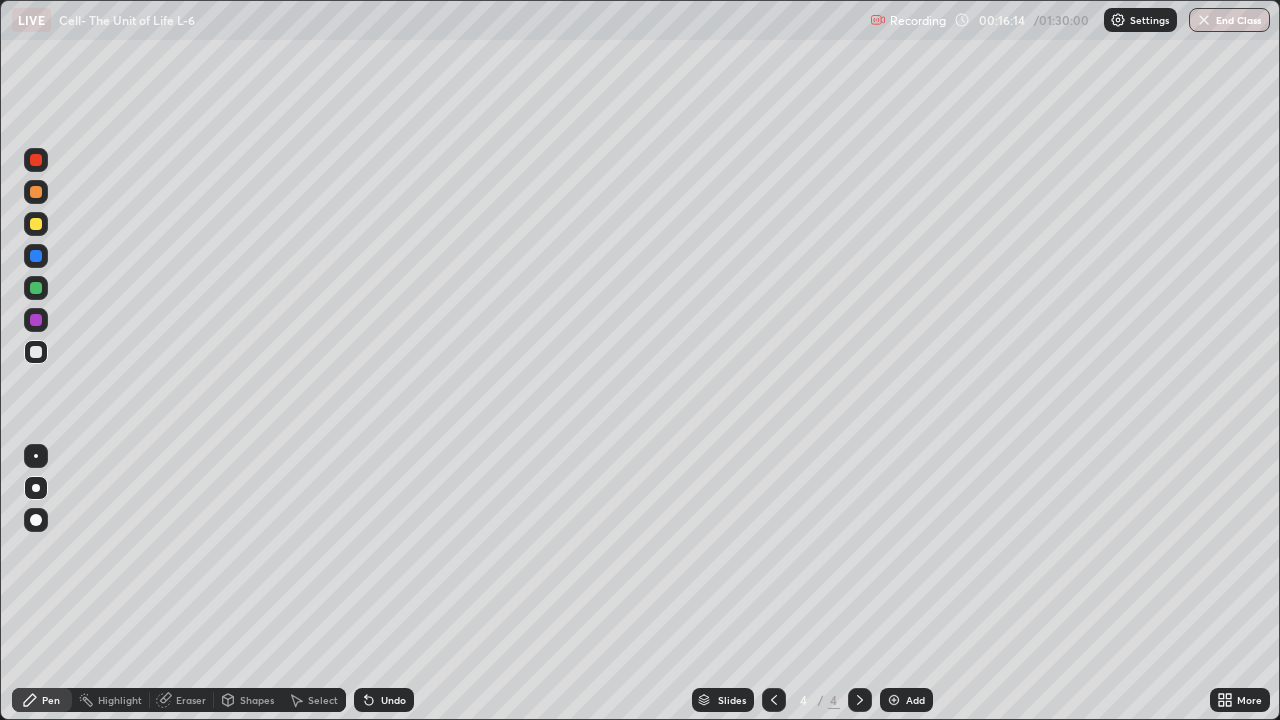 click on "Undo" at bounding box center [393, 700] 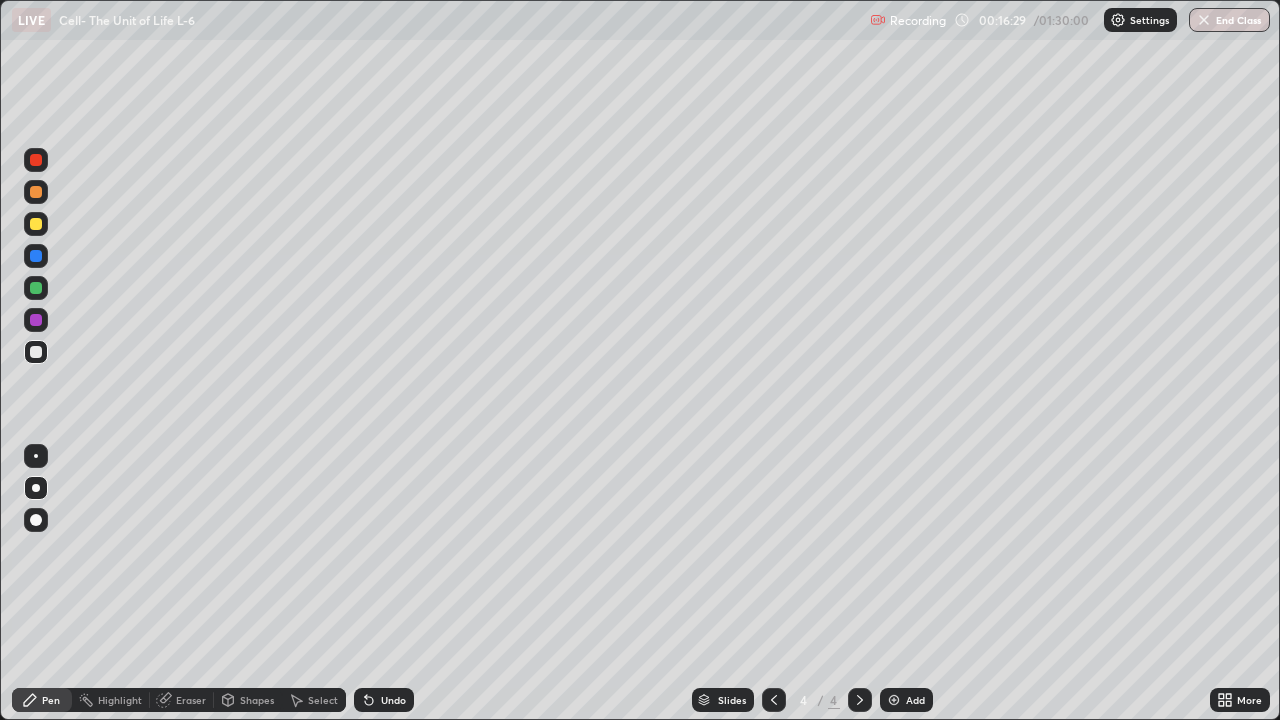 click on "Undo" at bounding box center (393, 700) 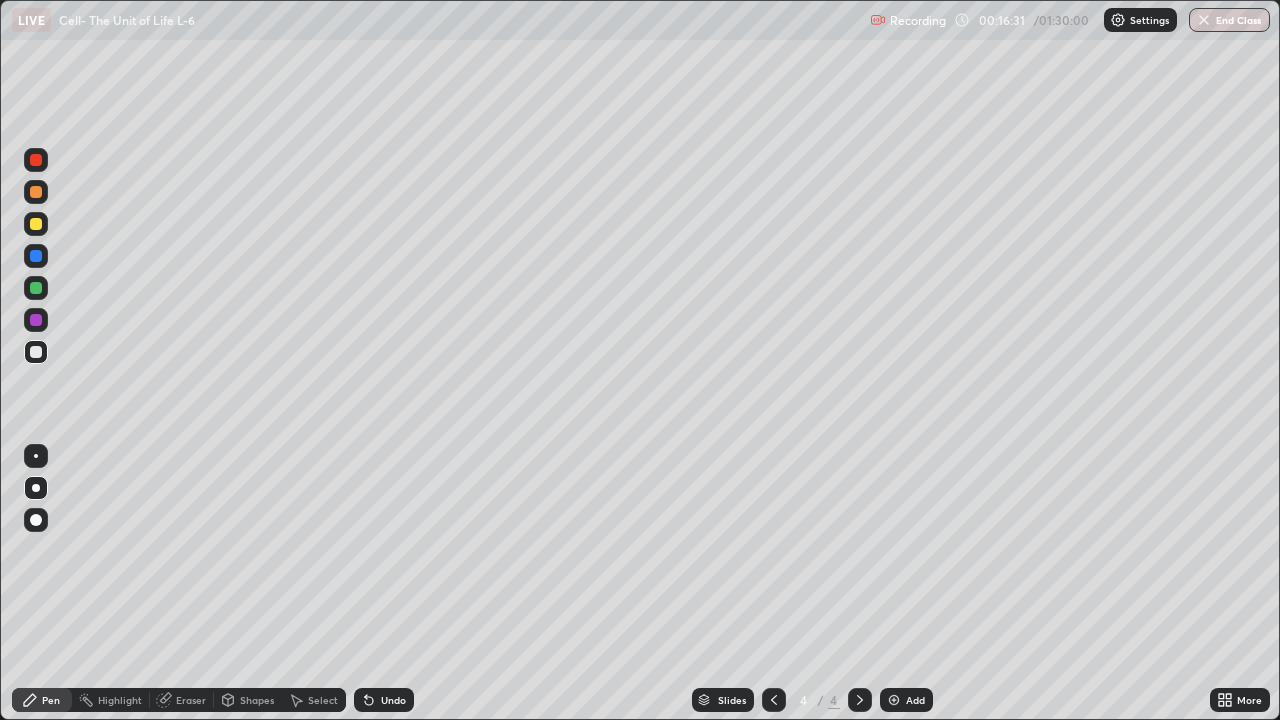 click on "Undo" at bounding box center (393, 700) 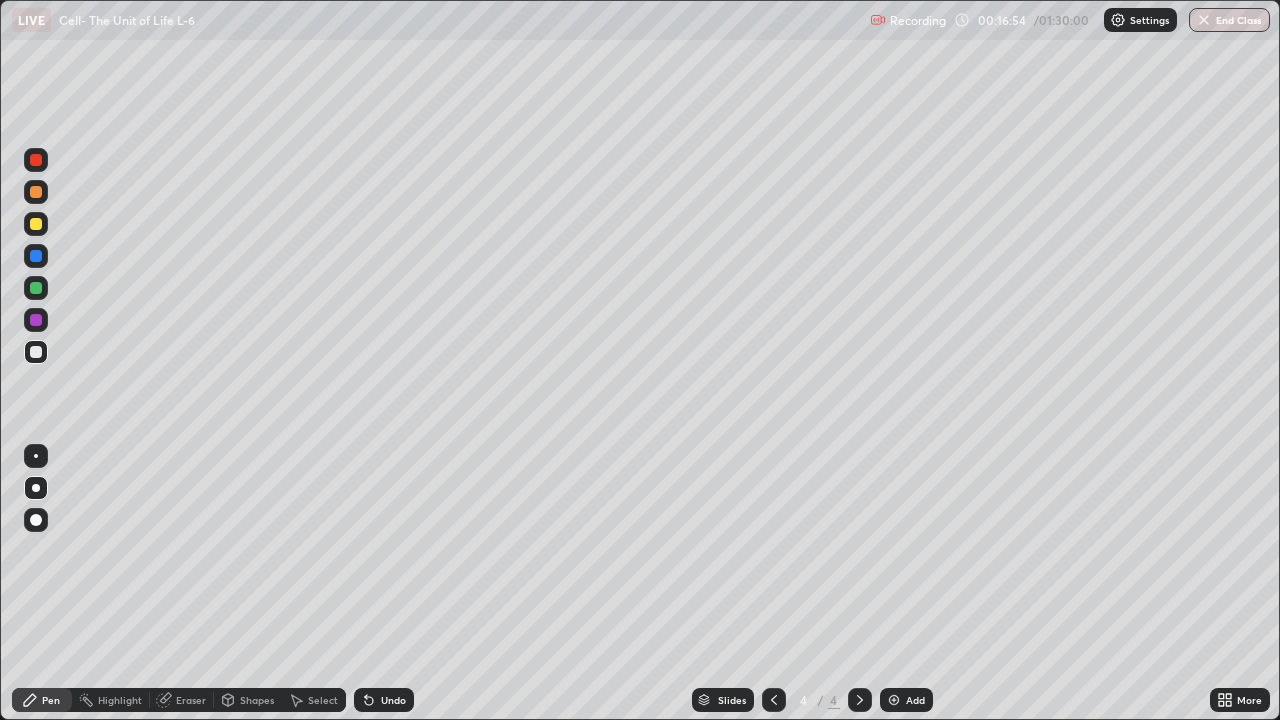click on "Undo" at bounding box center (393, 700) 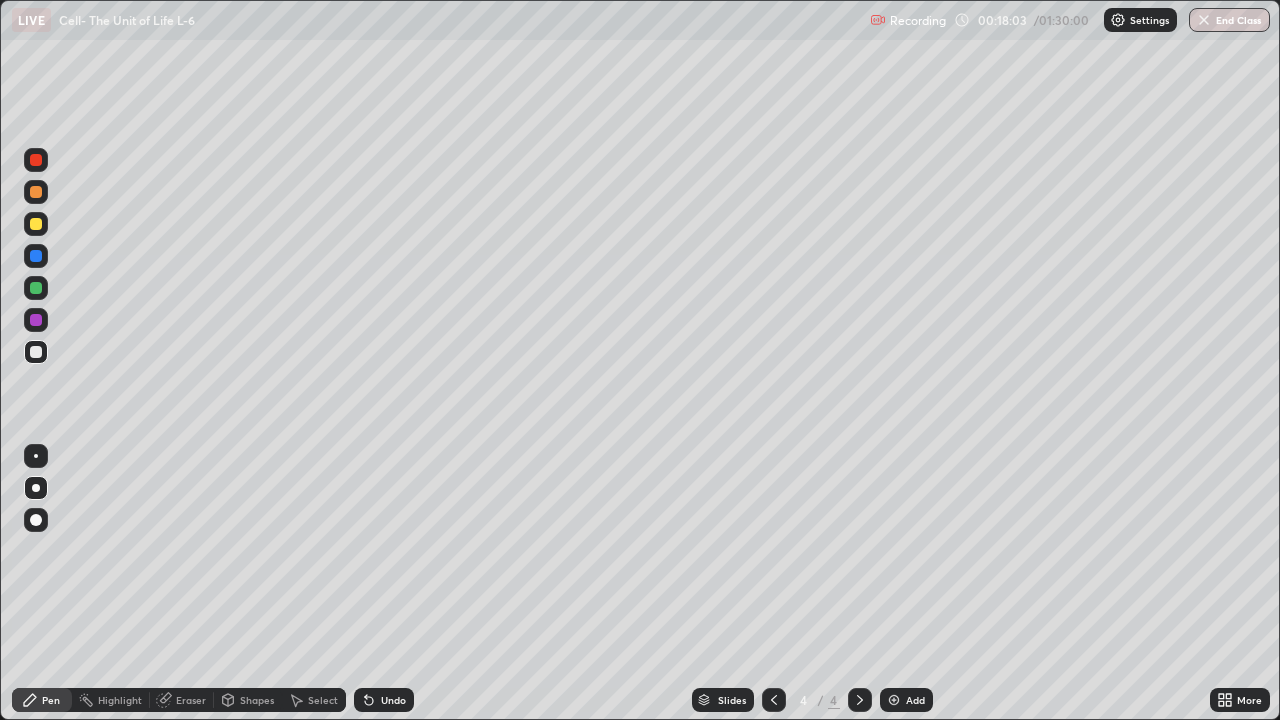 click on "Undo" at bounding box center (393, 700) 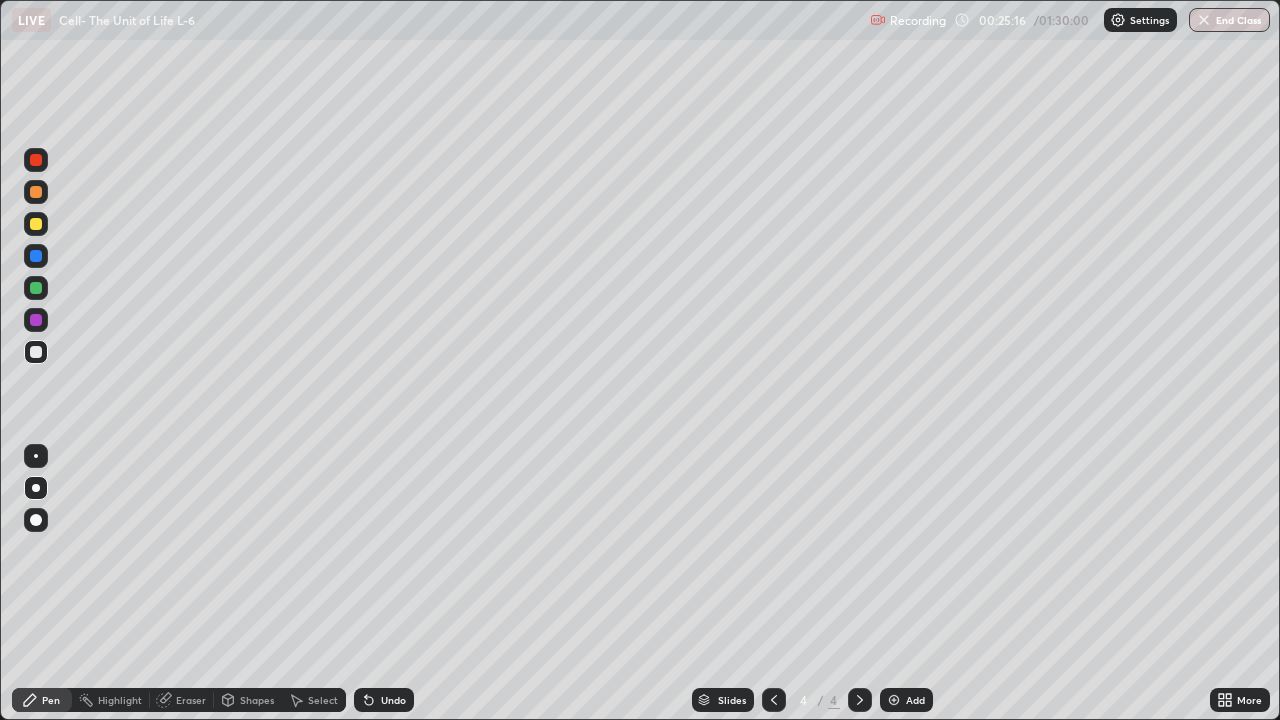 click on "Undo" at bounding box center [384, 700] 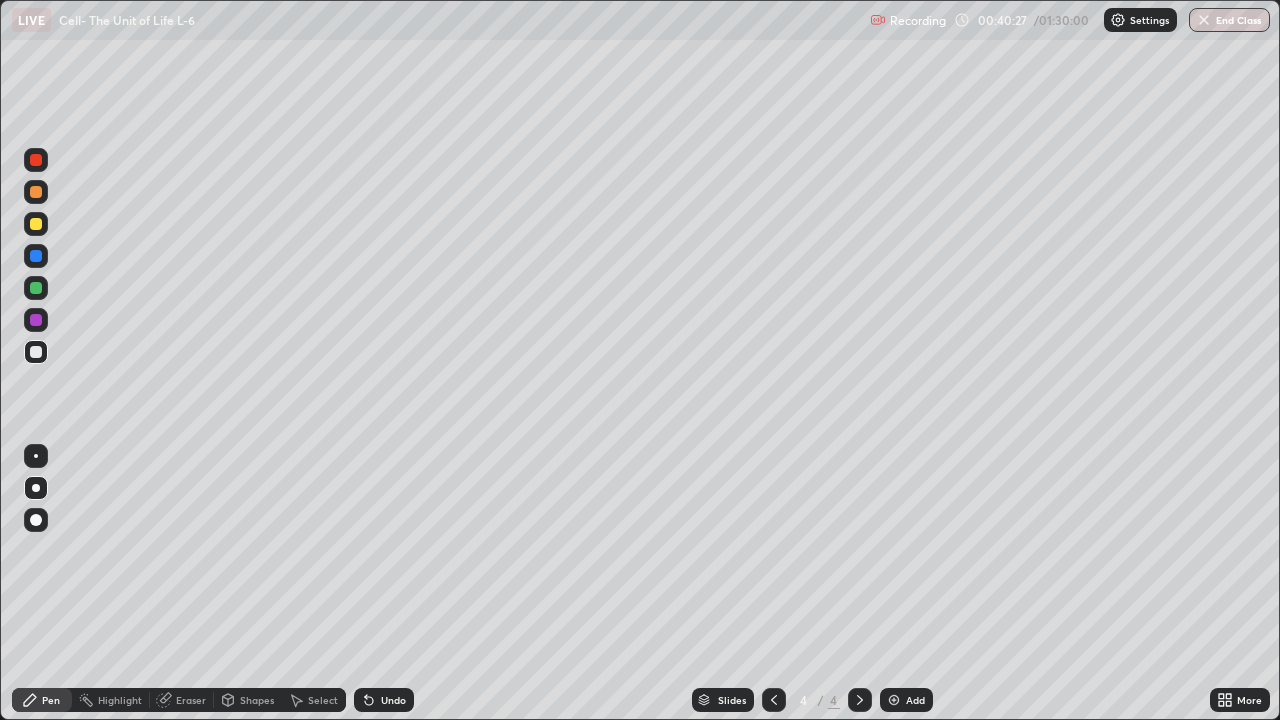 click on "Add" at bounding box center [915, 700] 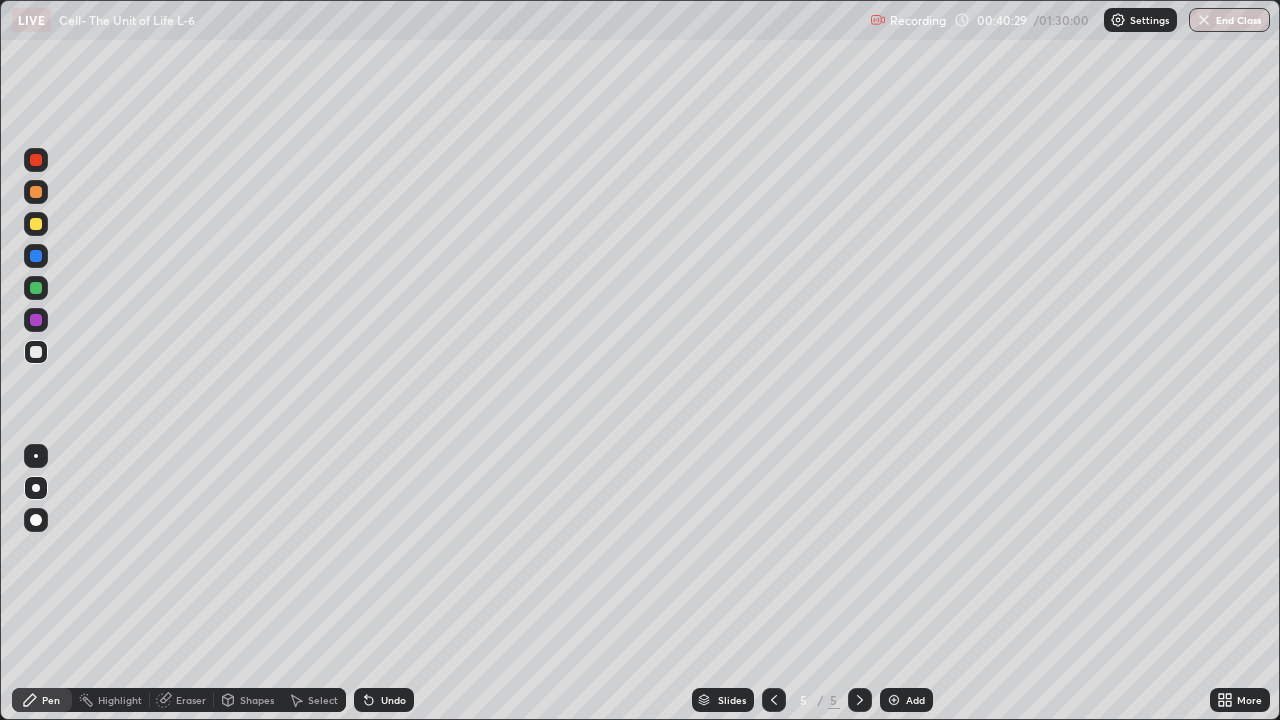 click at bounding box center (36, 256) 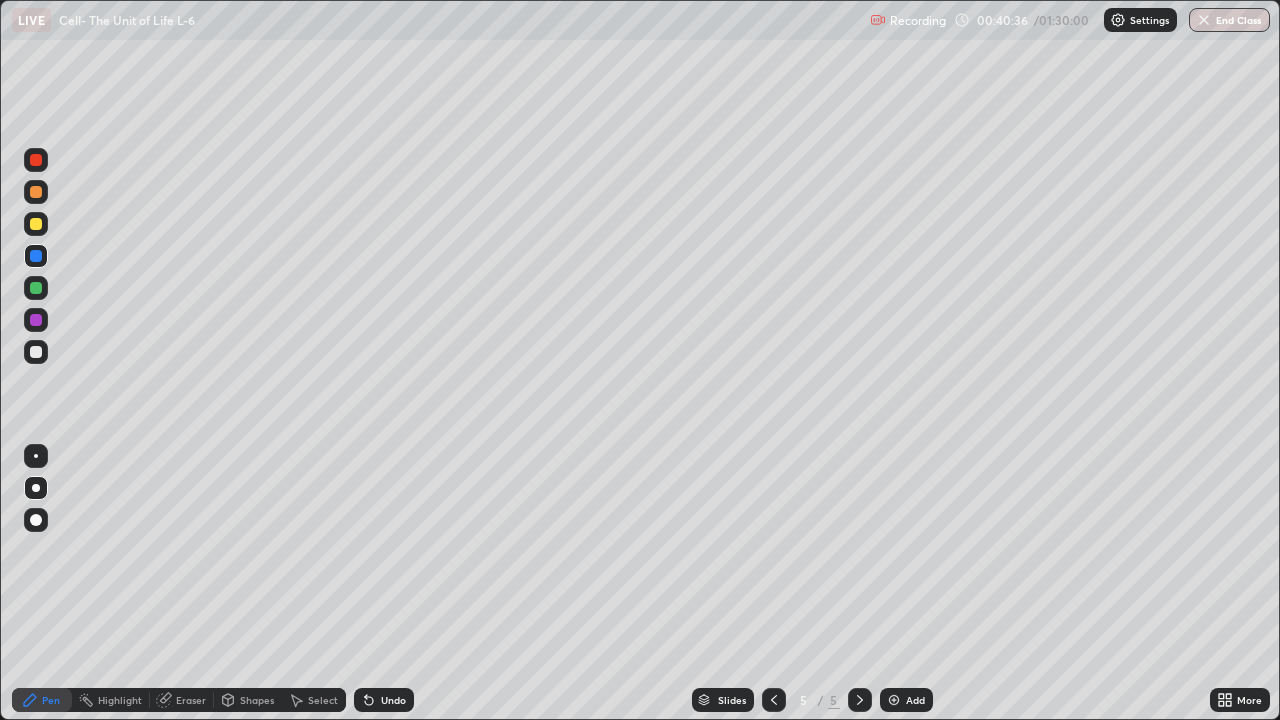 click on "Undo" at bounding box center [384, 700] 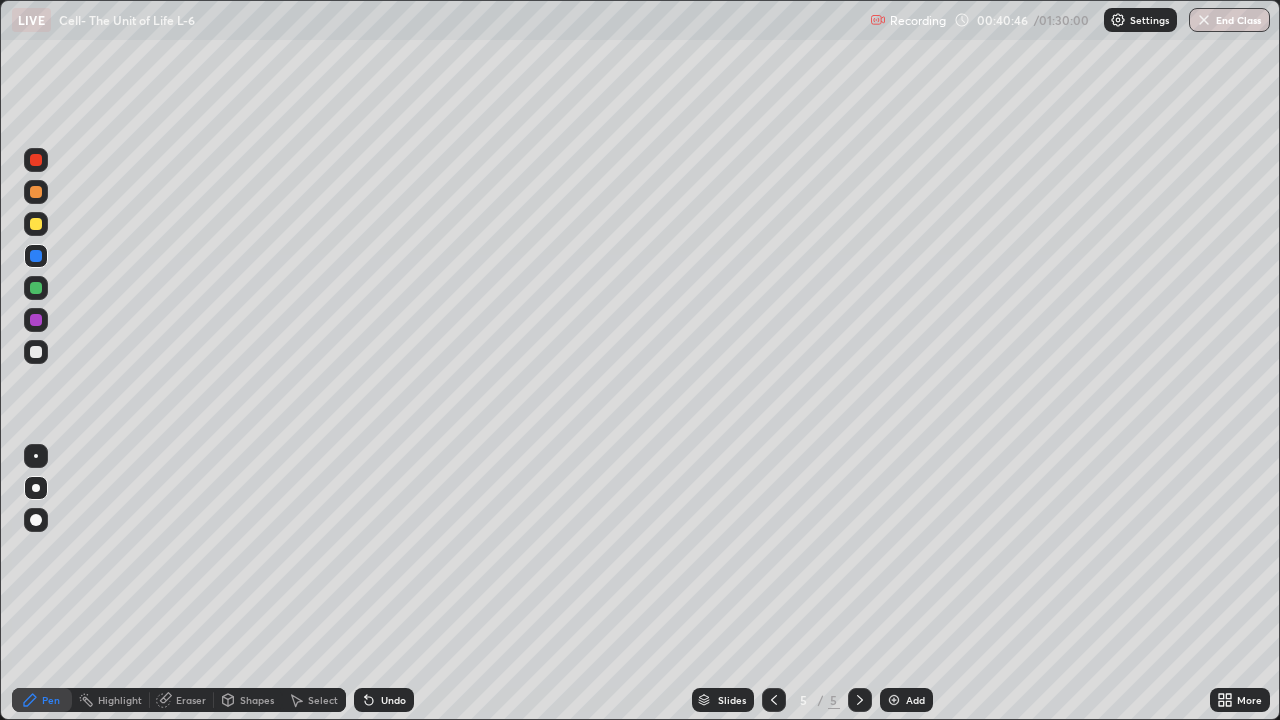 click at bounding box center (36, 224) 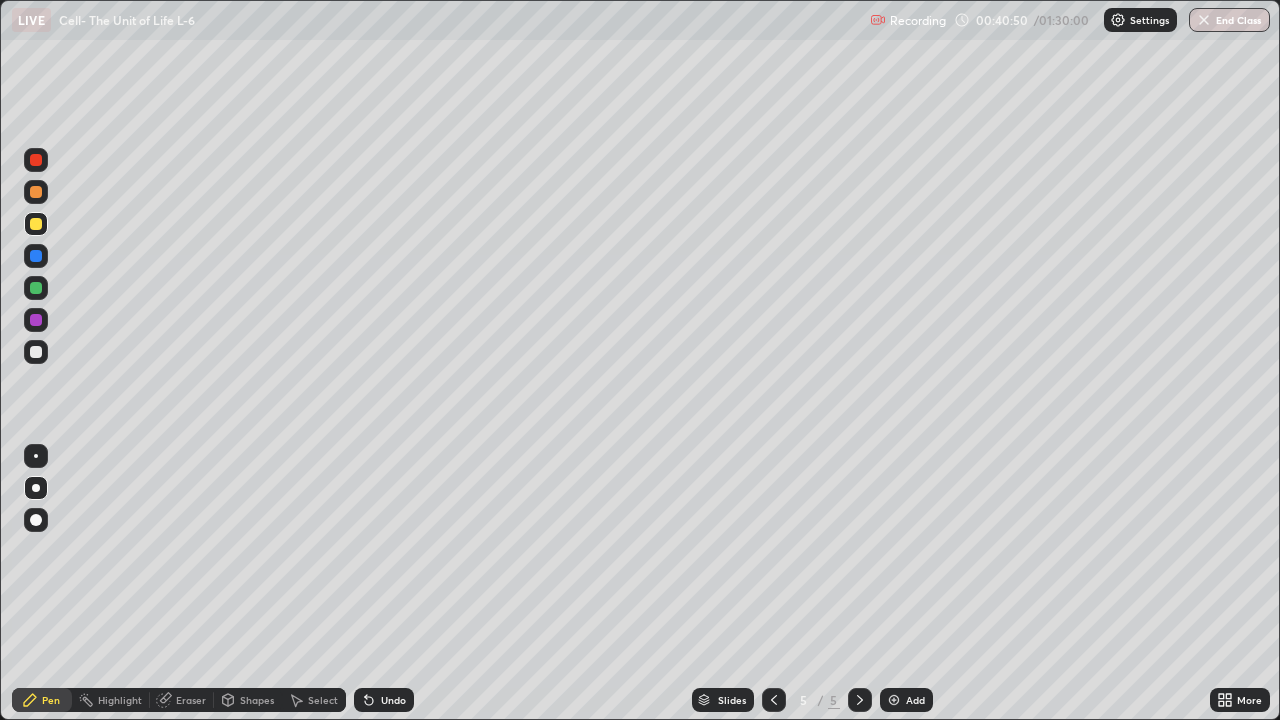 click at bounding box center (36, 256) 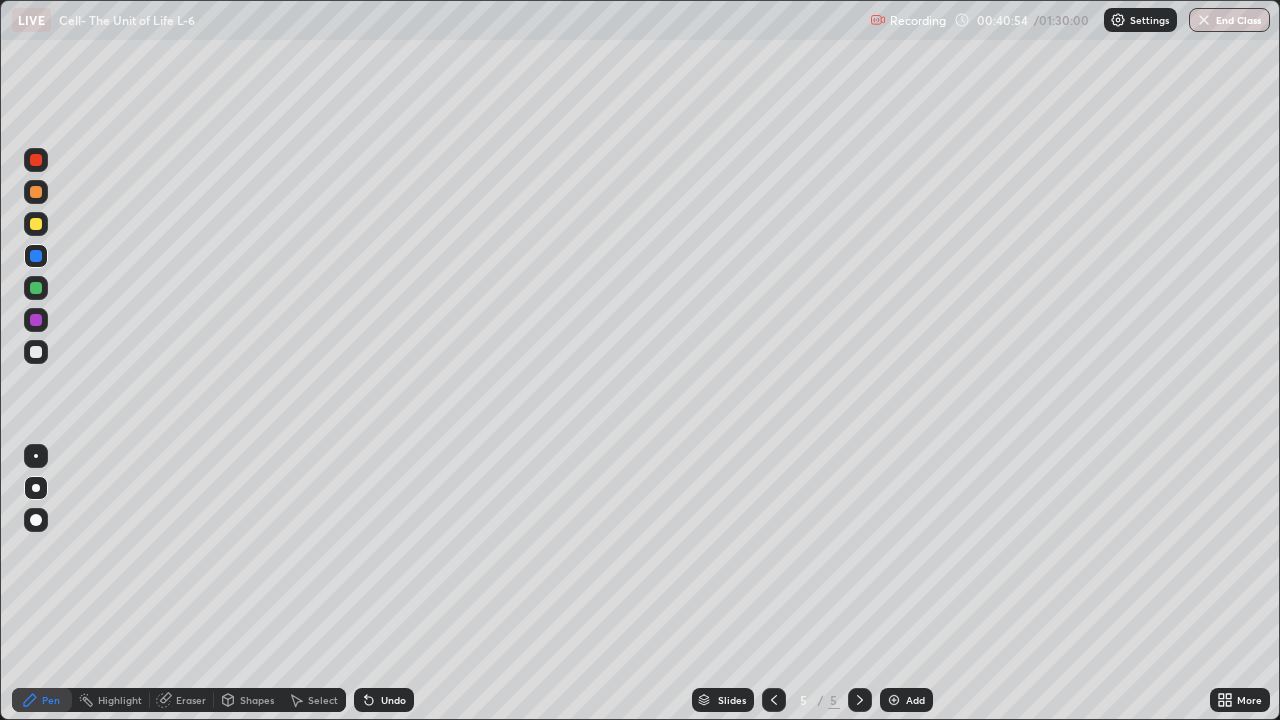click at bounding box center [36, 352] 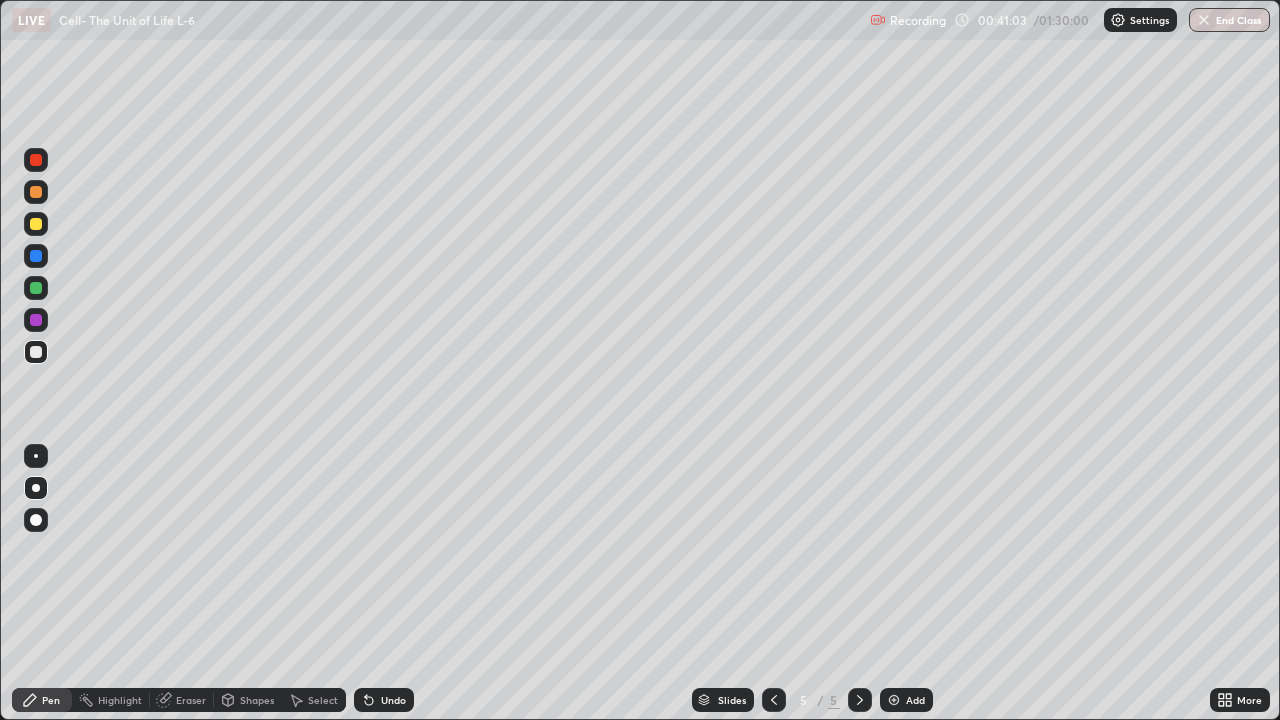click at bounding box center (36, 288) 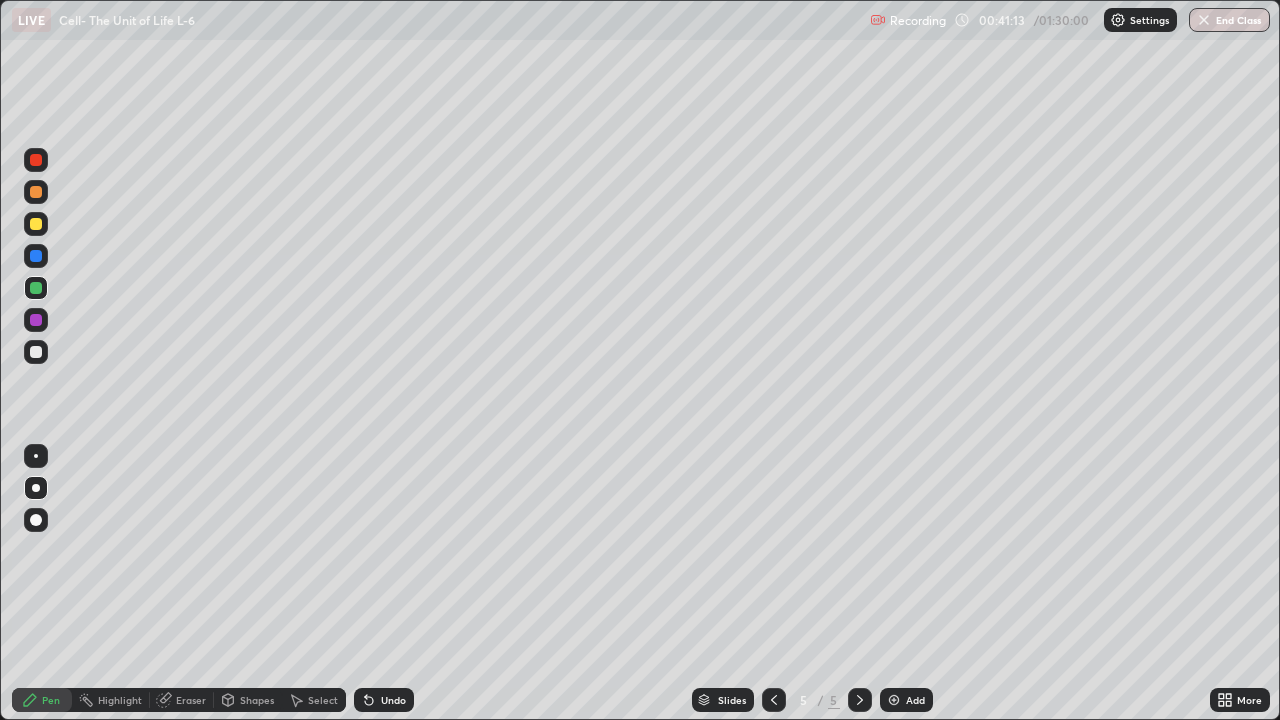click at bounding box center (36, 352) 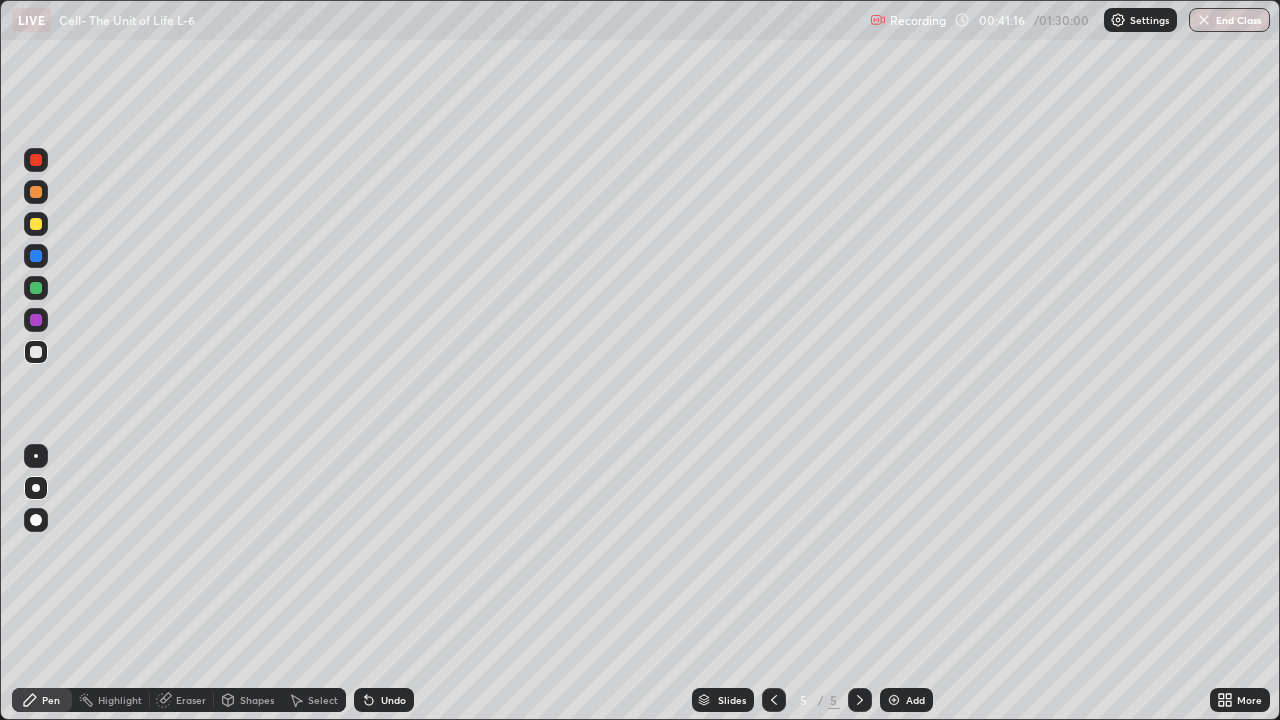 click at bounding box center [36, 224] 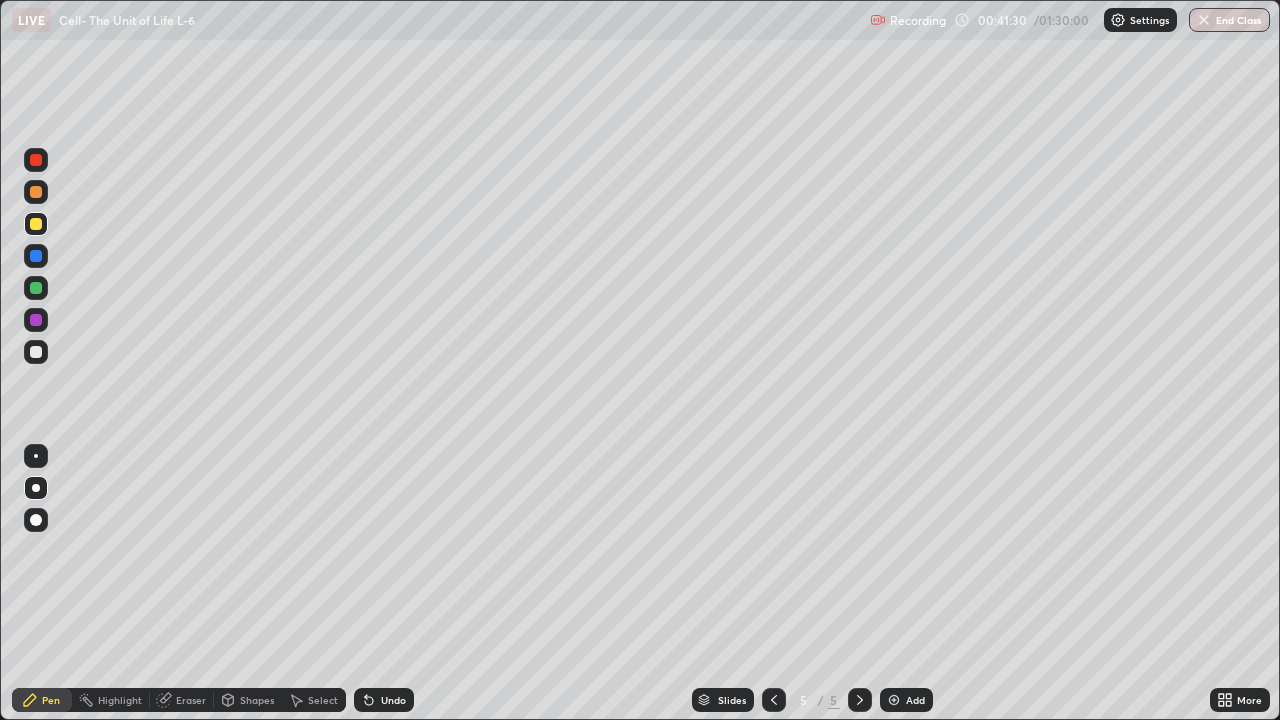 click at bounding box center [36, 288] 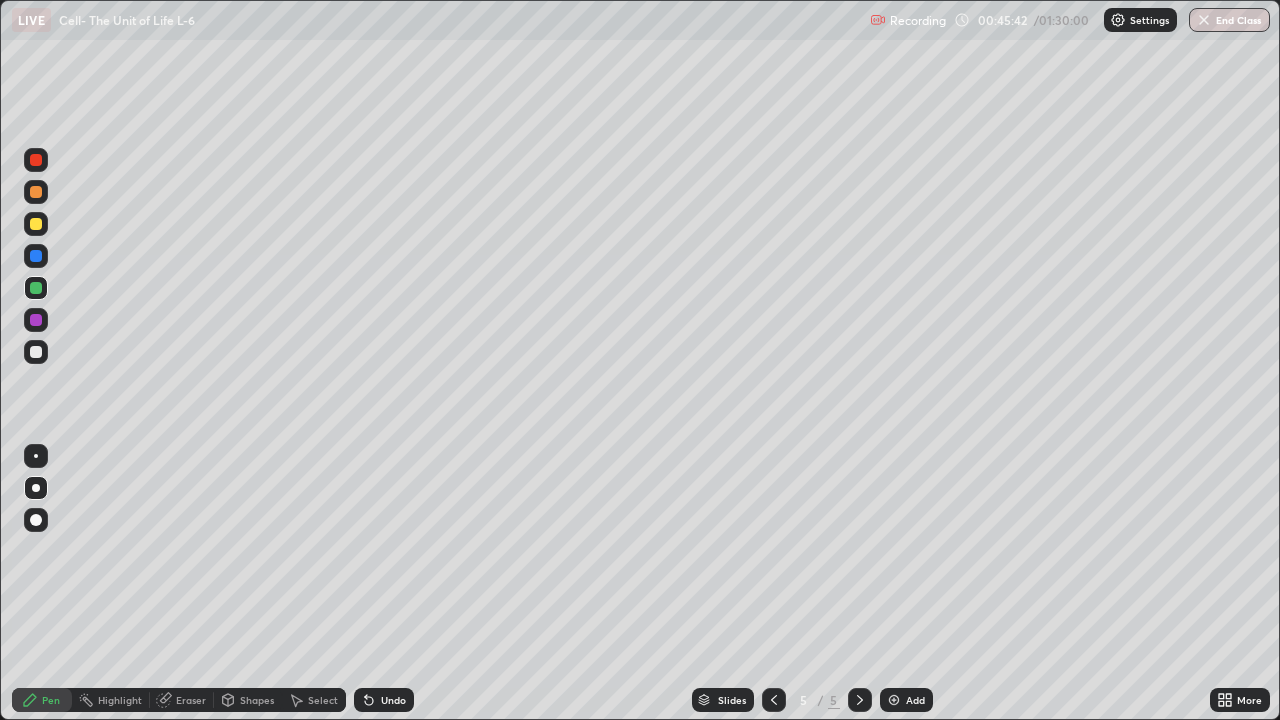 click at bounding box center (36, 352) 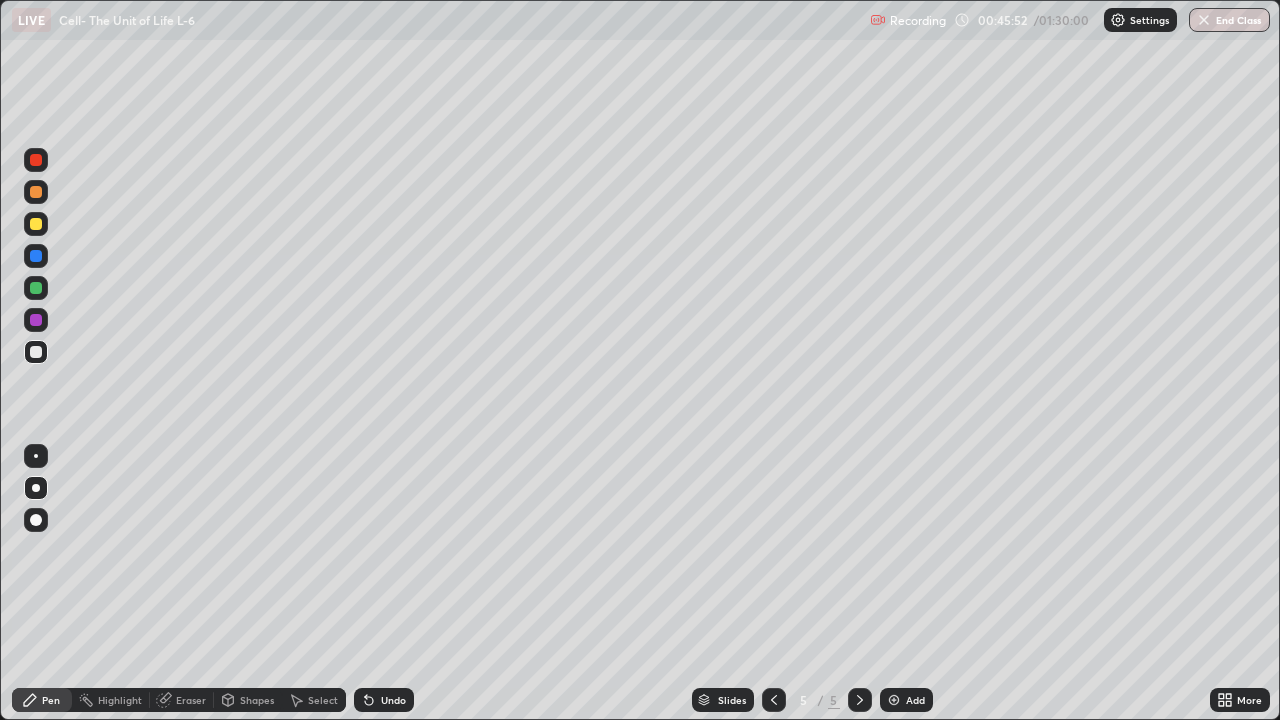 click at bounding box center (36, 224) 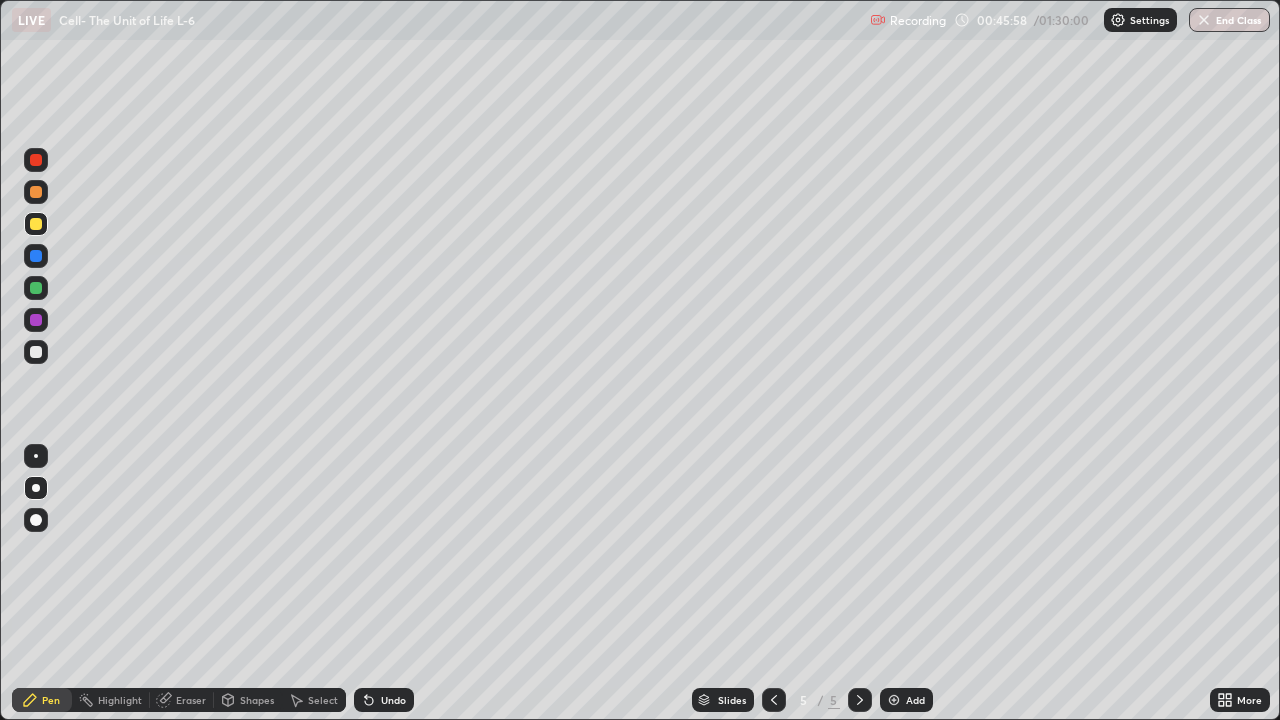 click on "Undo" at bounding box center [393, 700] 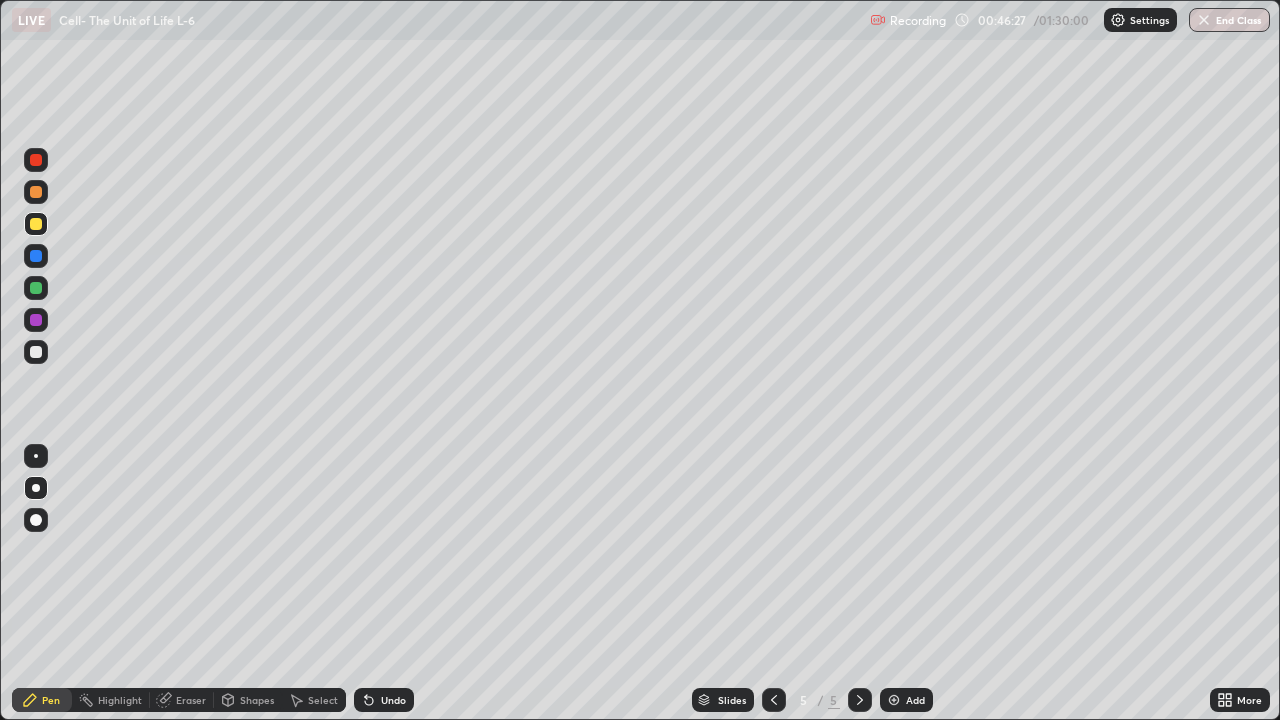 click on "Undo" at bounding box center [393, 700] 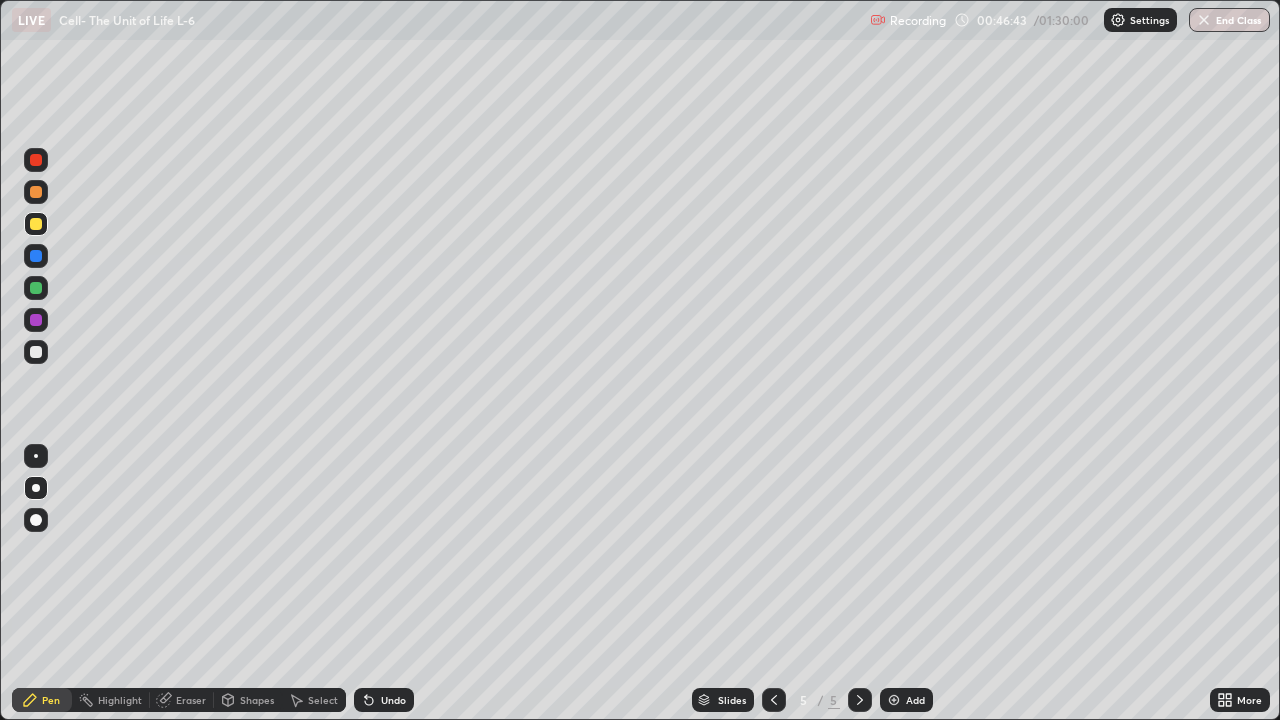 click on "Undo" at bounding box center [393, 700] 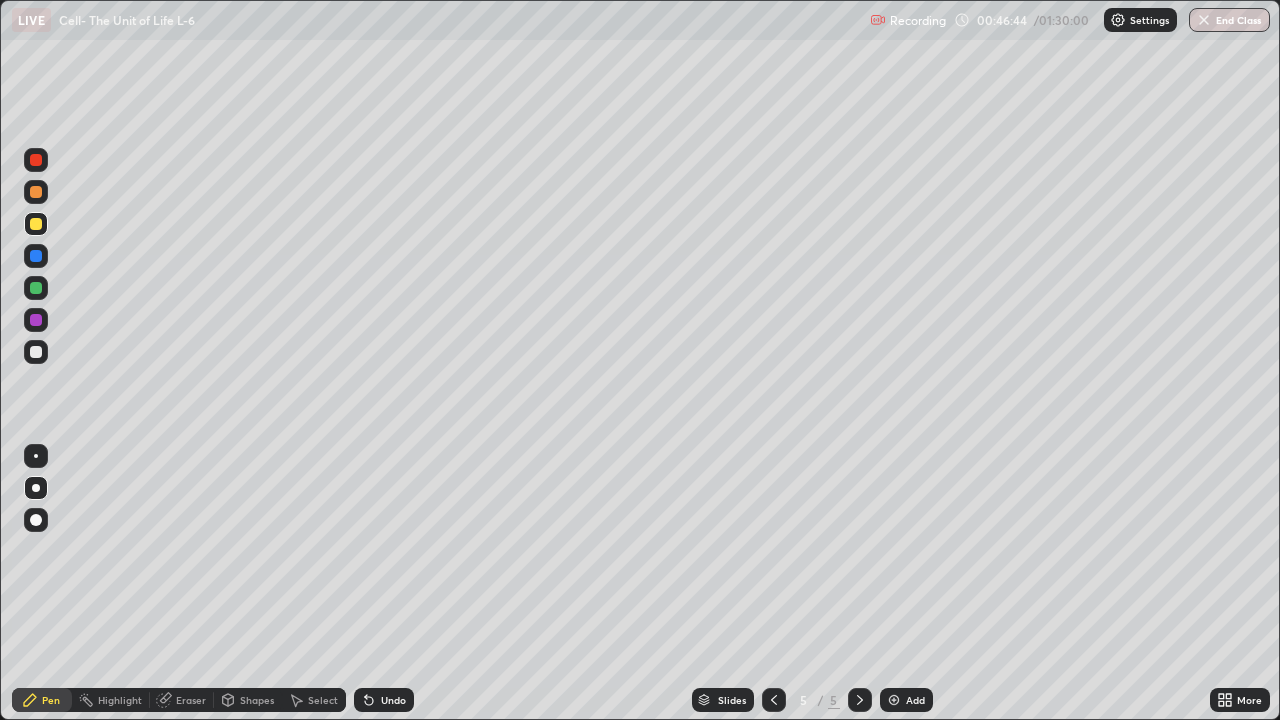 click on "Undo" at bounding box center (393, 700) 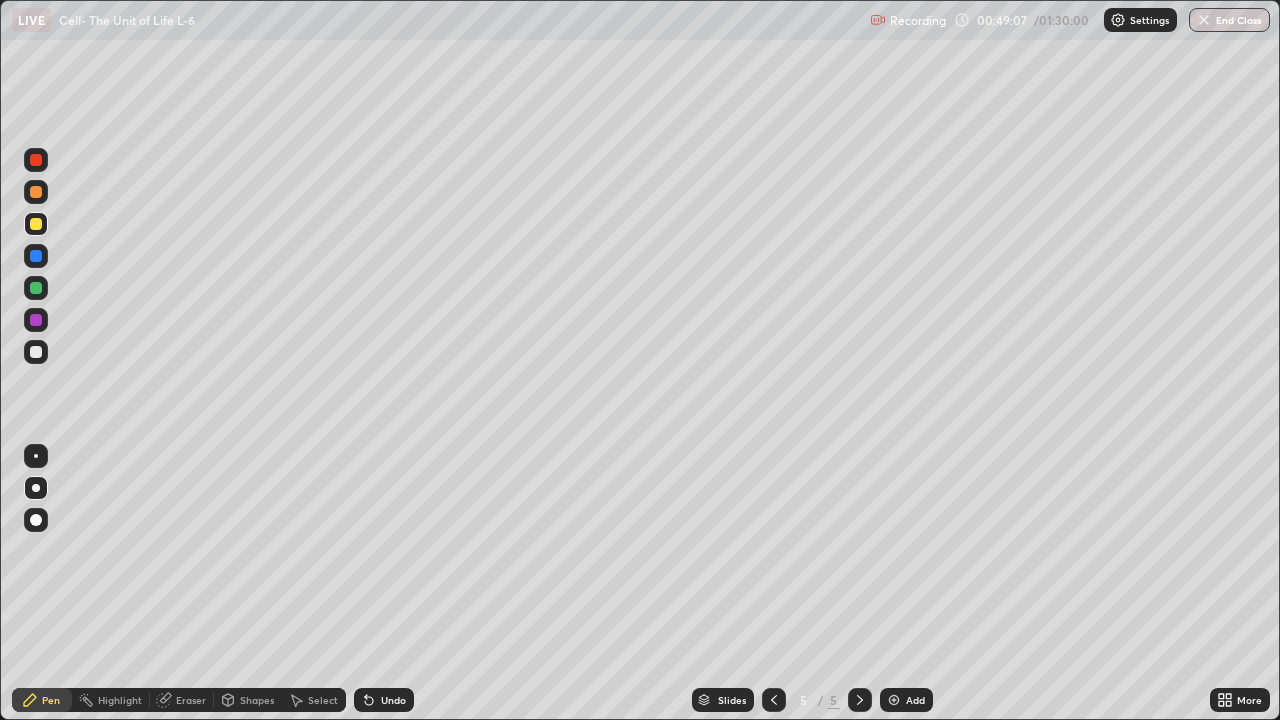 click on "Undo" at bounding box center (393, 700) 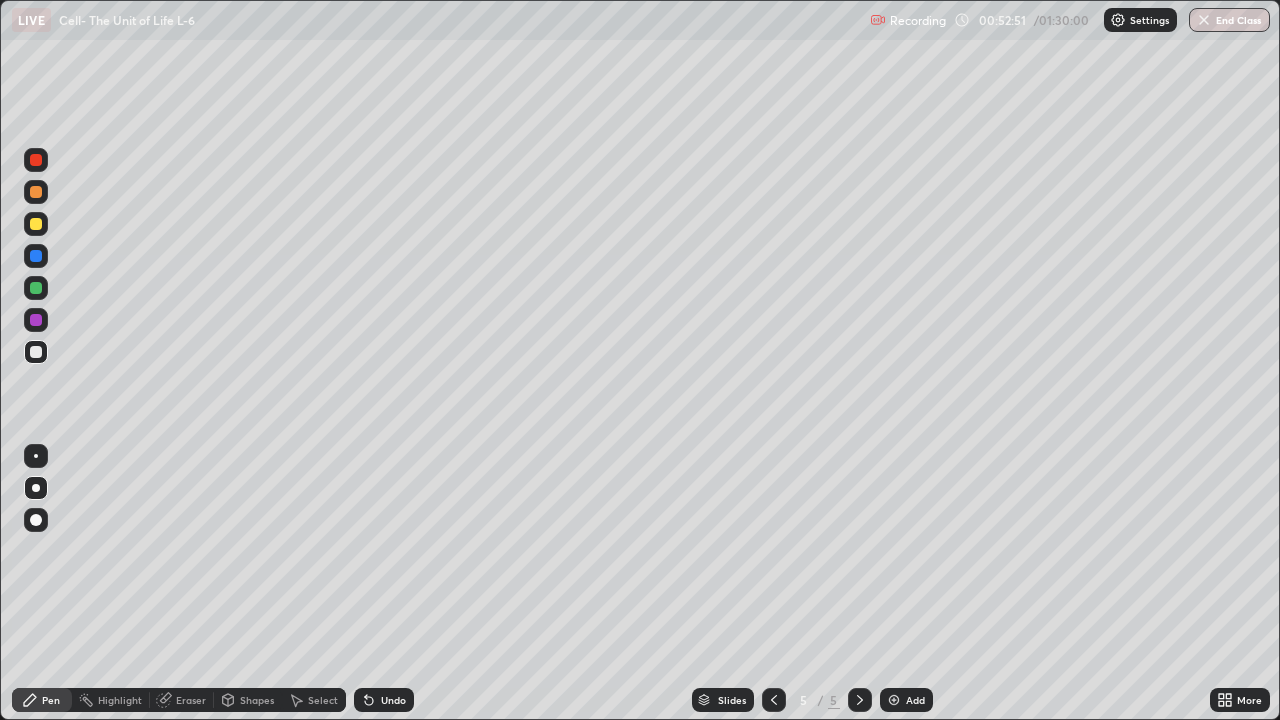 click on "Undo" at bounding box center (393, 700) 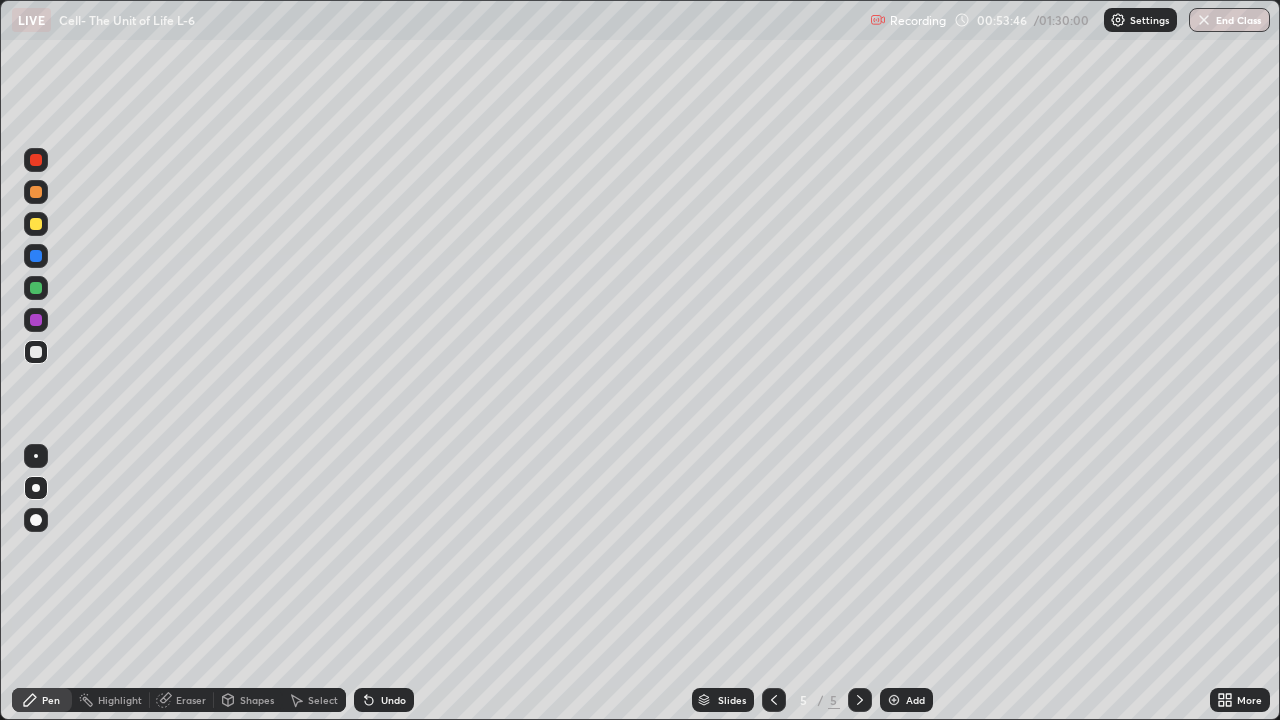 click on "Eraser" at bounding box center (191, 700) 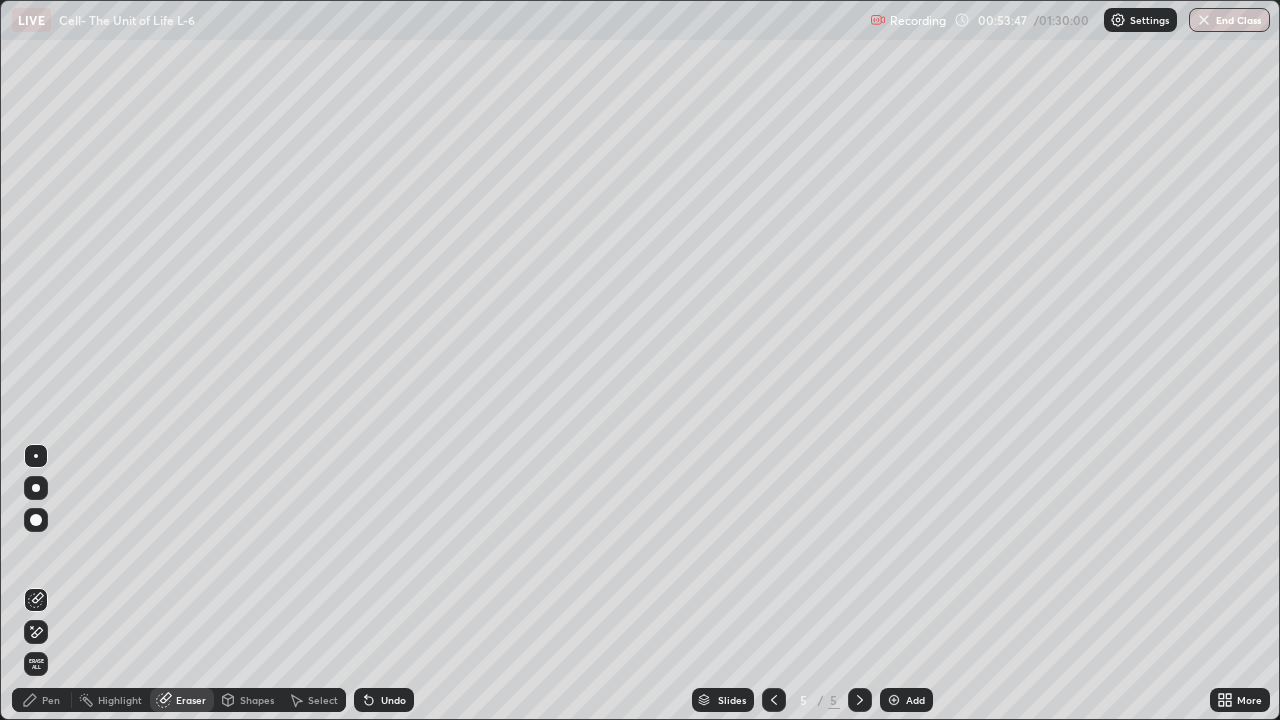 click at bounding box center (36, 520) 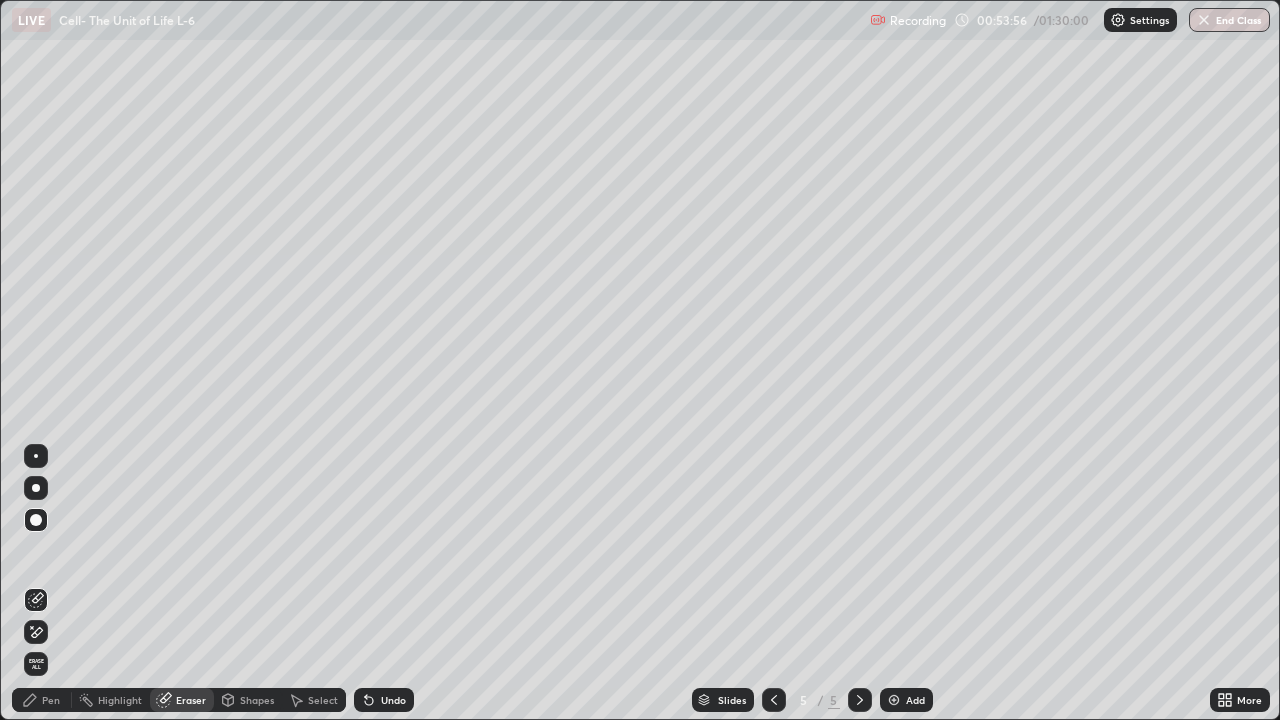click on "Select" at bounding box center [323, 700] 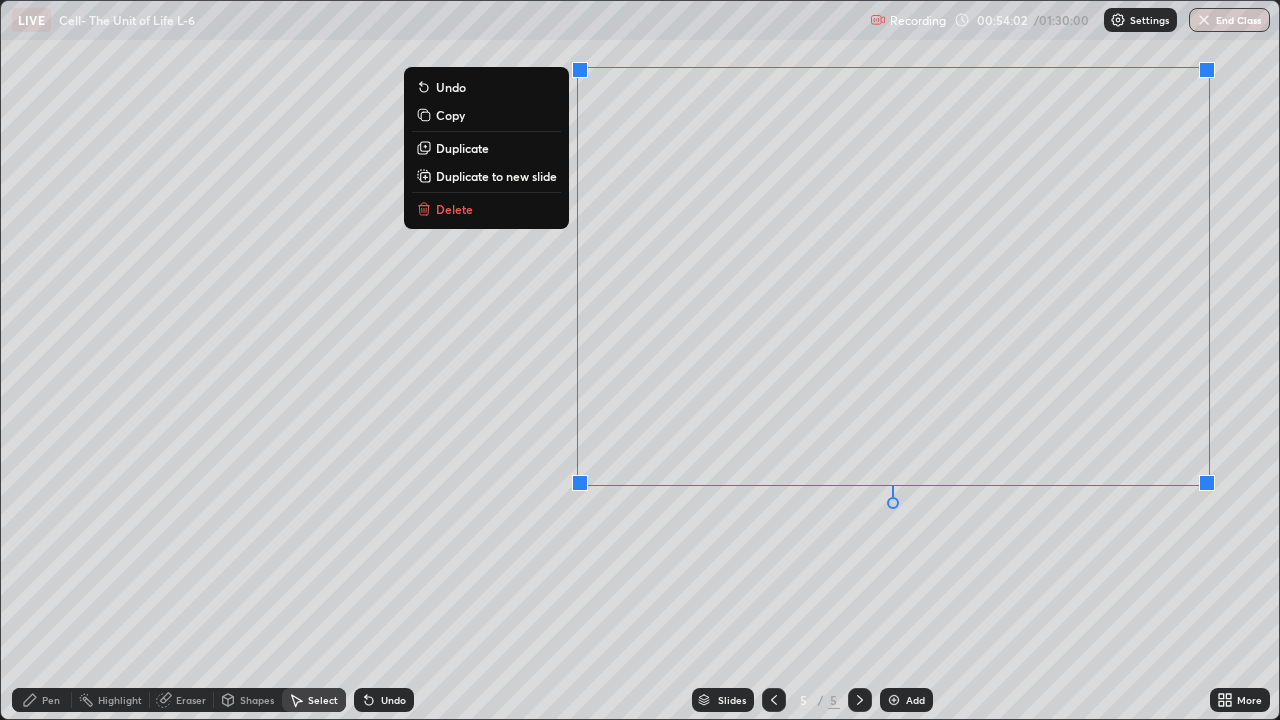 click on "Delete" at bounding box center (454, 209) 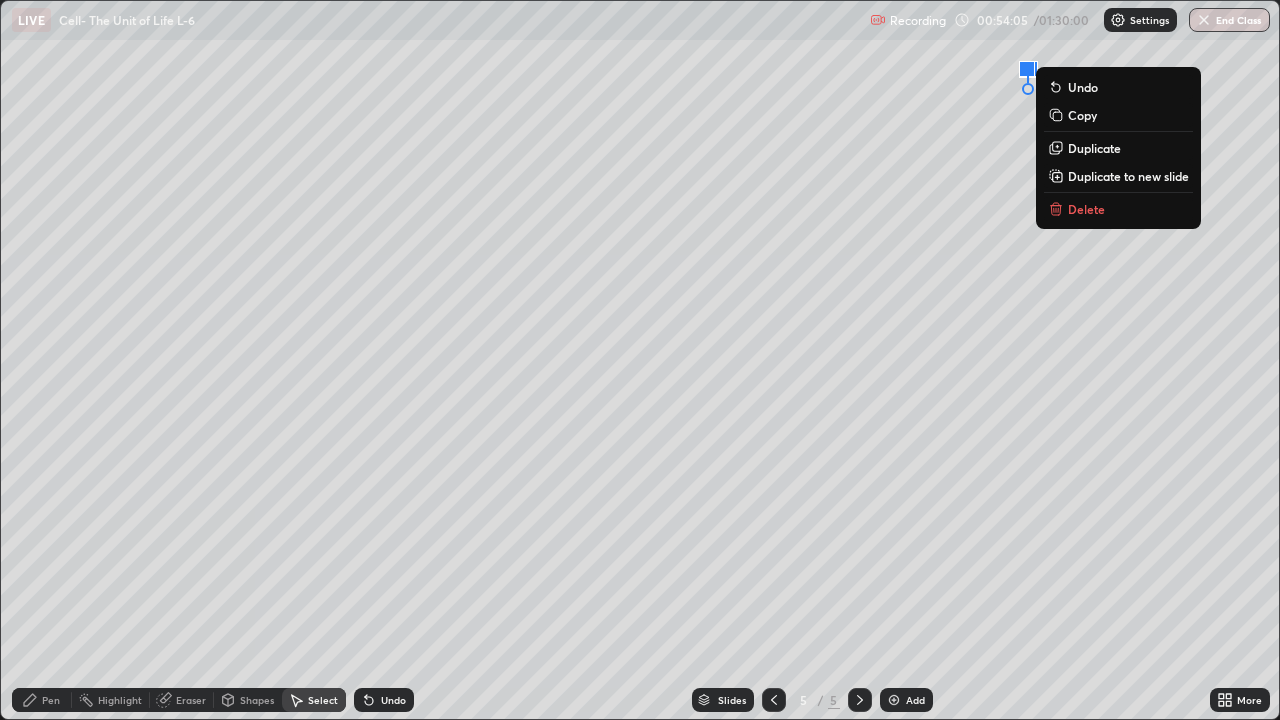 click on "Delete" at bounding box center [1086, 209] 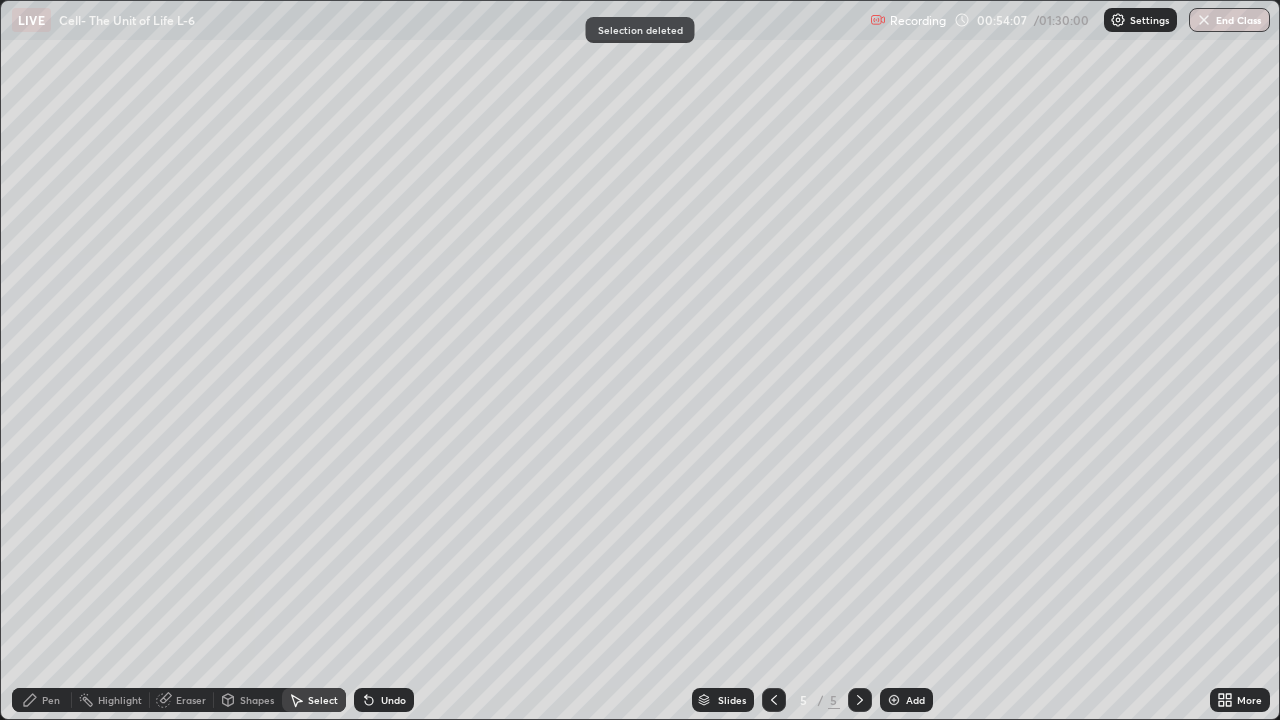 click at bounding box center (774, 700) 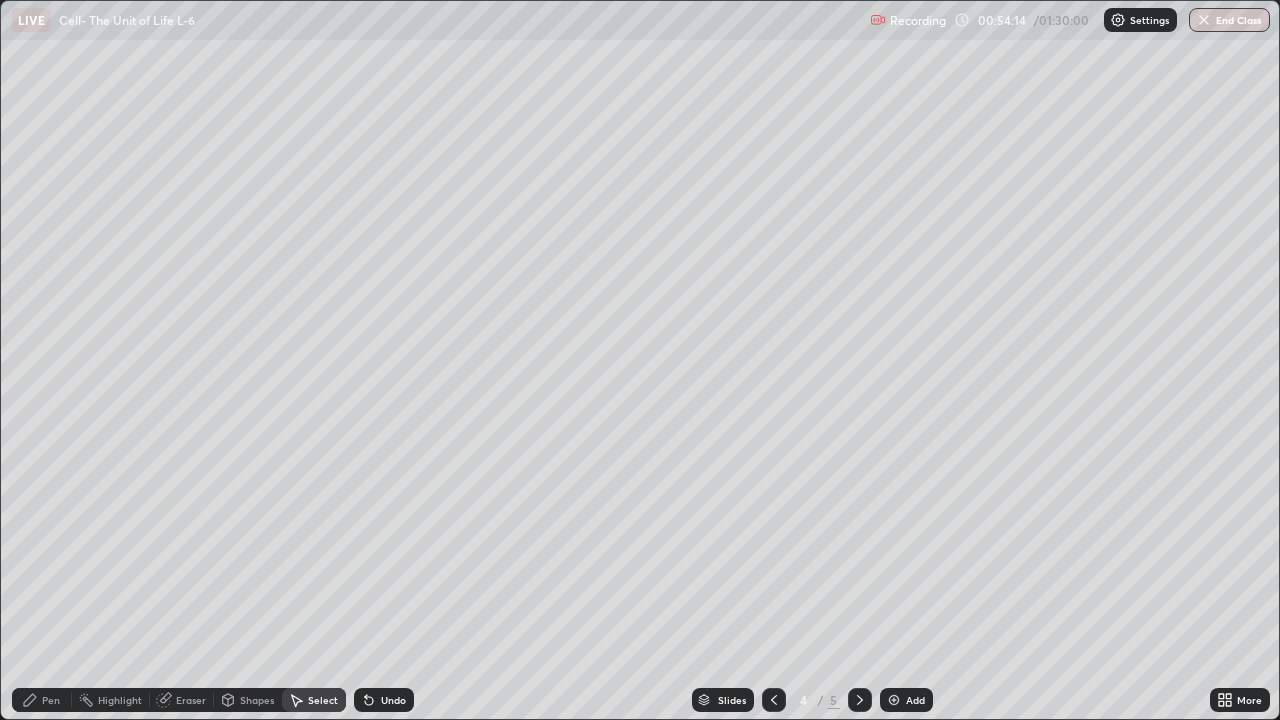 click on "Pen" at bounding box center [51, 700] 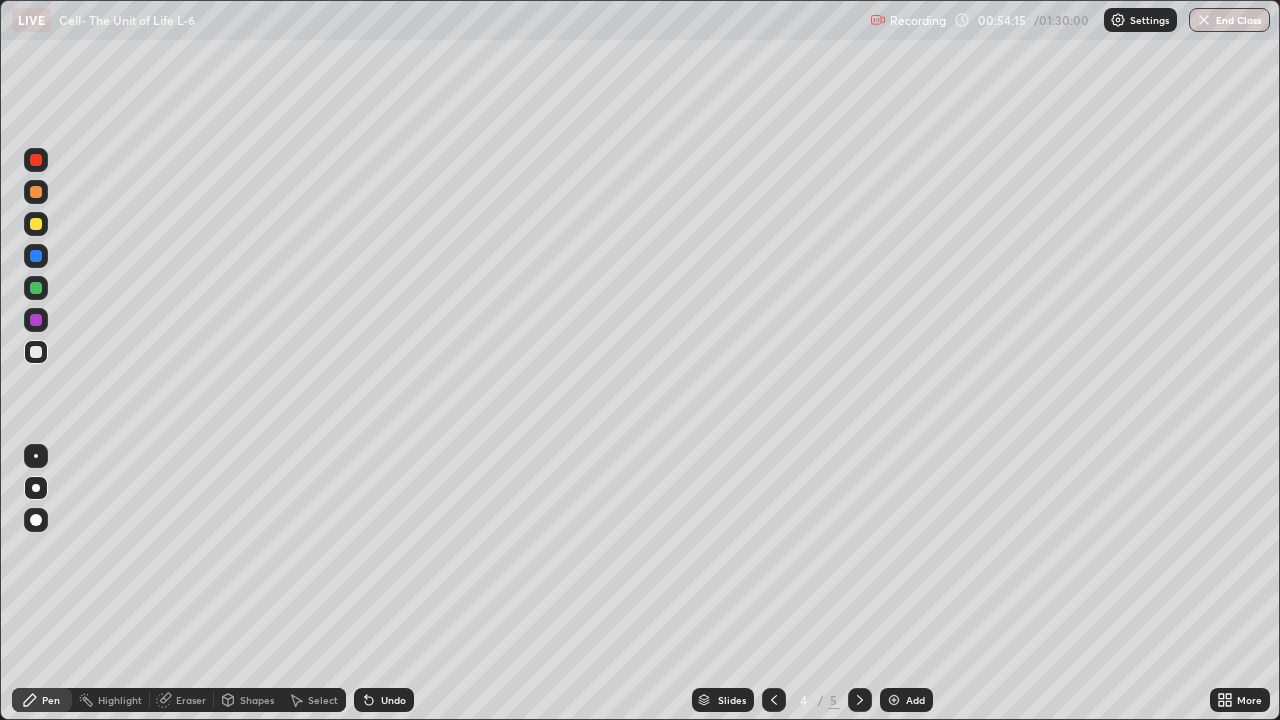 click at bounding box center [36, 288] 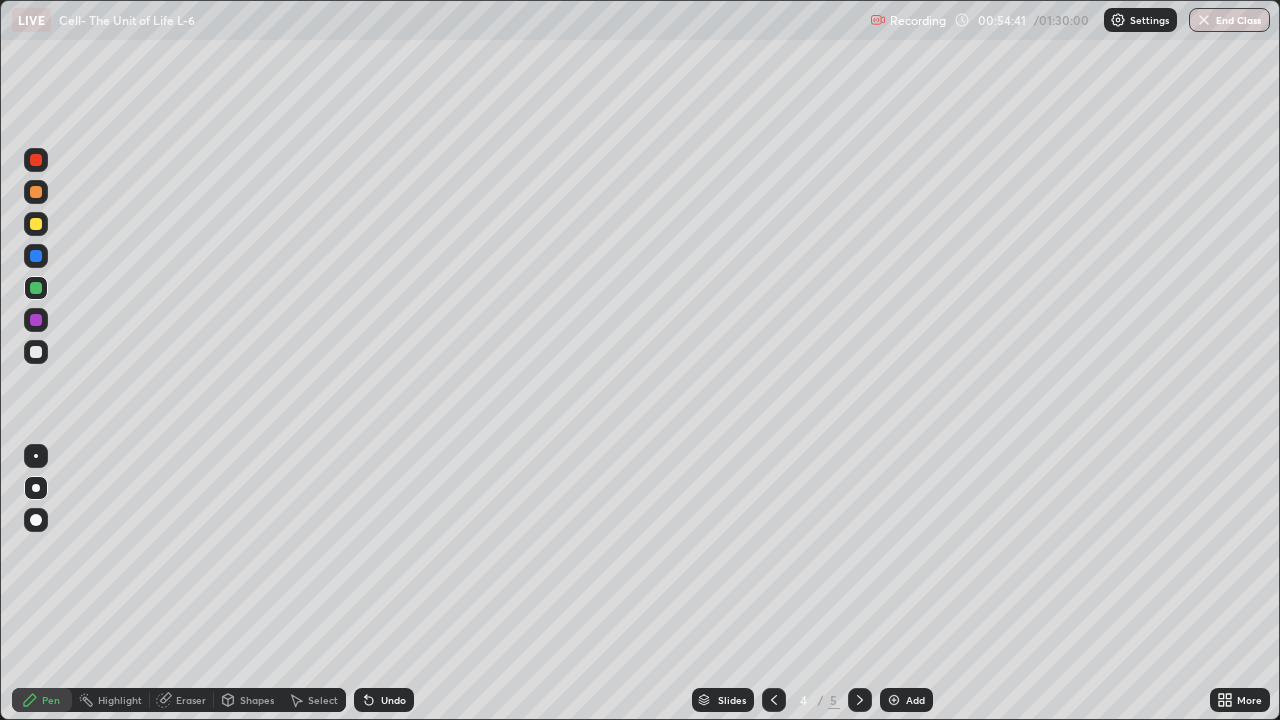 click 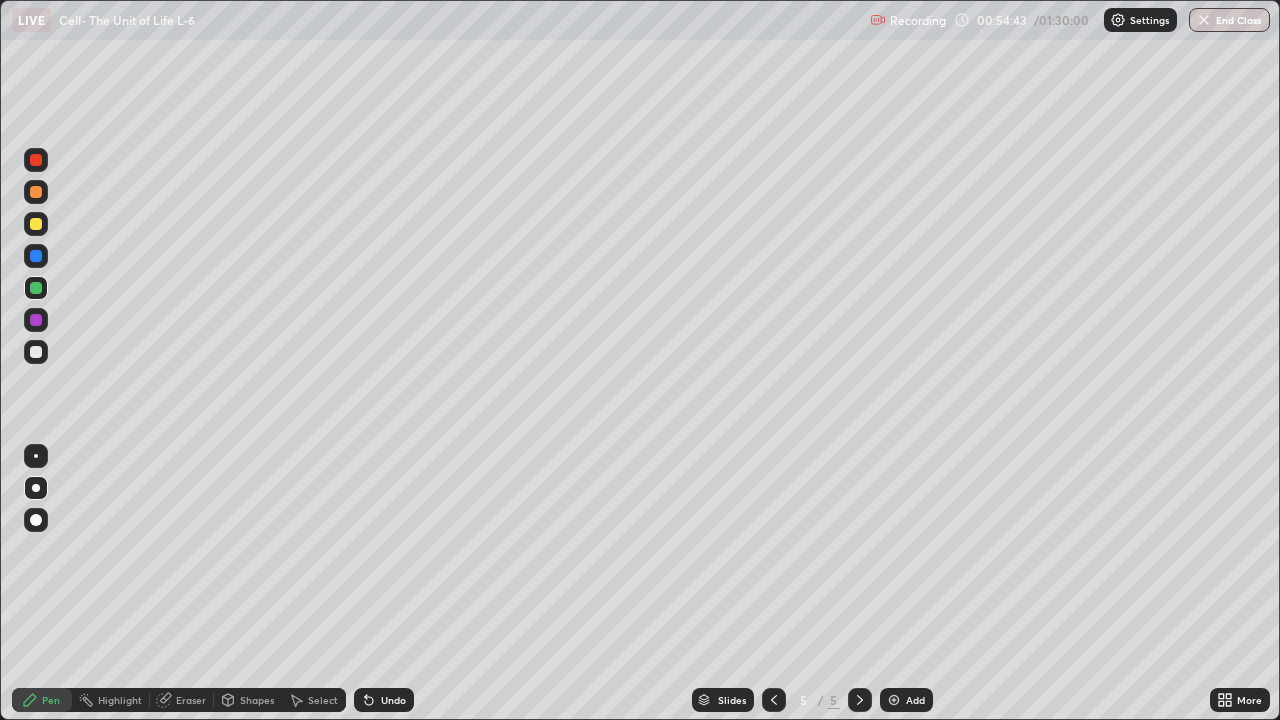 click on "Shapes" at bounding box center (248, 700) 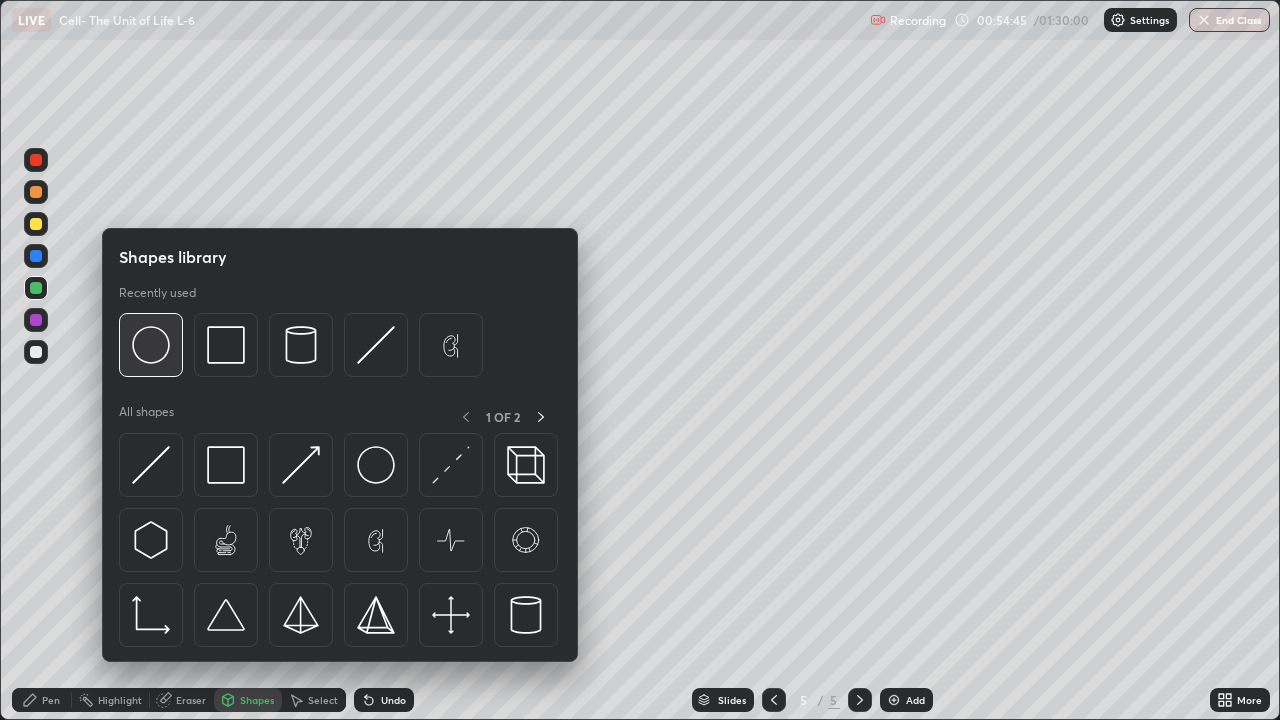 click at bounding box center (151, 345) 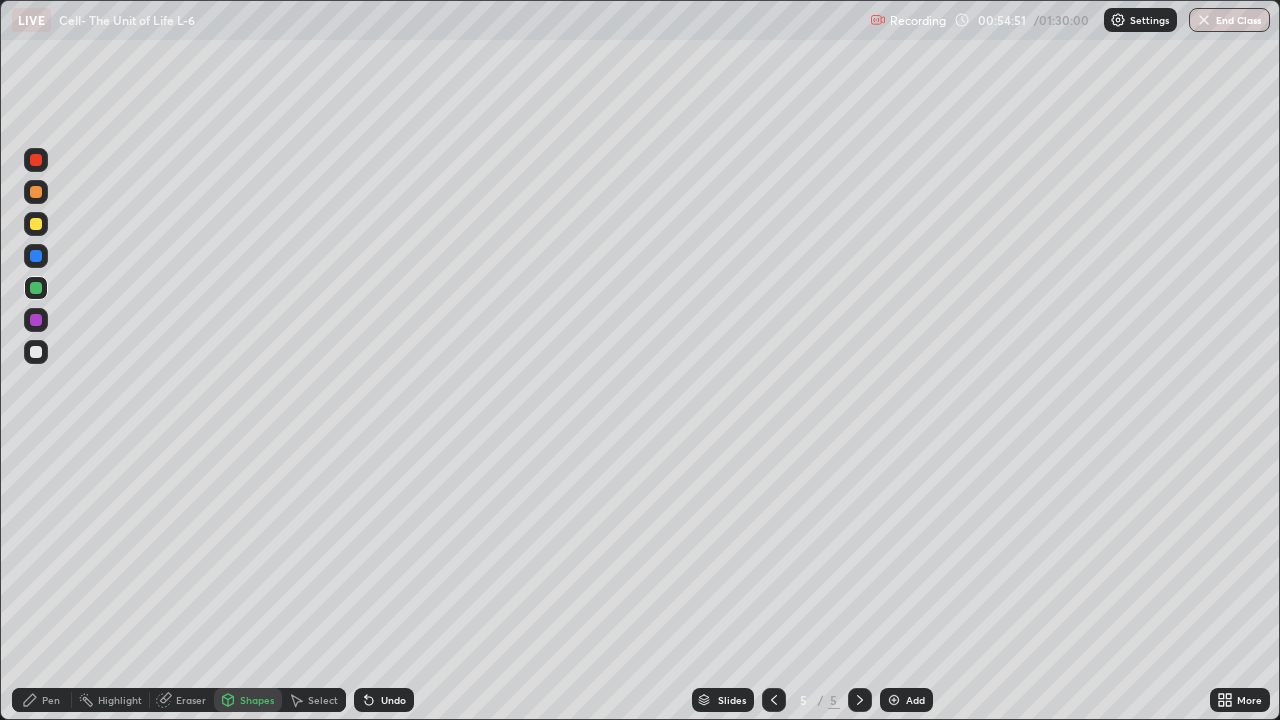 click at bounding box center (36, 352) 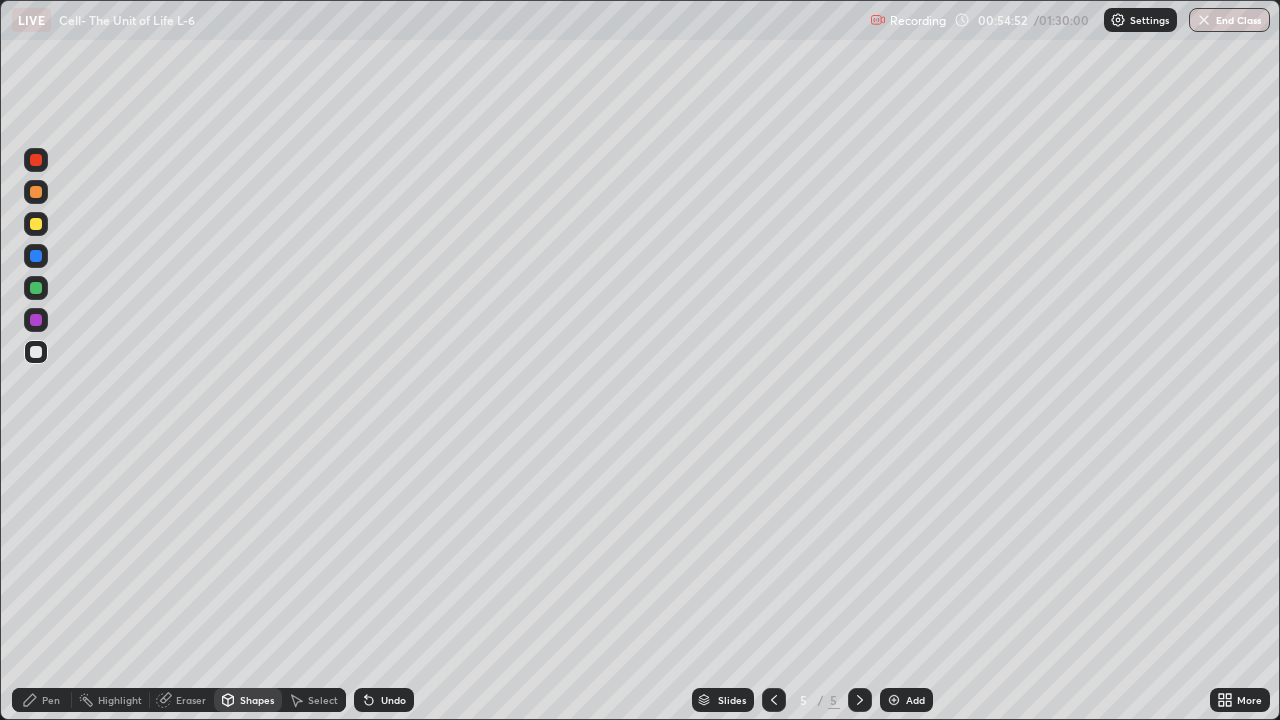 click on "Pen" at bounding box center (42, 700) 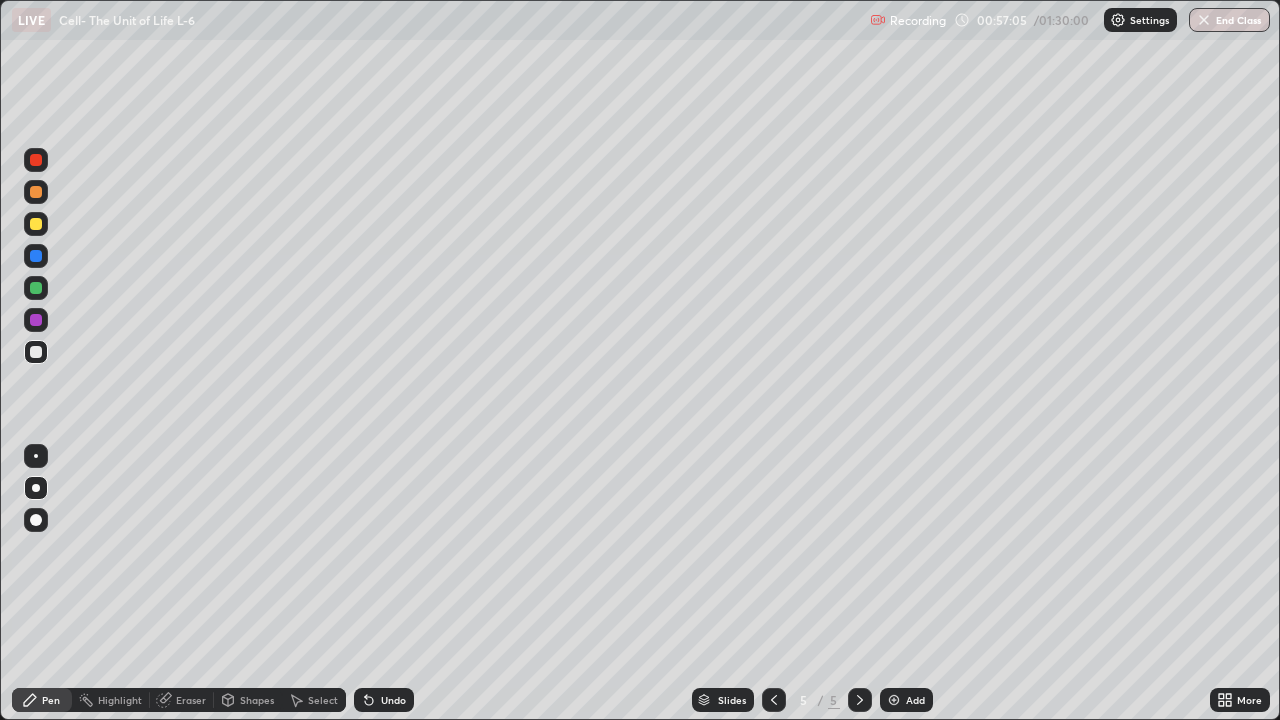 click at bounding box center (36, 320) 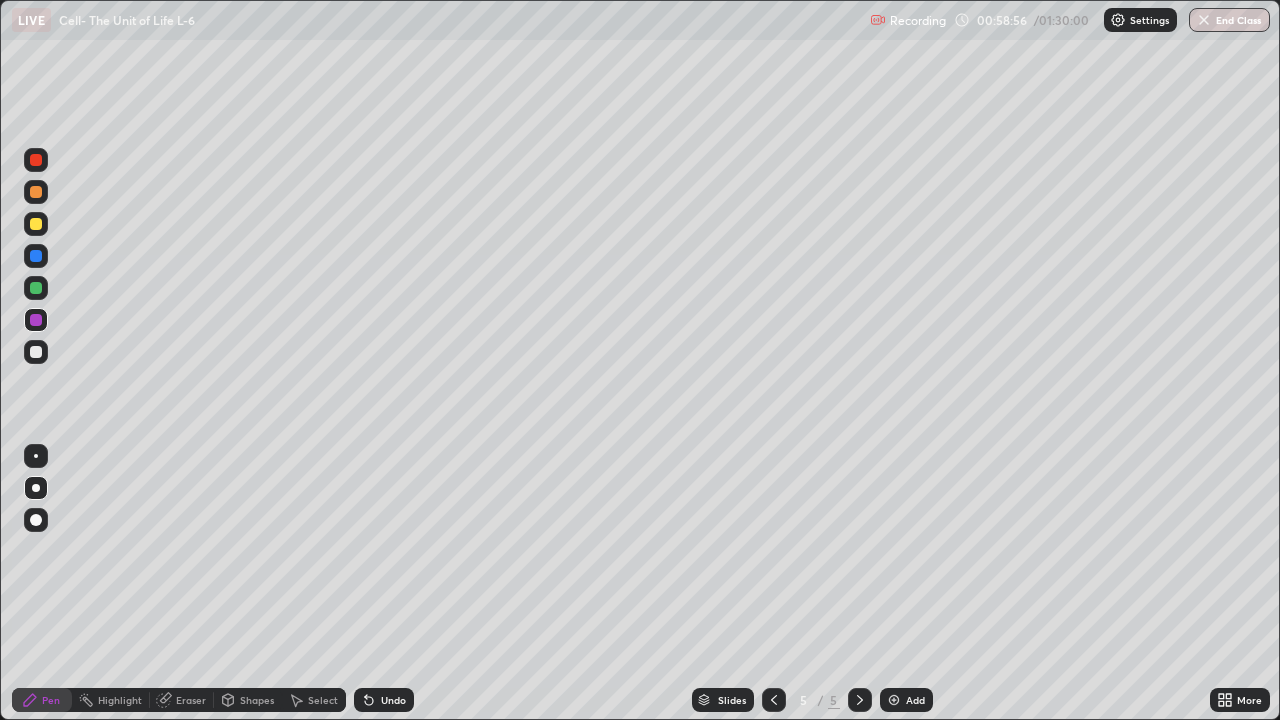 click at bounding box center (36, 288) 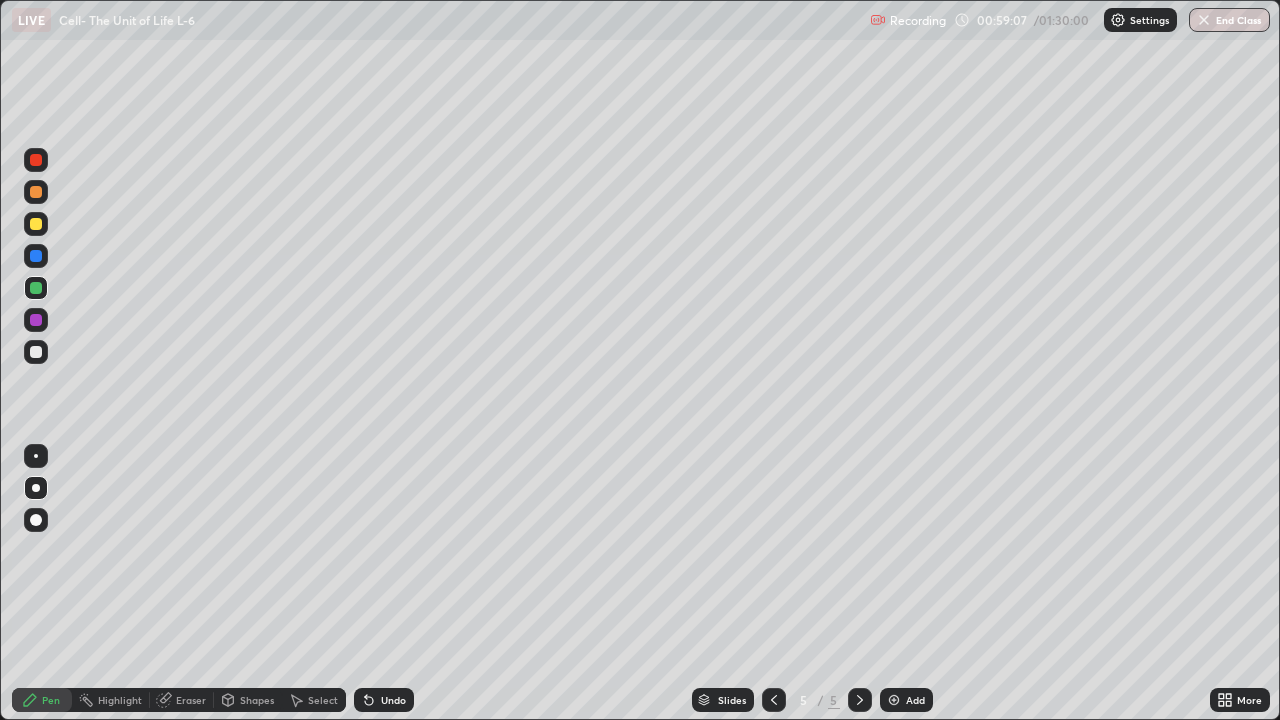 click 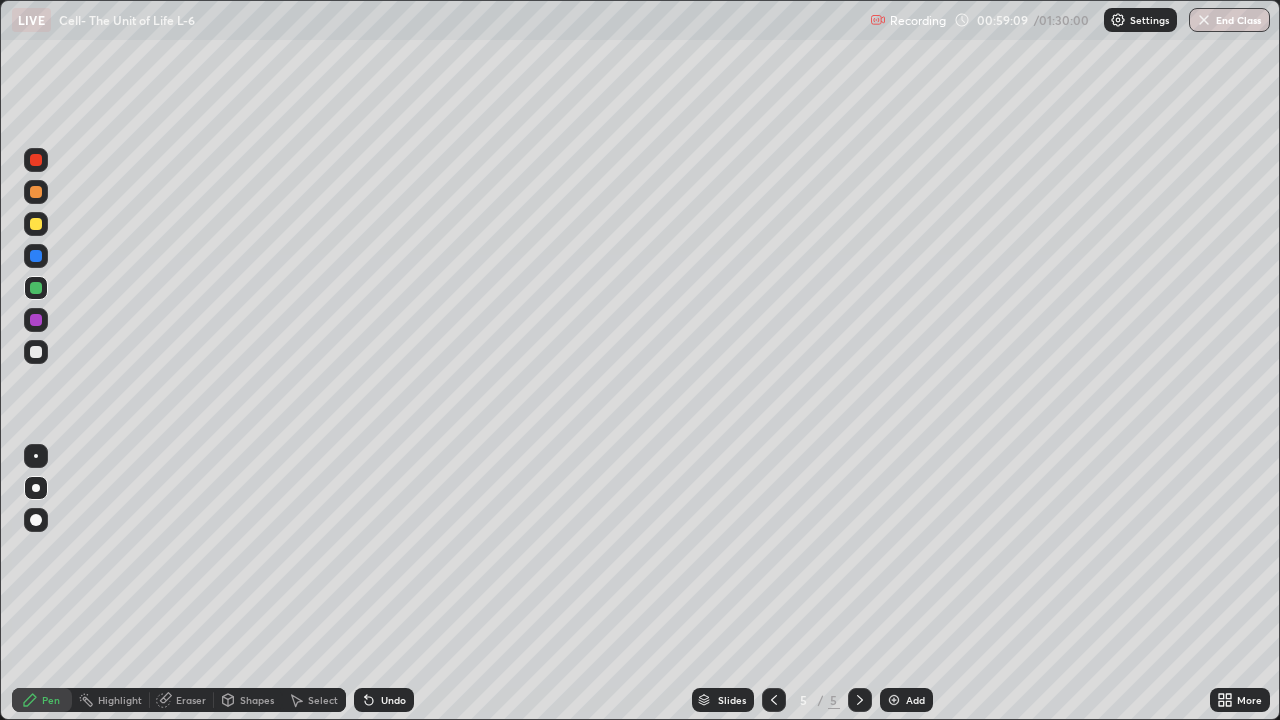 click on "Undo" at bounding box center [393, 700] 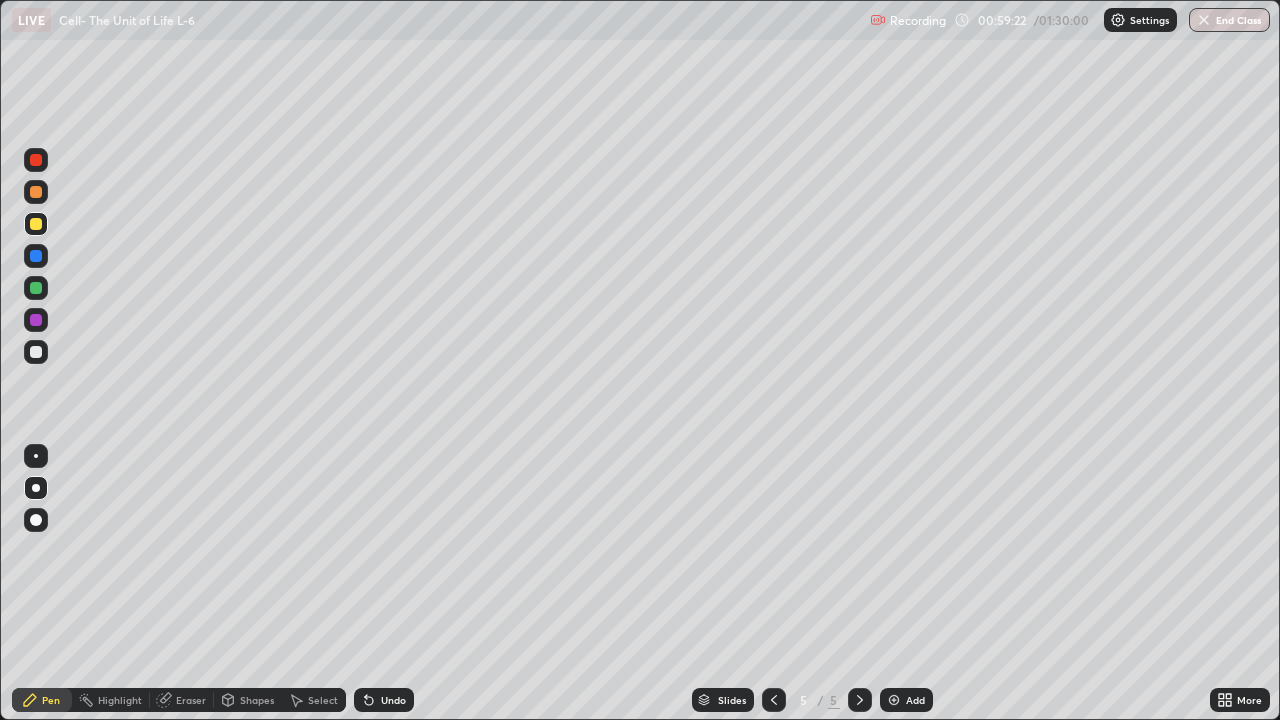 click at bounding box center [36, 192] 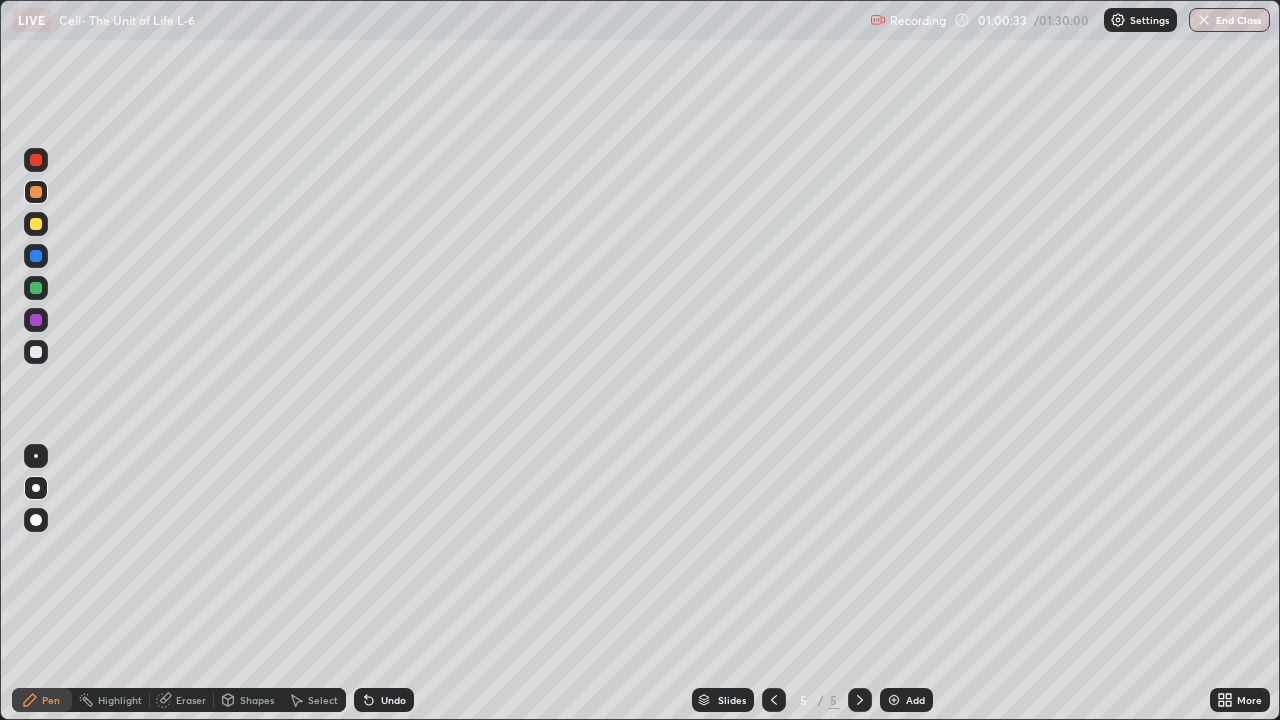 click on "Undo" at bounding box center (393, 700) 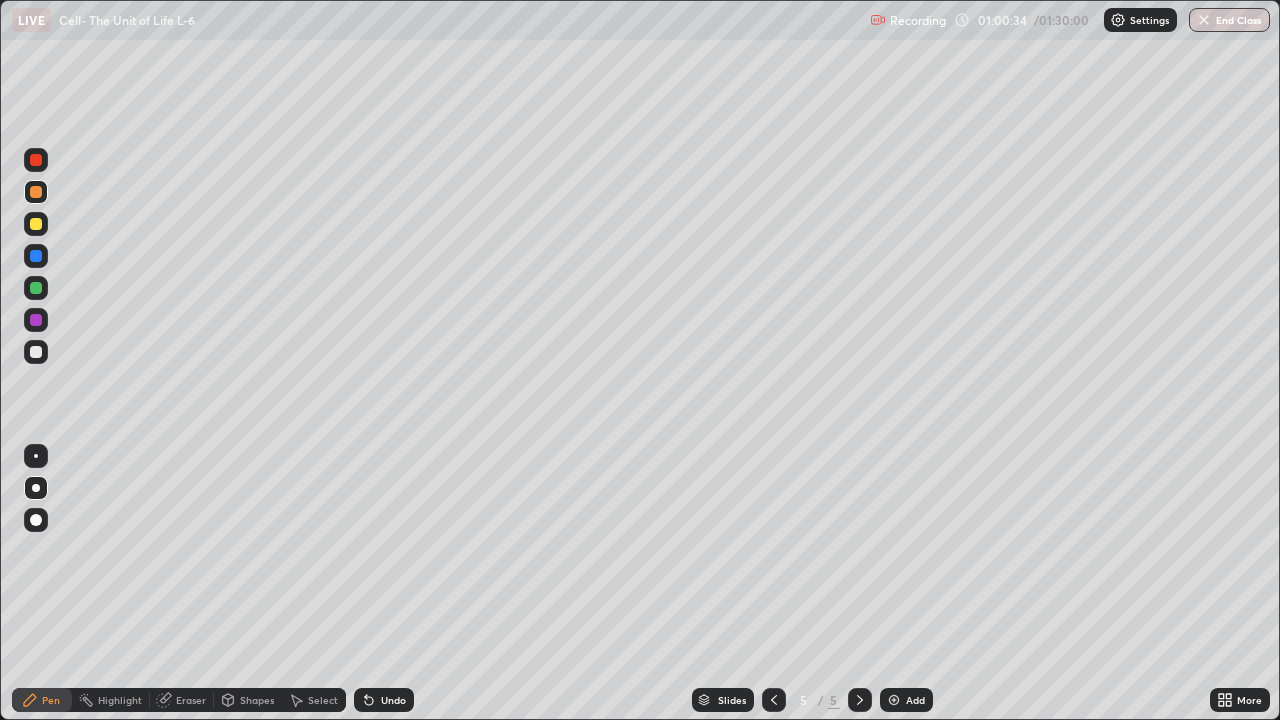 click on "Undo" at bounding box center [393, 700] 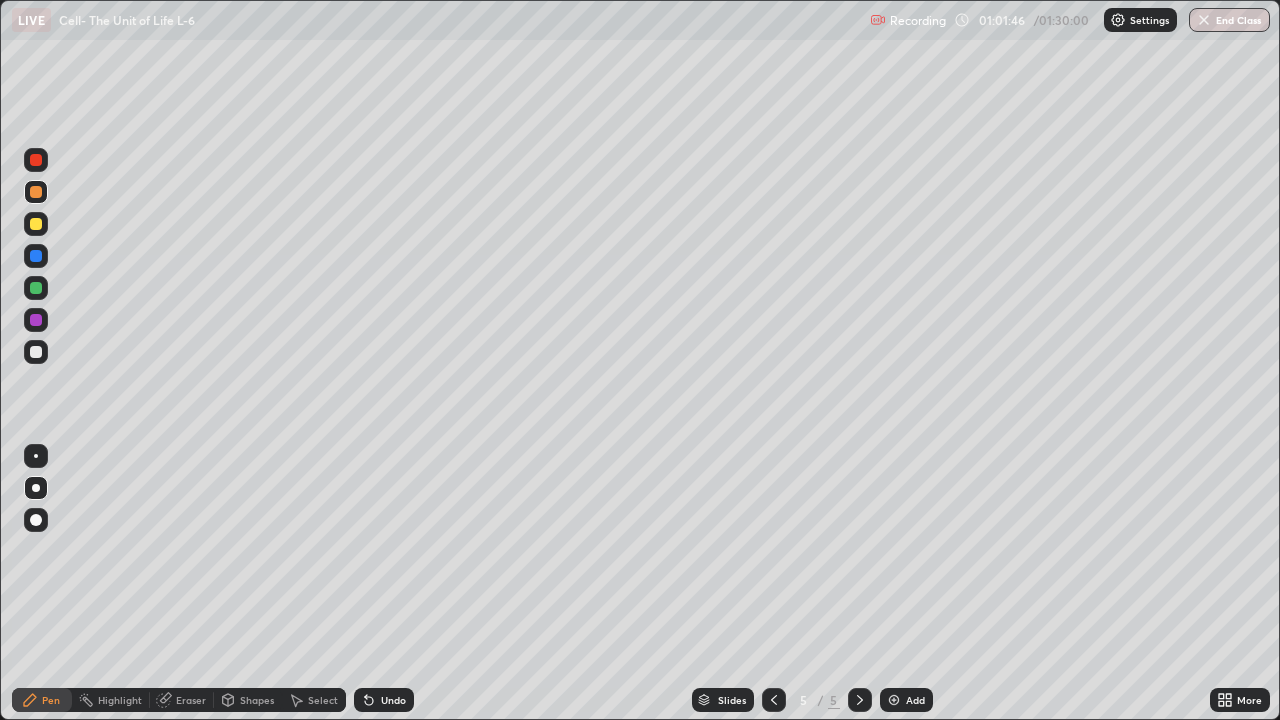 click on "Eraser" at bounding box center (182, 700) 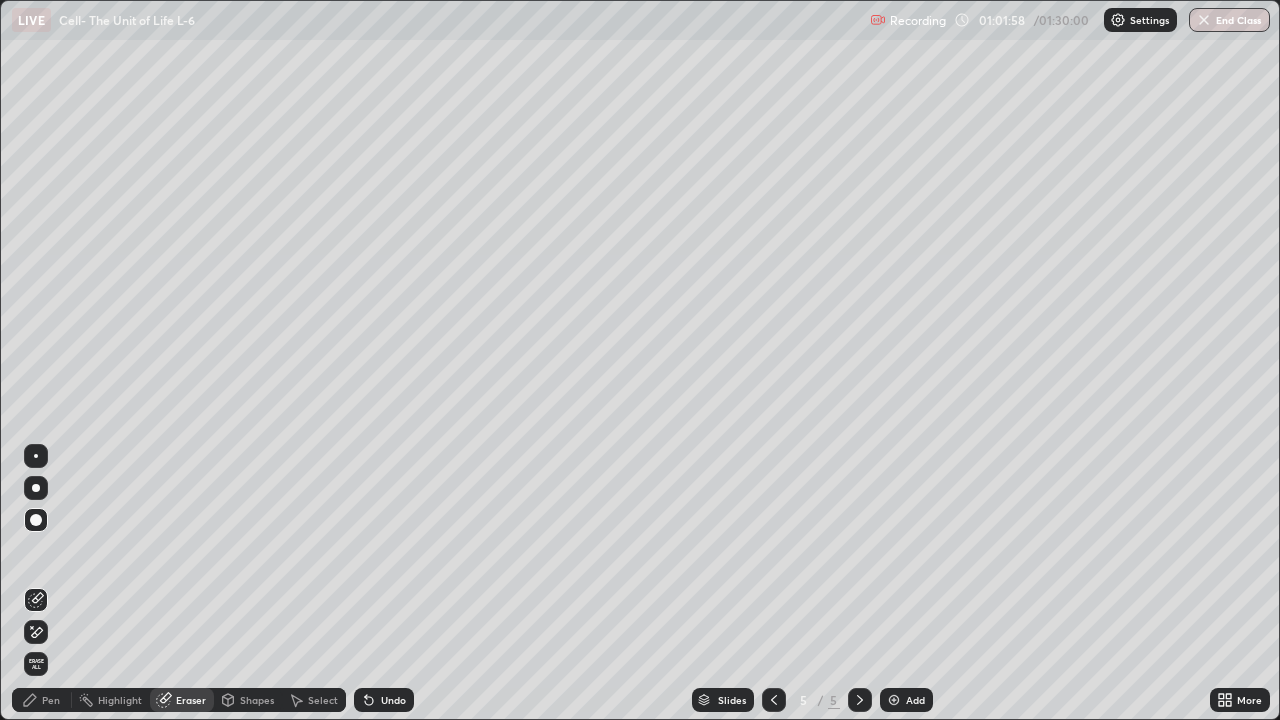 click on "Pen" at bounding box center [42, 700] 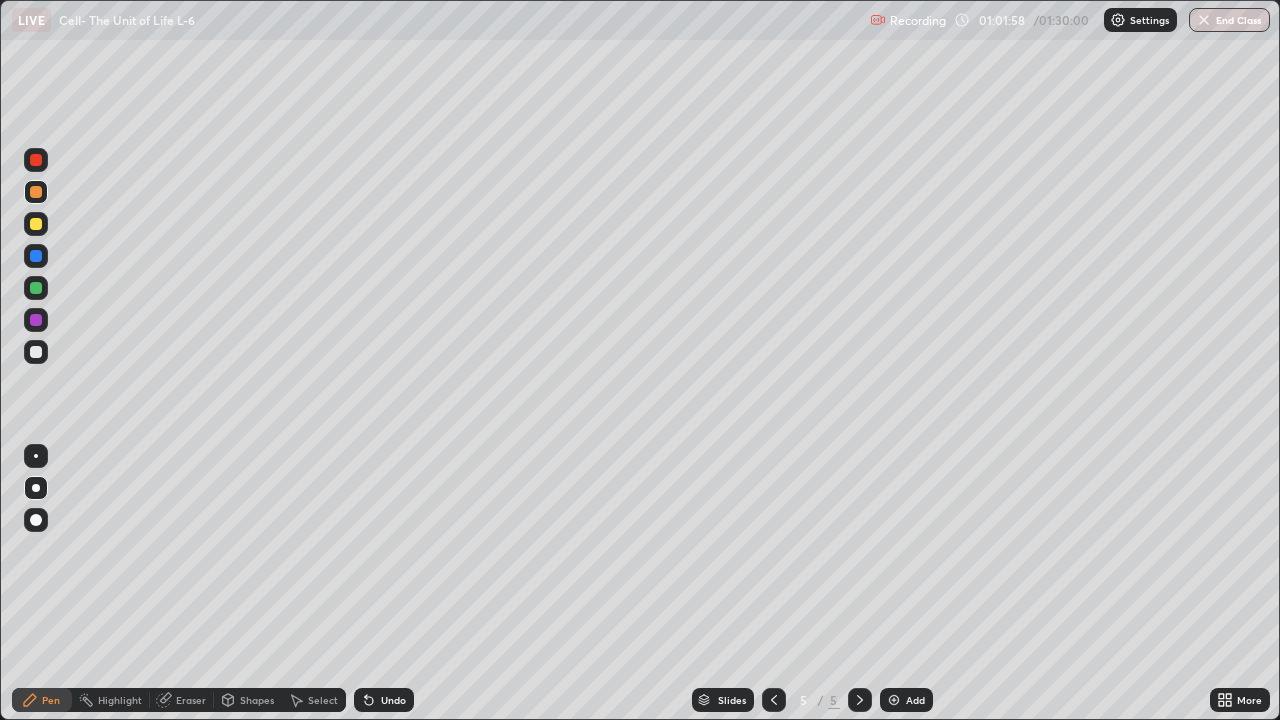 click at bounding box center [36, 224] 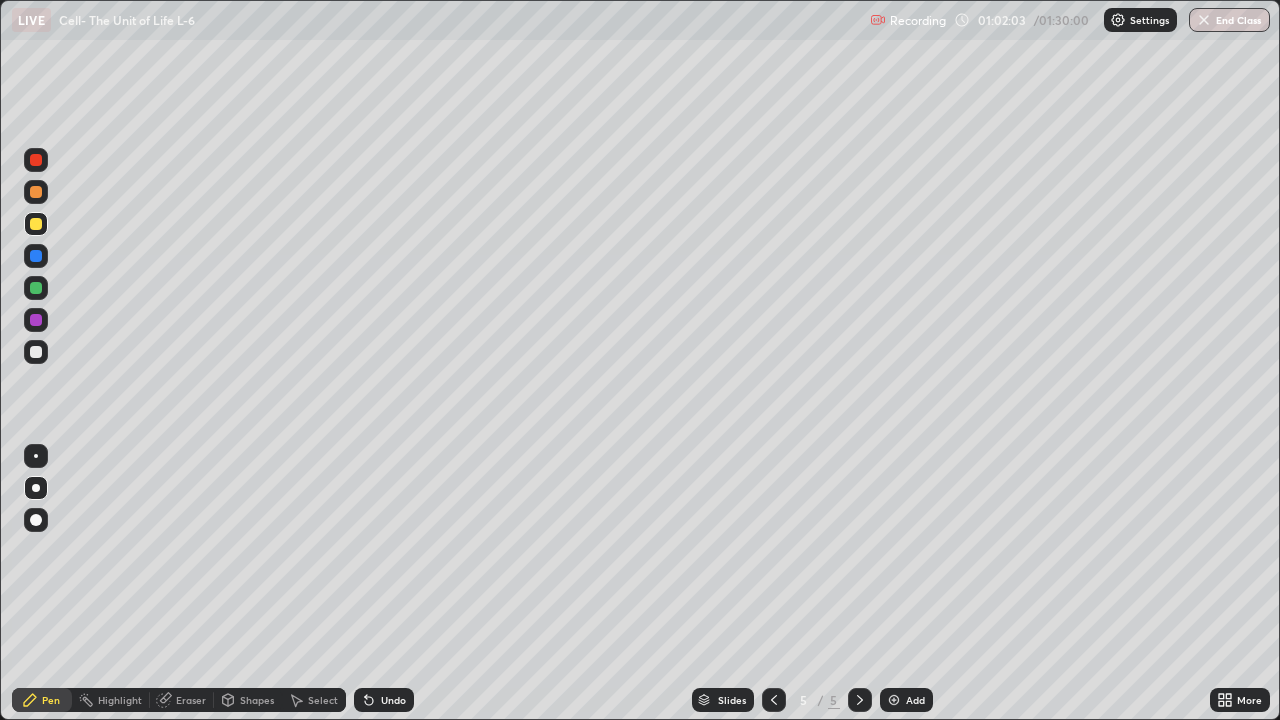 click at bounding box center (36, 256) 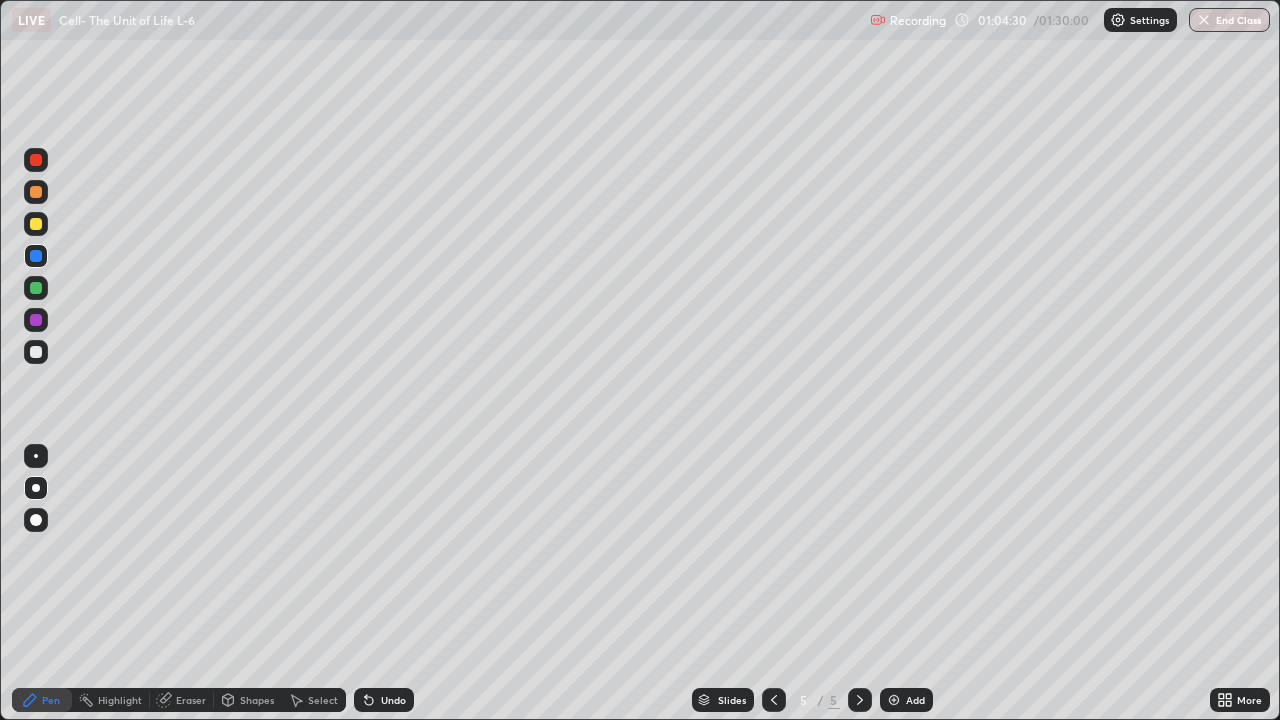 click 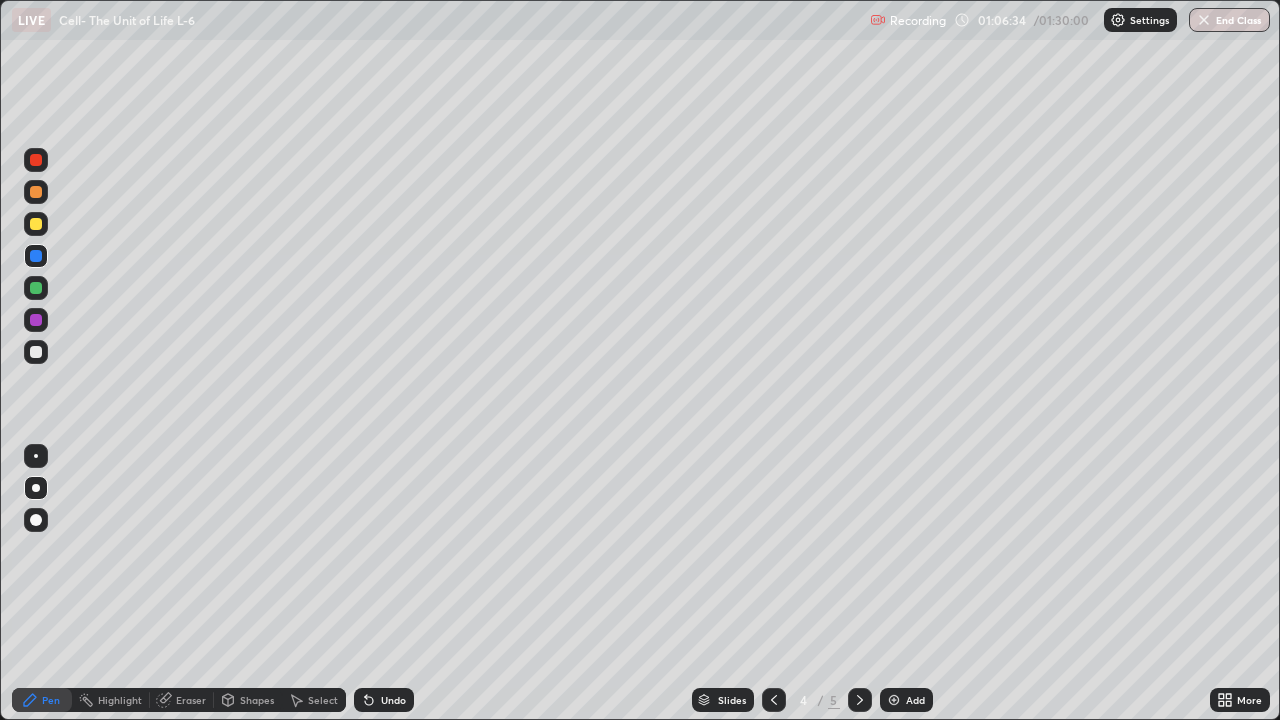 click at bounding box center [36, 288] 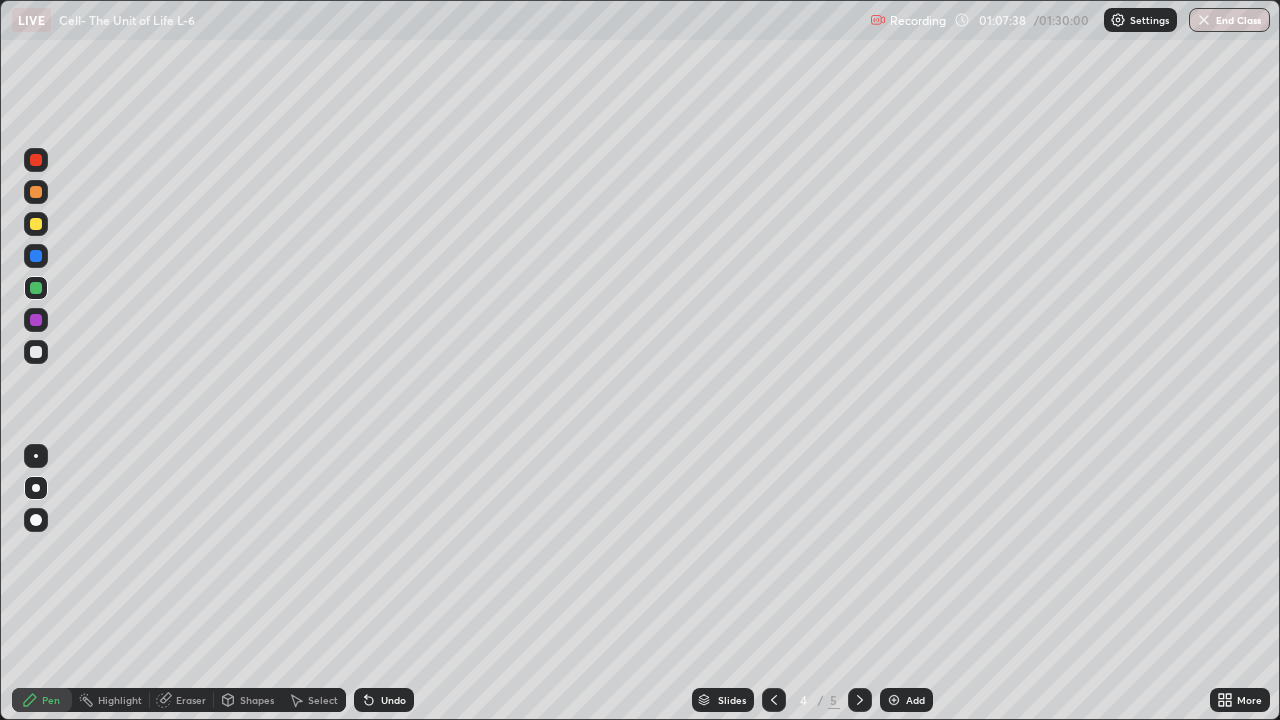 click 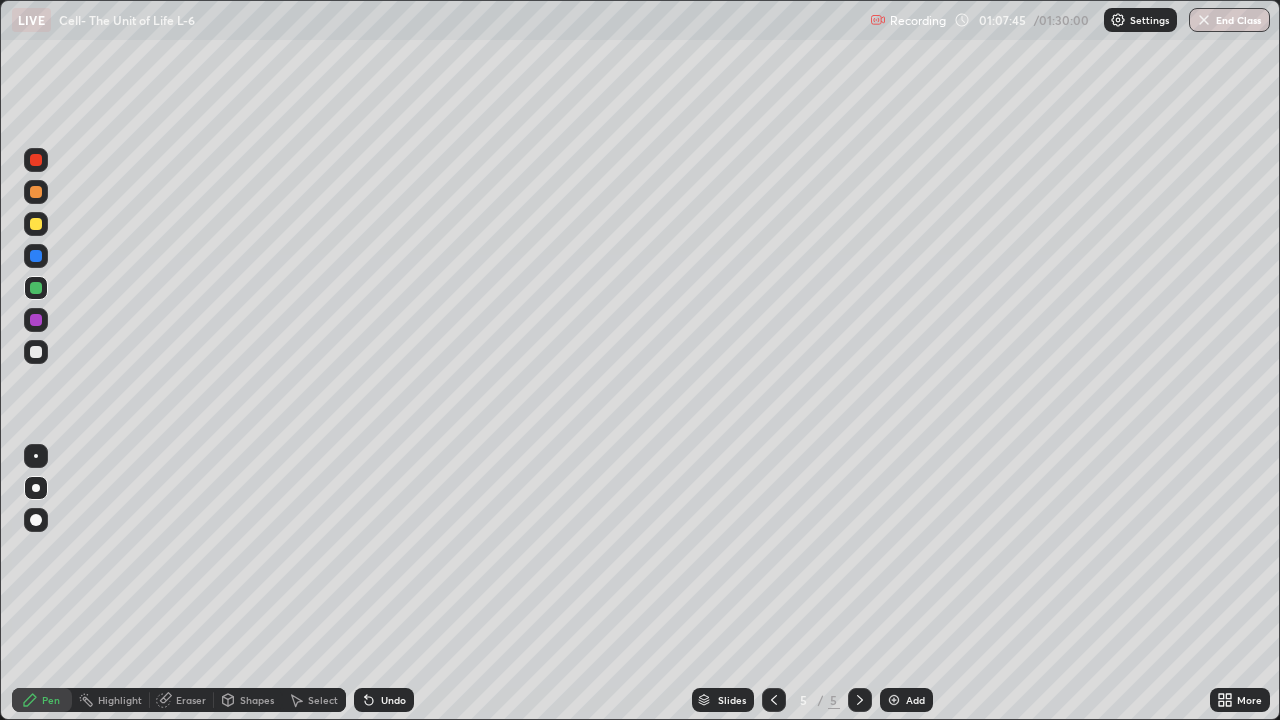 click on "5 / 5" at bounding box center (817, 700) 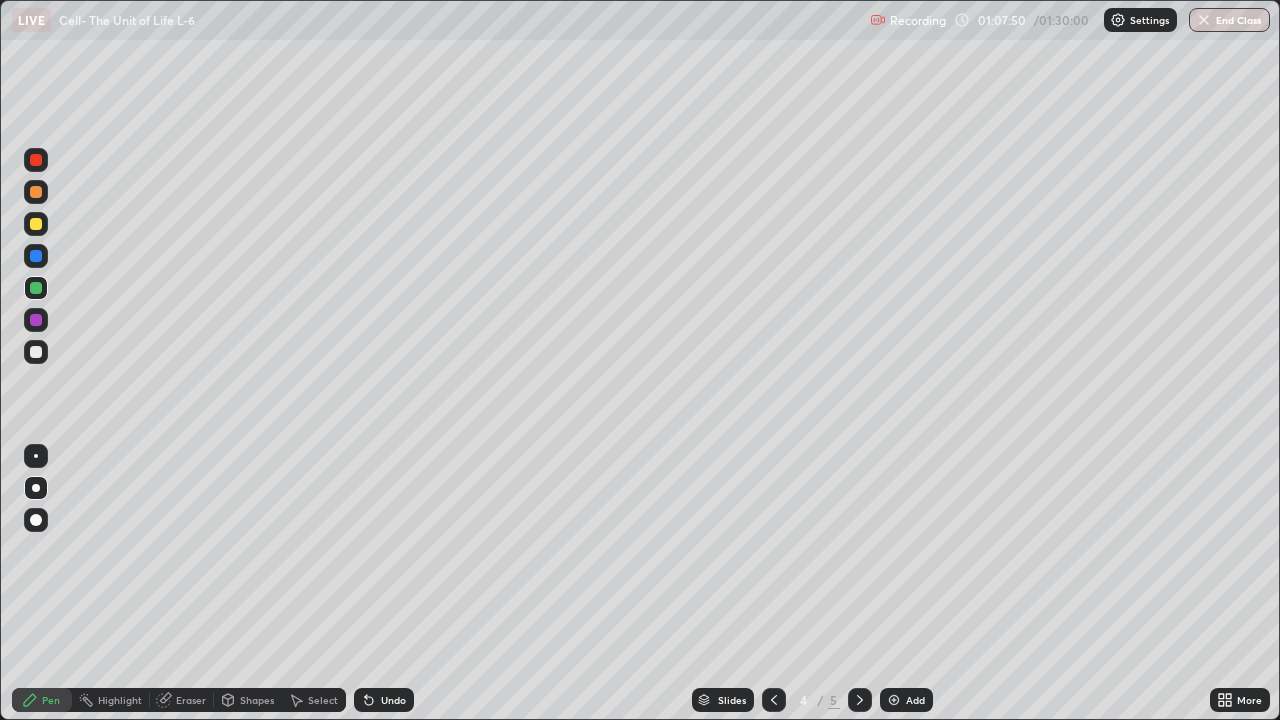 click at bounding box center [36, 288] 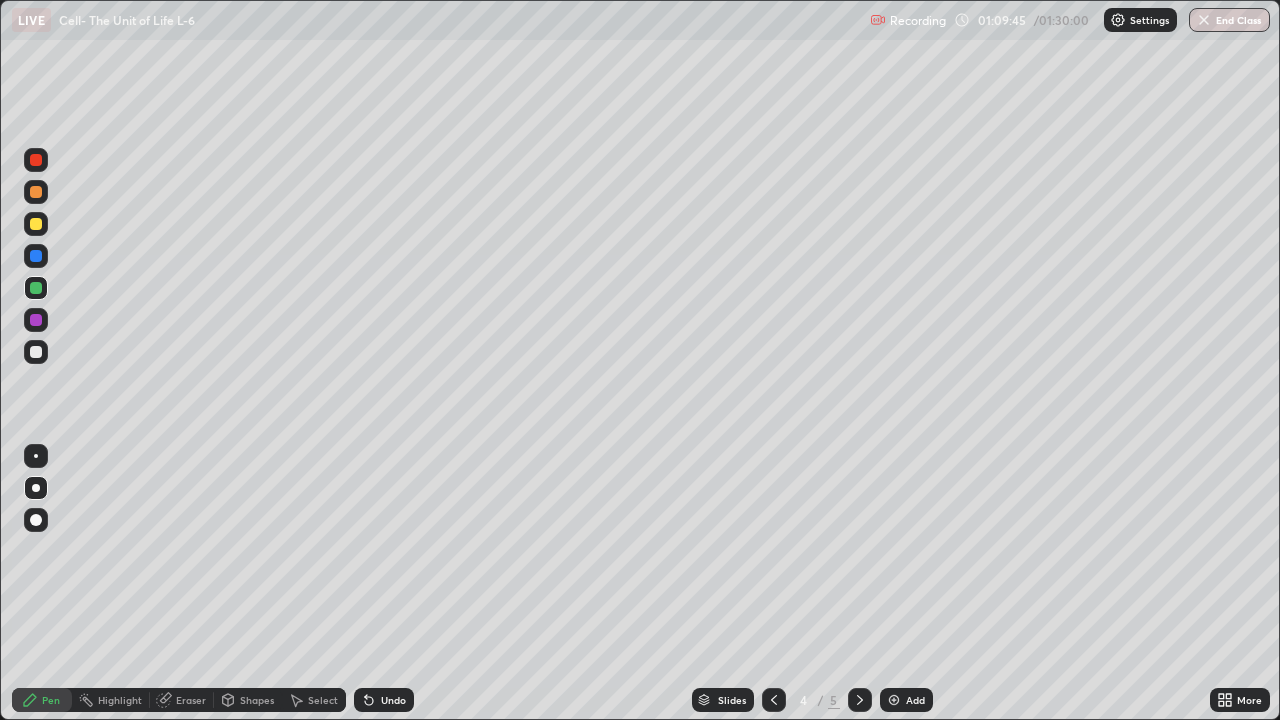 click 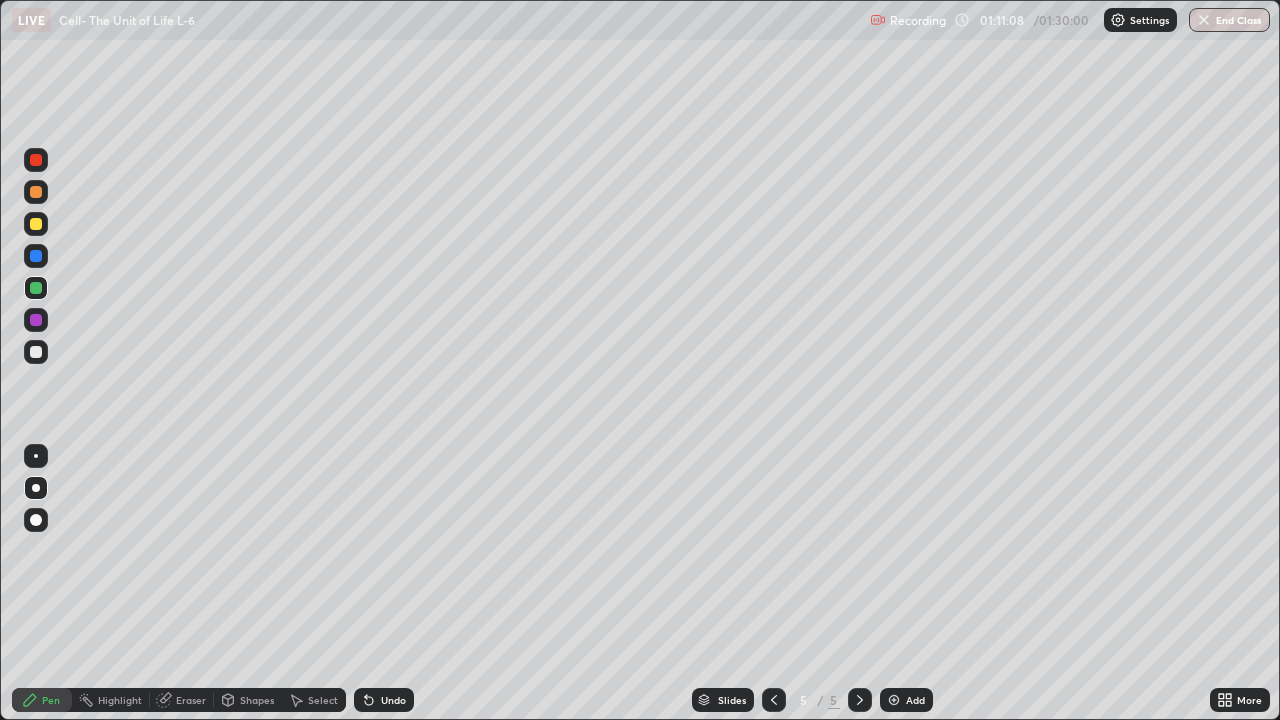 click at bounding box center (894, 700) 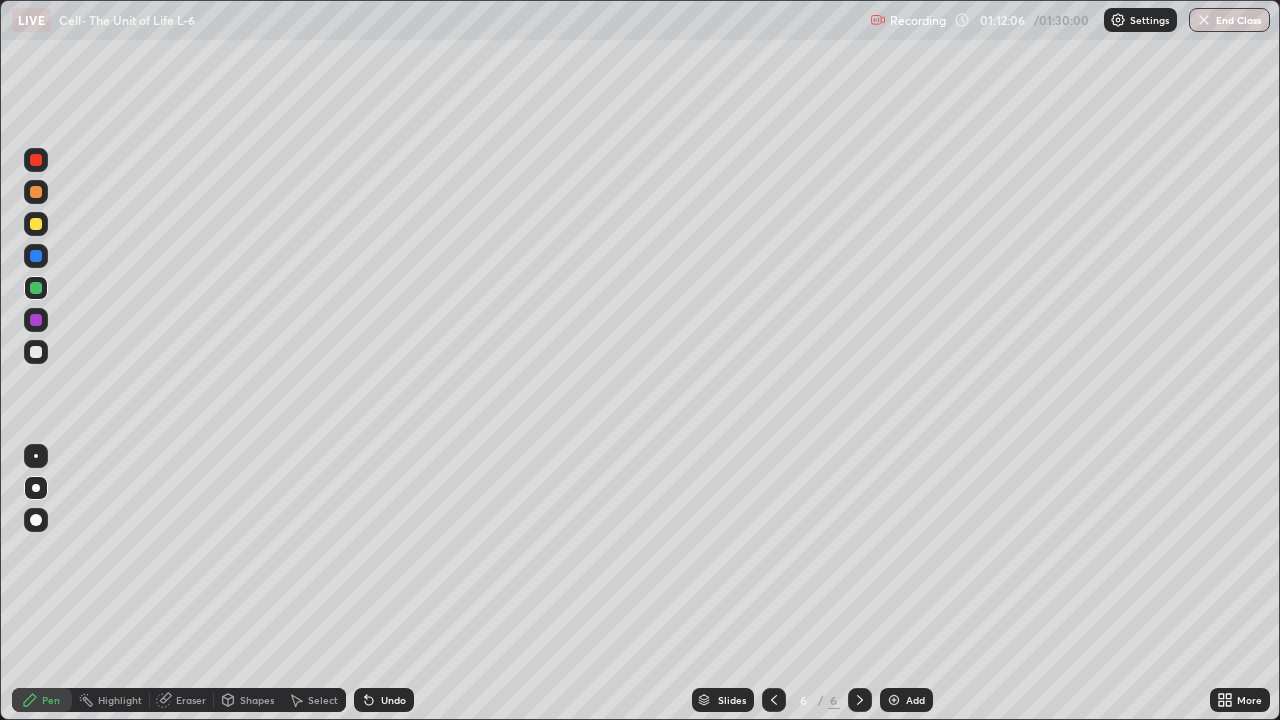 click at bounding box center (36, 288) 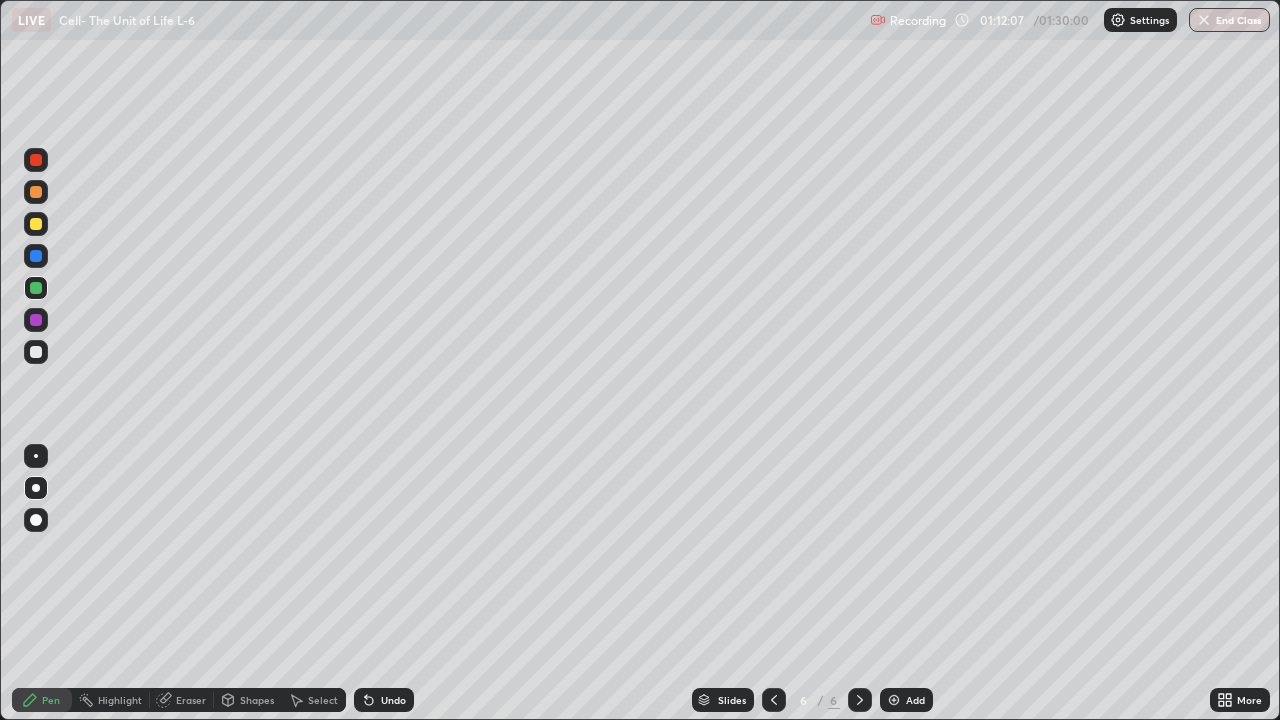 click at bounding box center [36, 256] 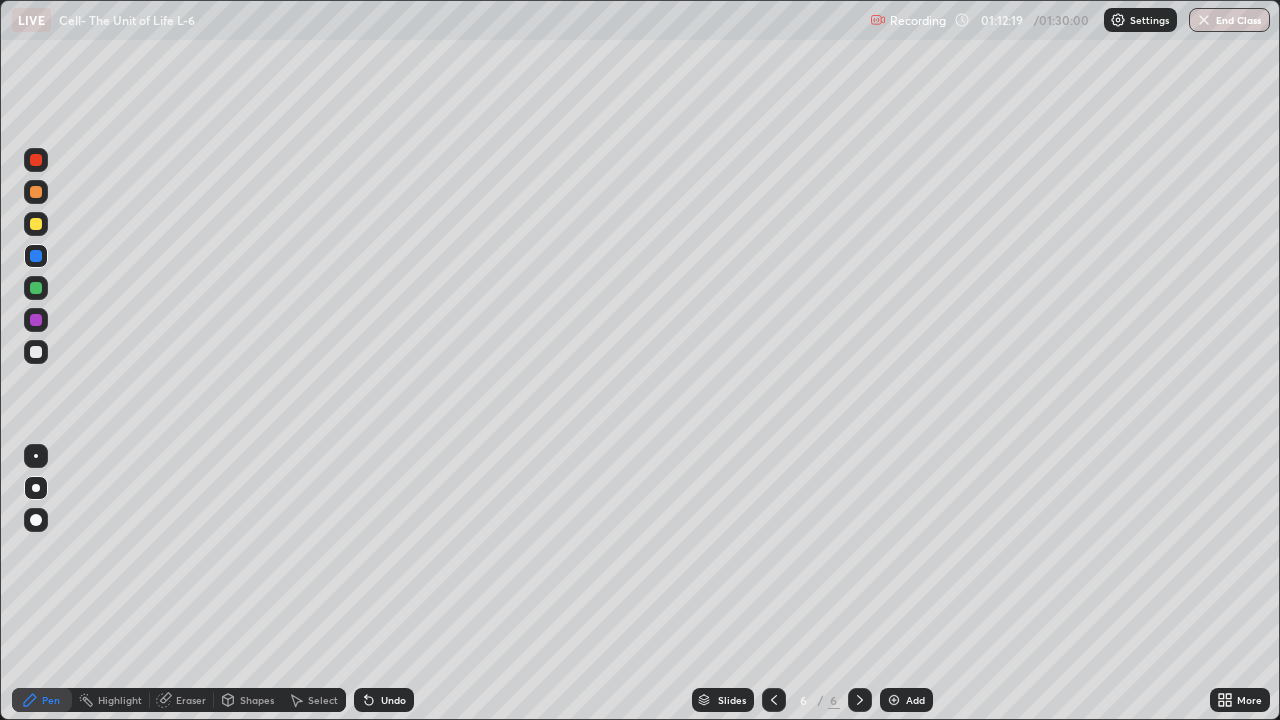 click at bounding box center [36, 224] 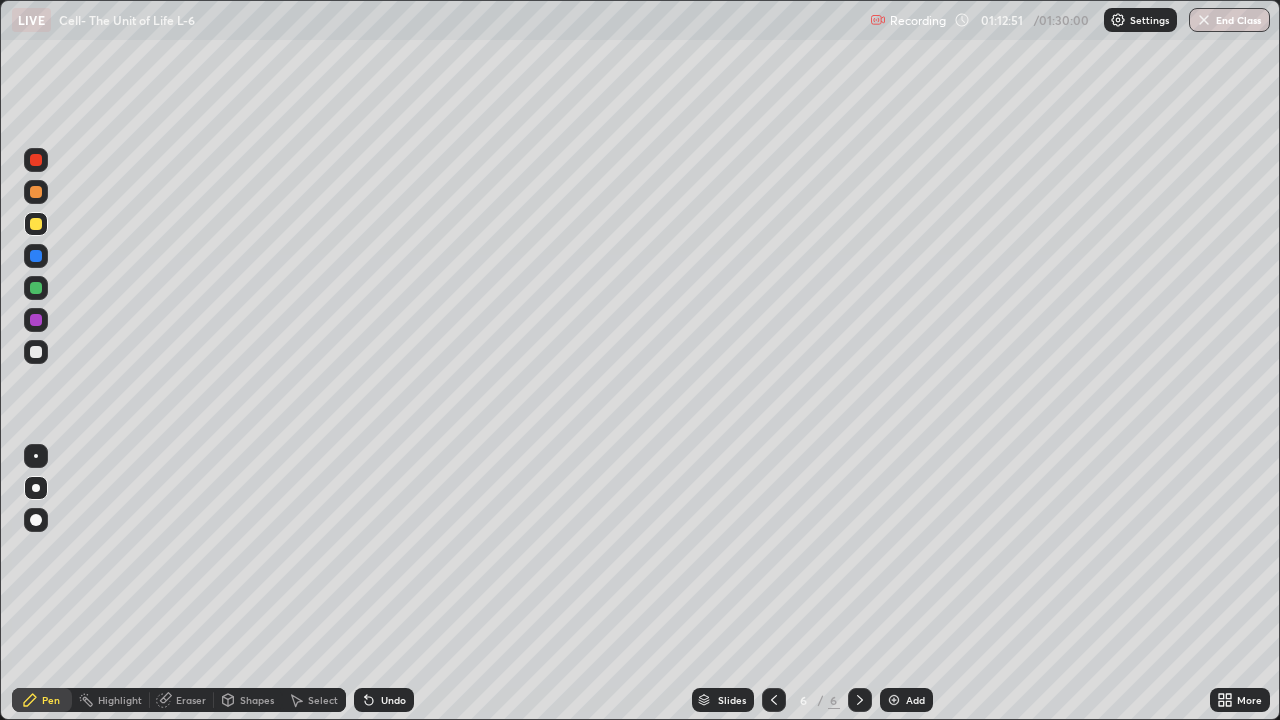 click on "Undo" at bounding box center [384, 700] 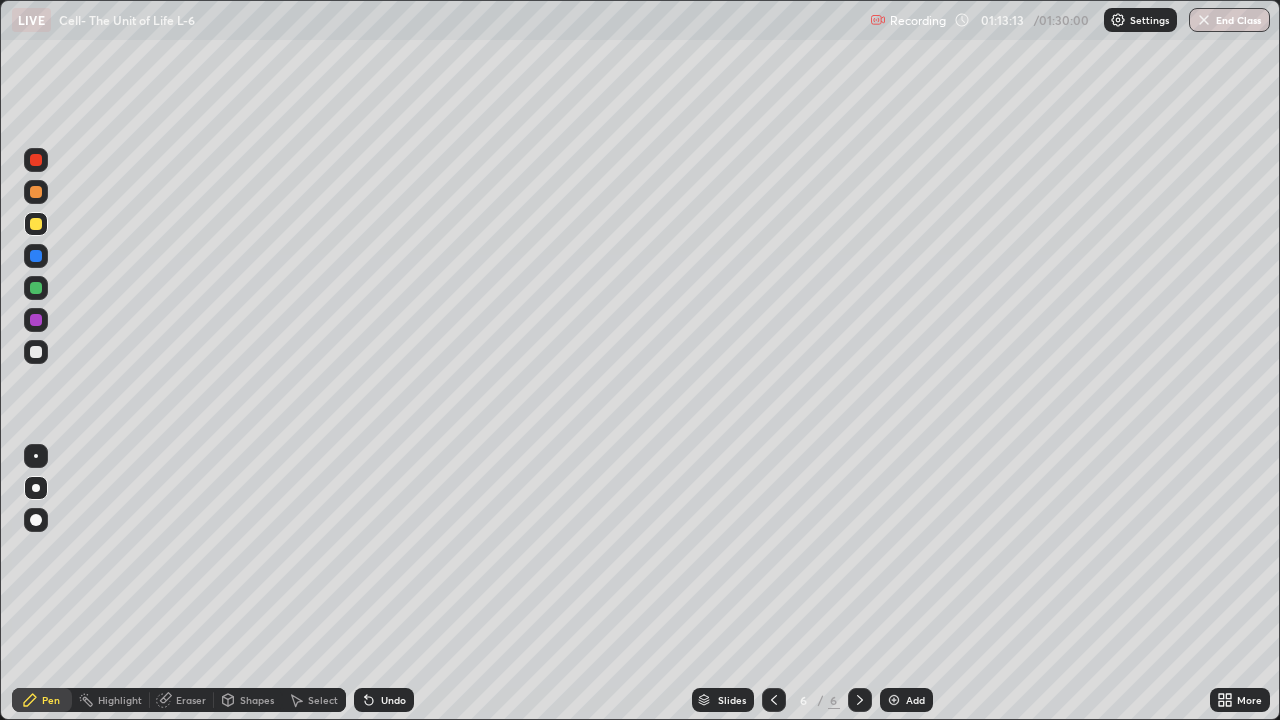 click at bounding box center [36, 224] 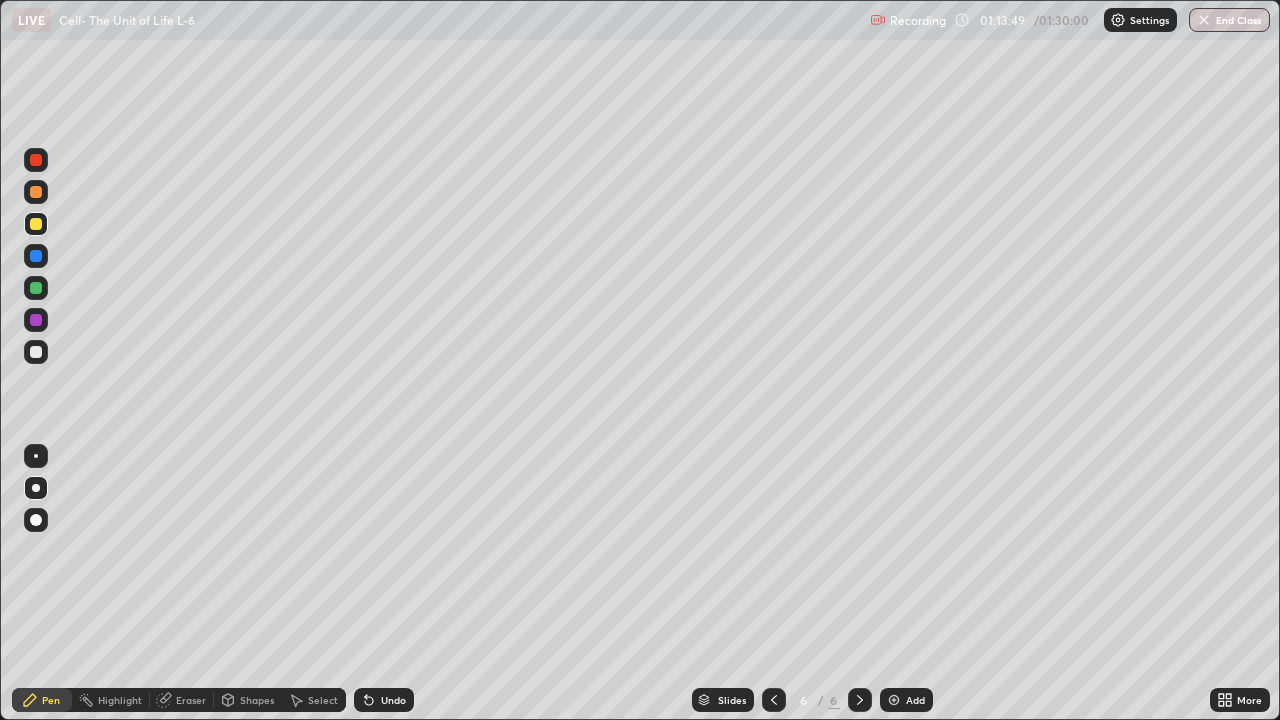 click on "Undo" at bounding box center [393, 700] 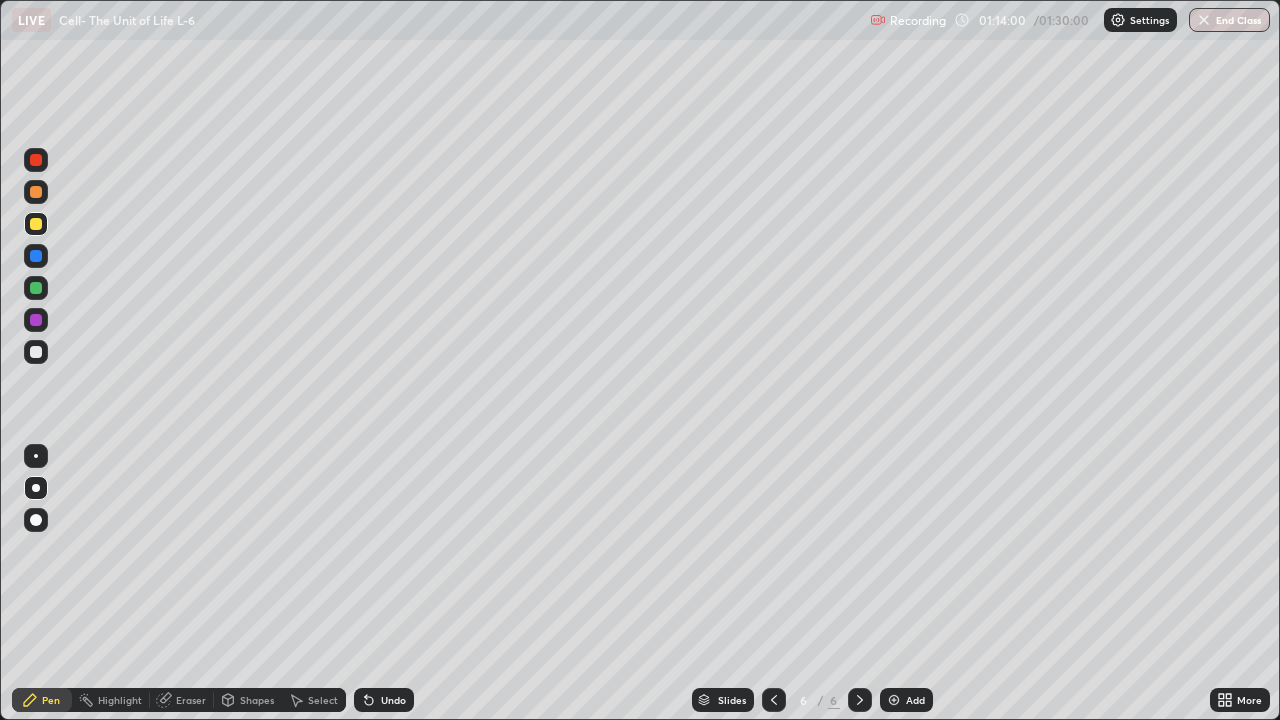 click on "Undo" at bounding box center [393, 700] 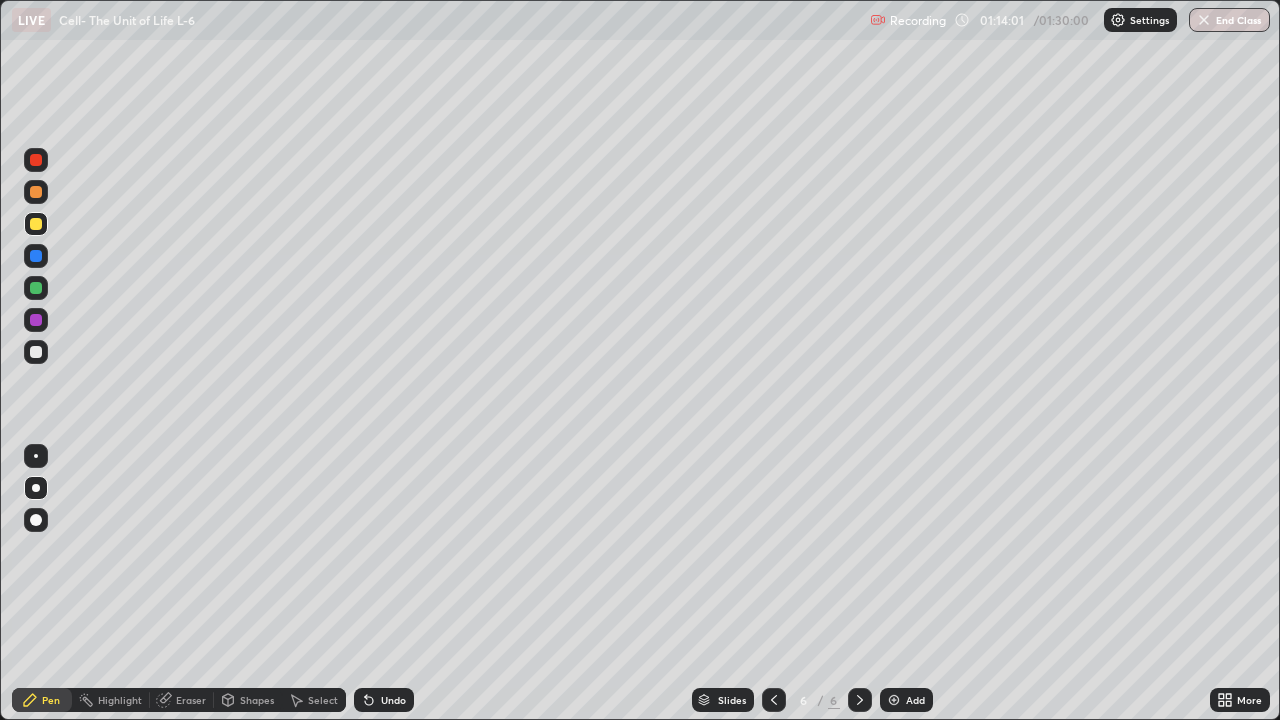 click on "Undo" at bounding box center (393, 700) 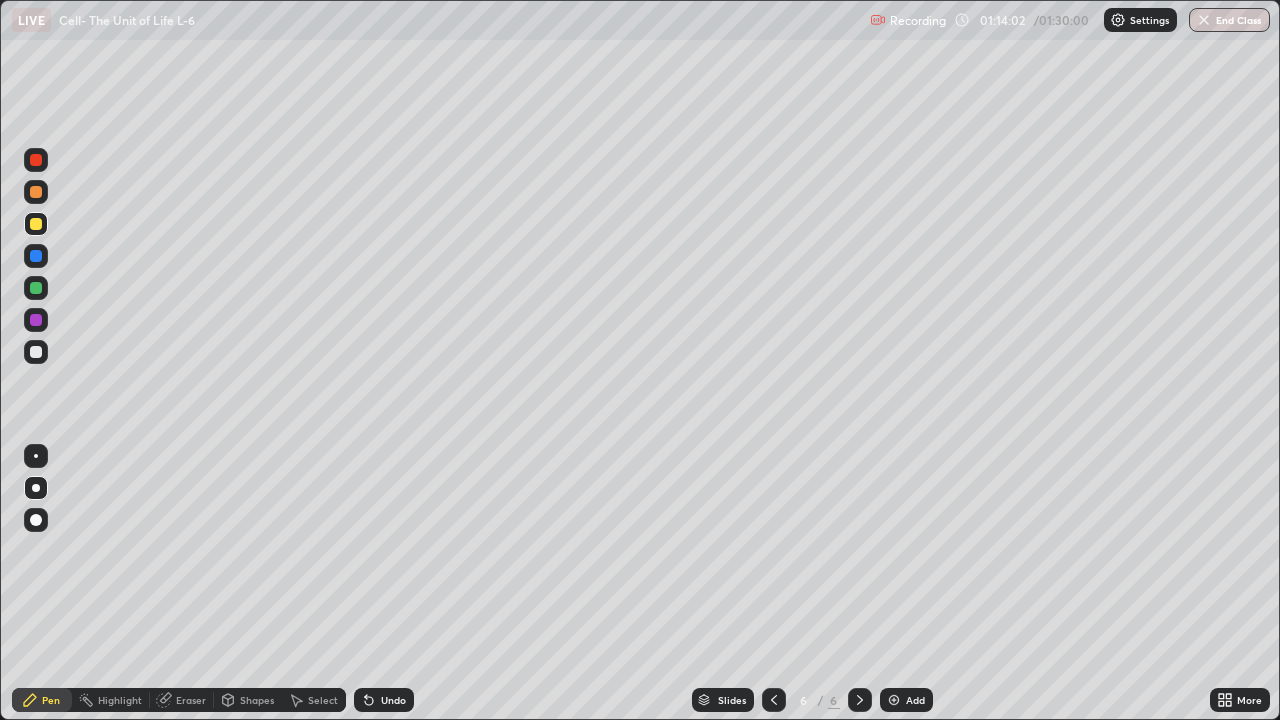 click on "Slides 6 / 6 Add" at bounding box center (812, 700) 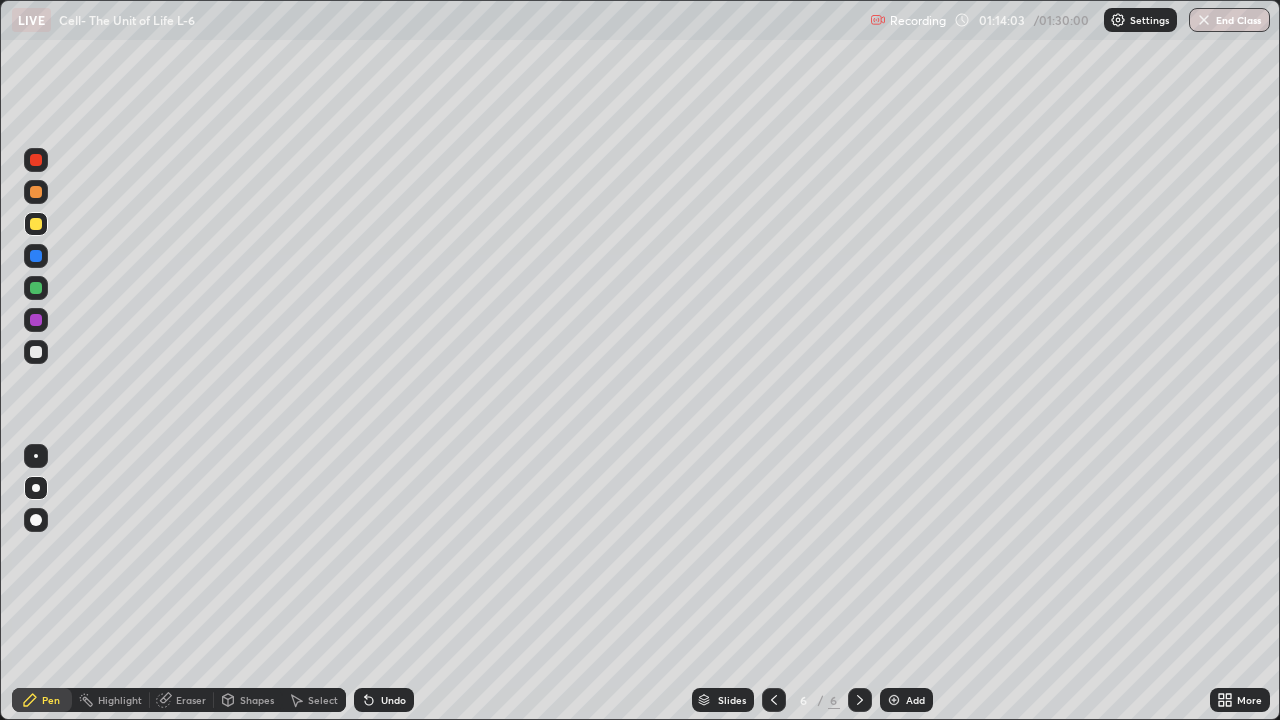 click on "Undo" at bounding box center (393, 700) 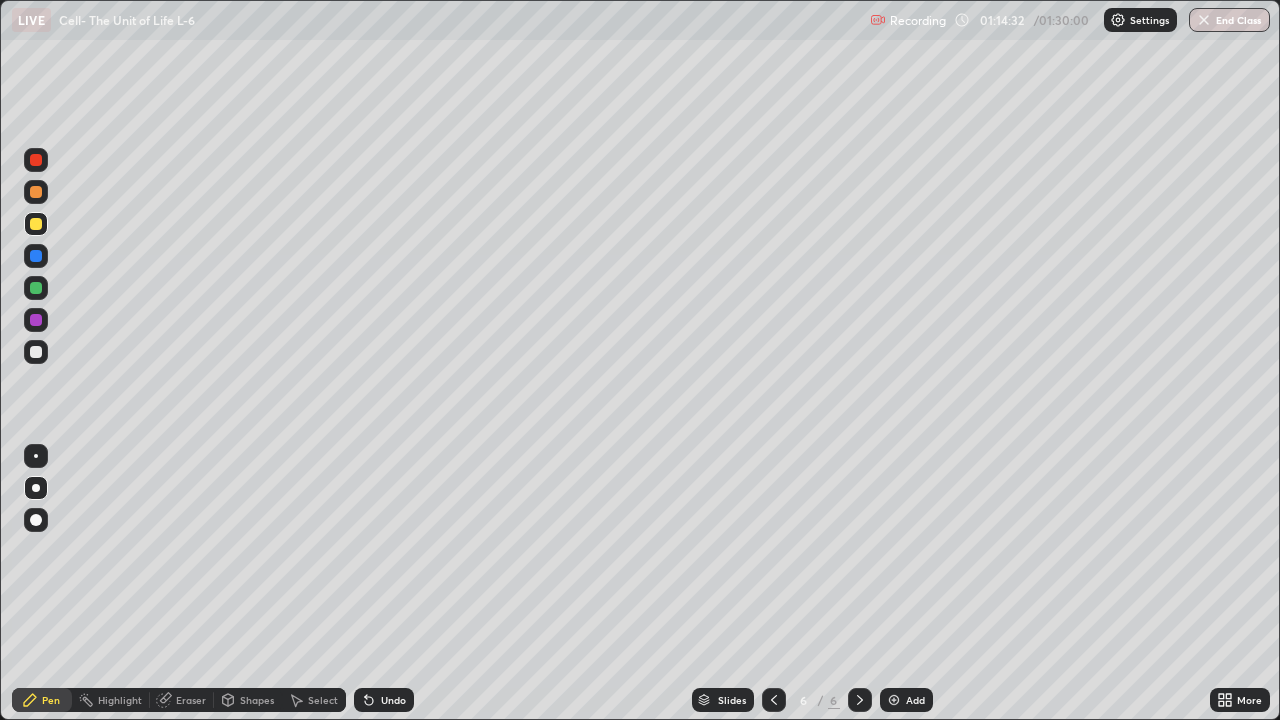 click on "Undo" at bounding box center [393, 700] 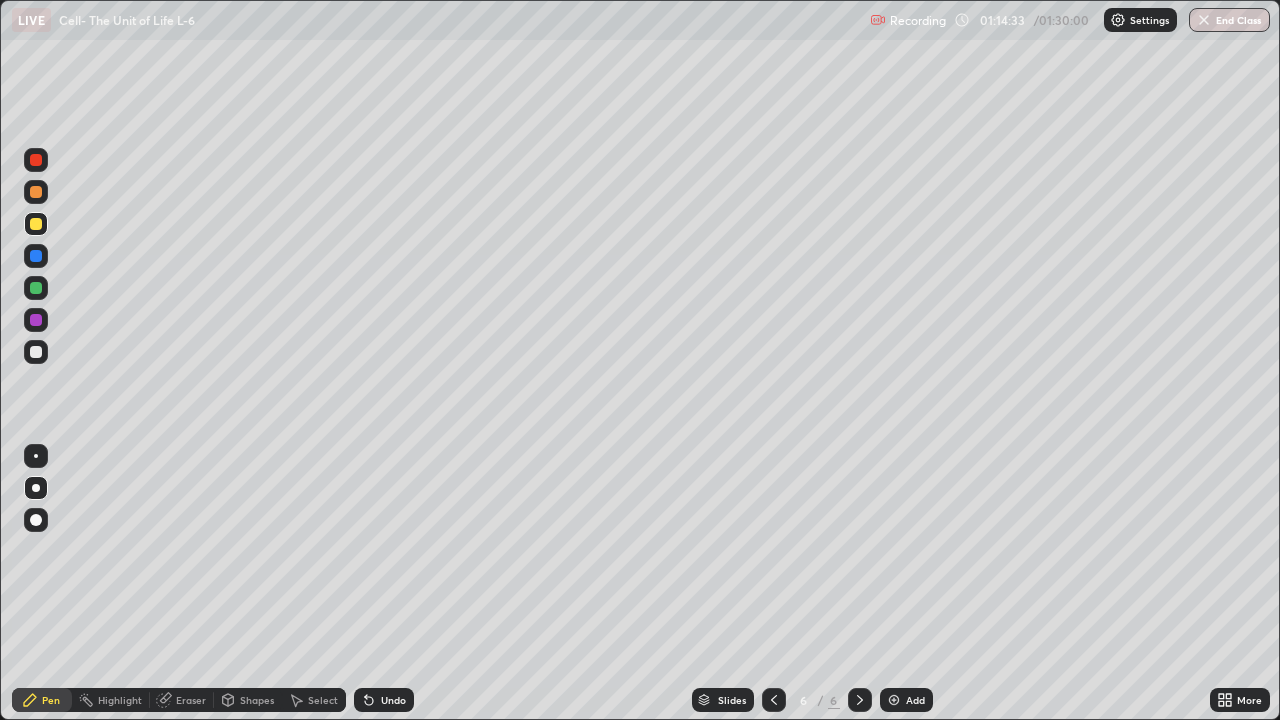 click on "Undo" at bounding box center [393, 700] 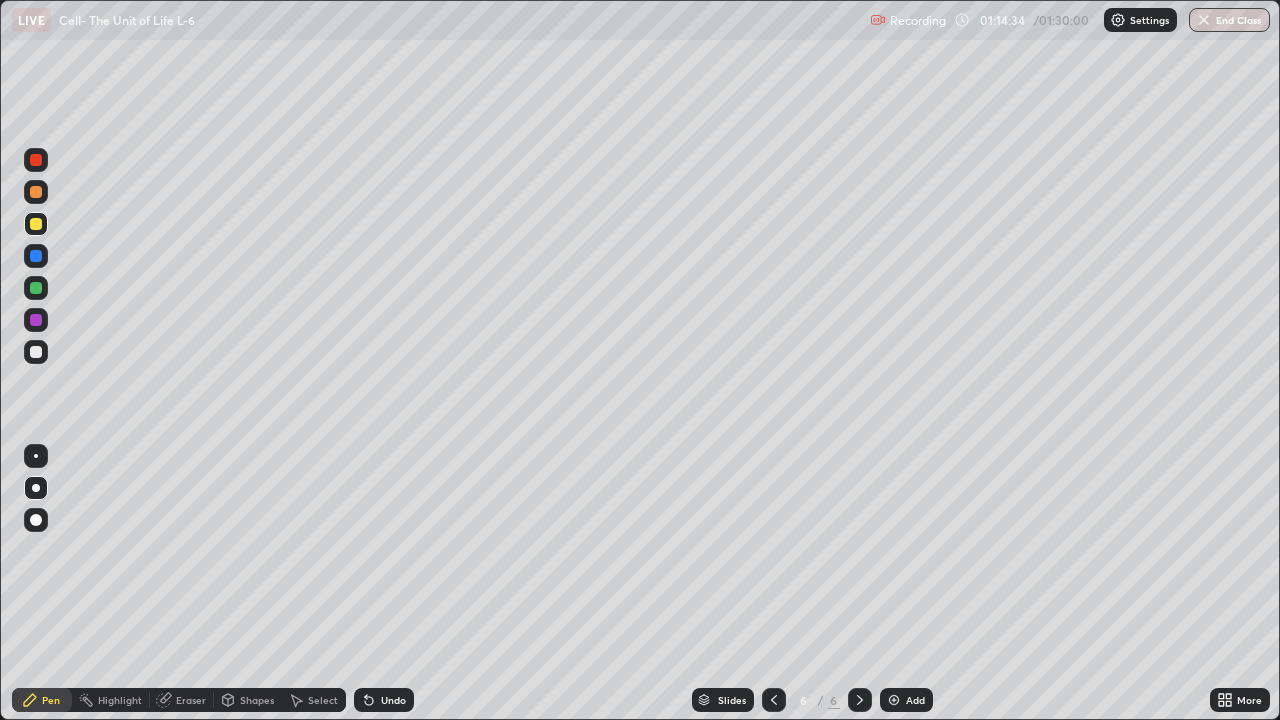 click on "Undo" at bounding box center [393, 700] 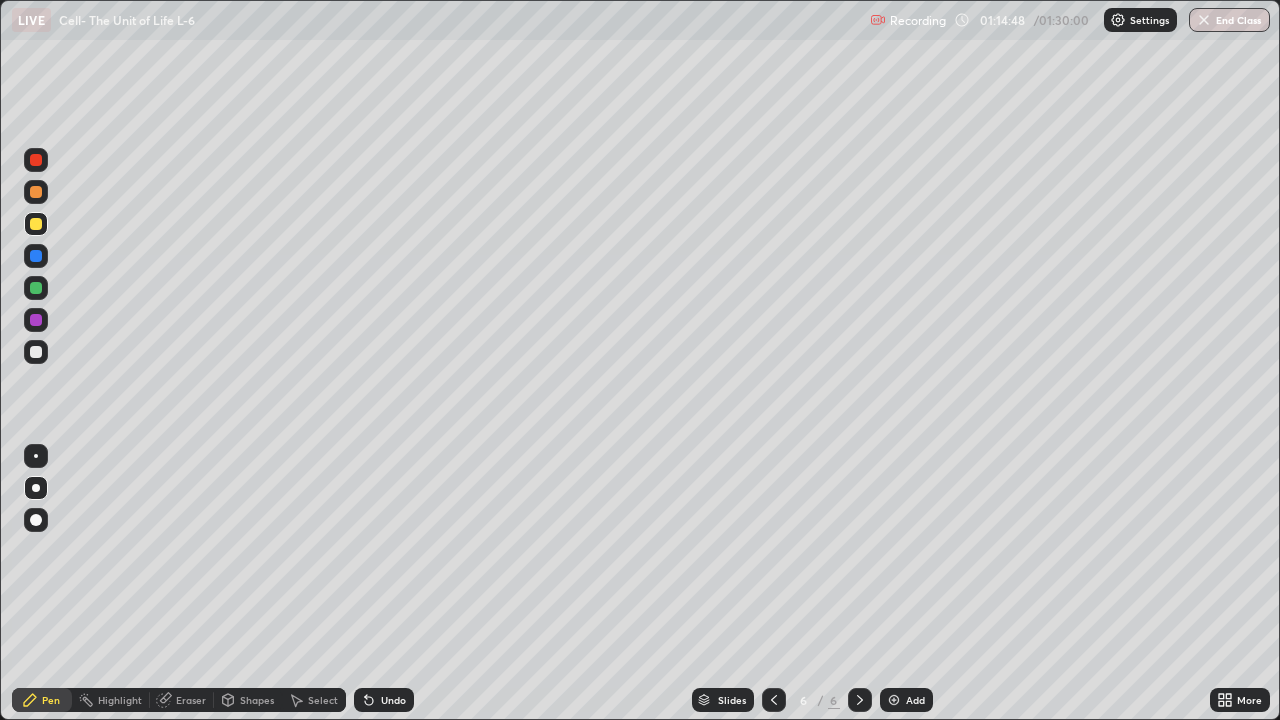 click at bounding box center (36, 288) 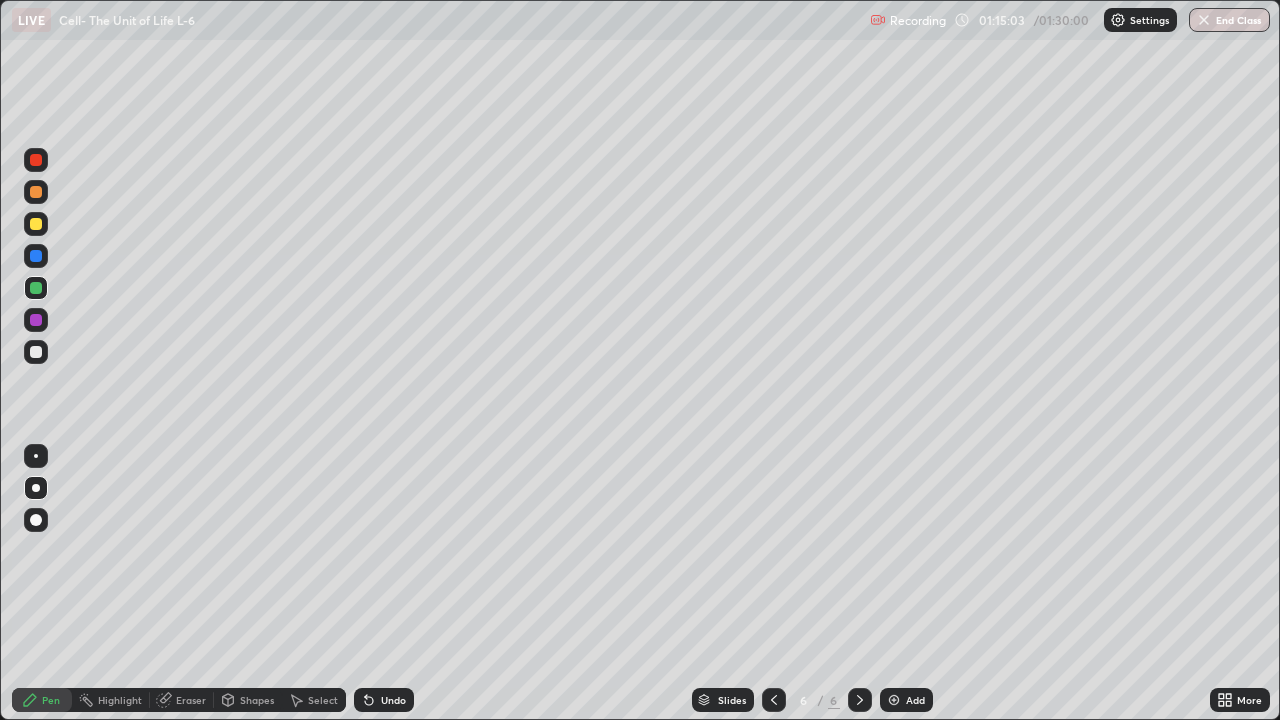 click on "Undo" at bounding box center (393, 700) 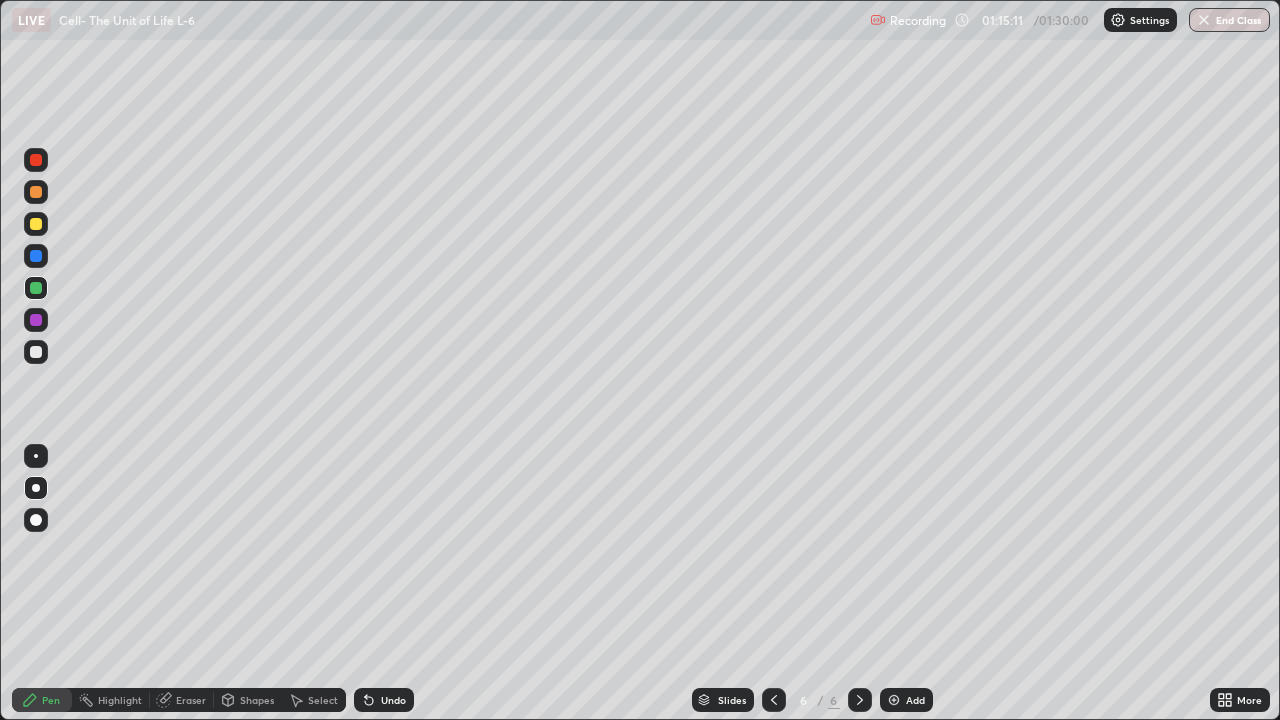 click at bounding box center [36, 224] 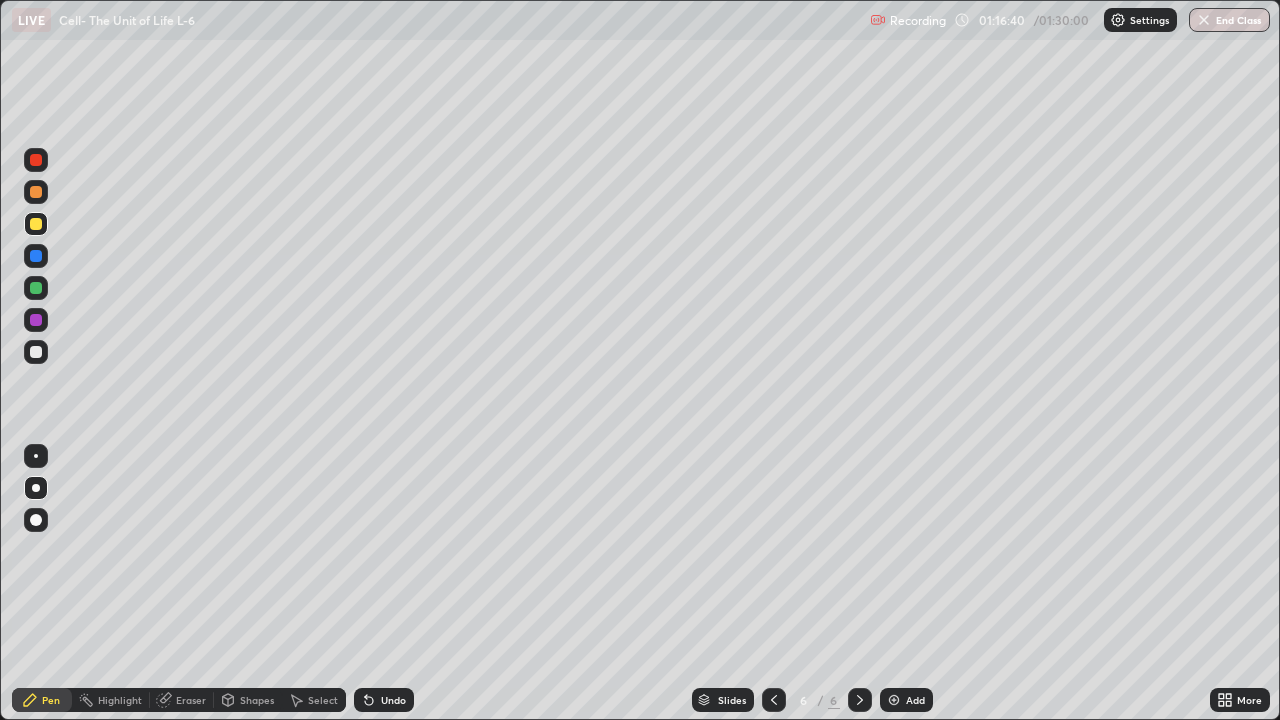 click on "Undo" at bounding box center (384, 700) 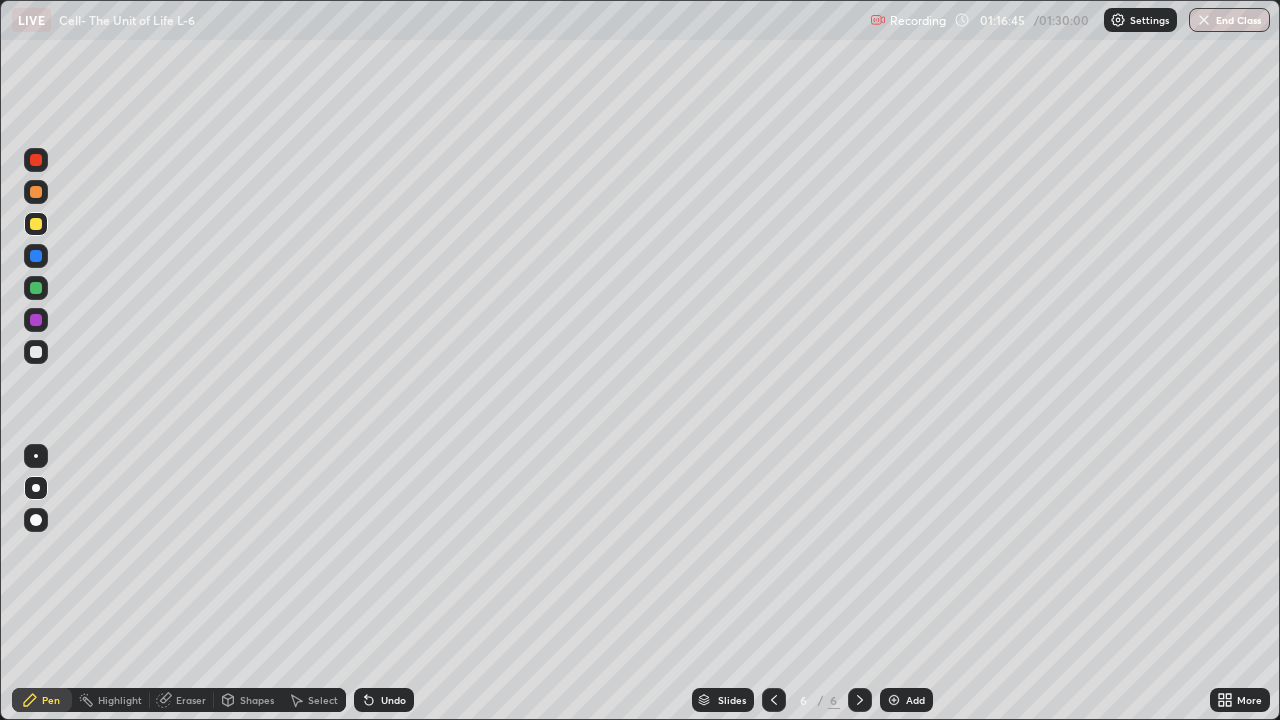click on "Undo" at bounding box center [393, 700] 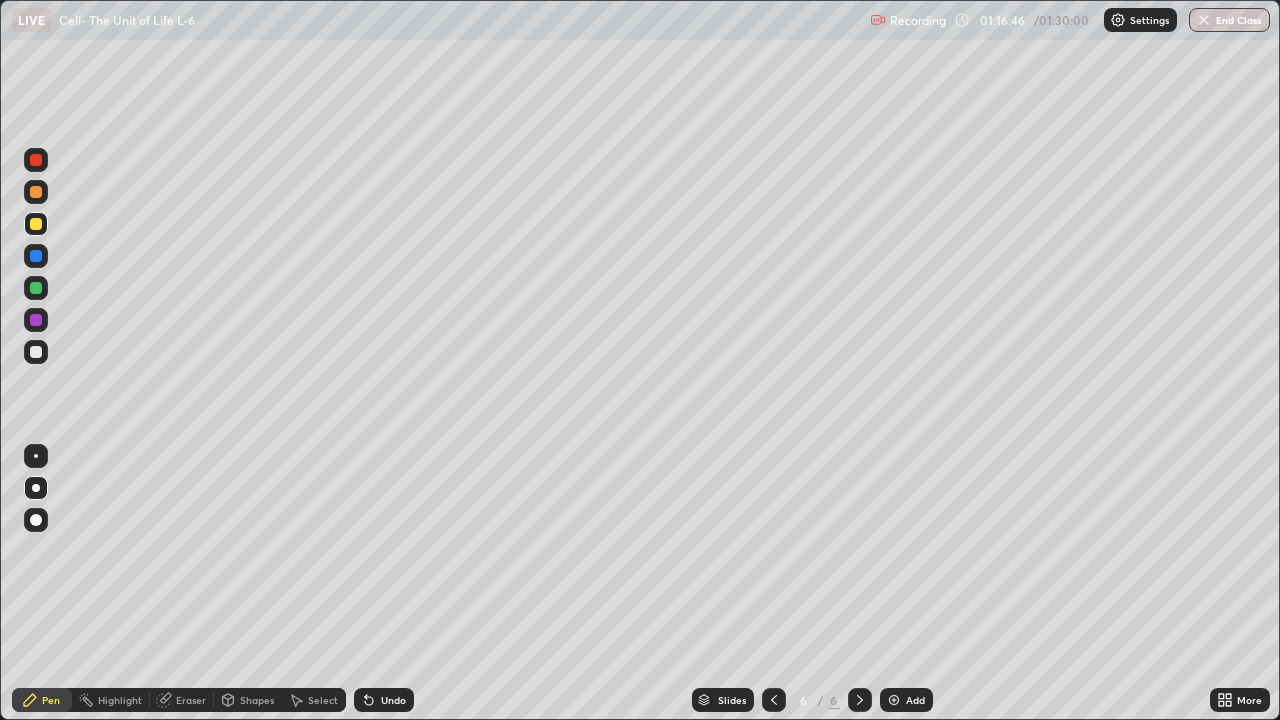 click on "Undo" at bounding box center (393, 700) 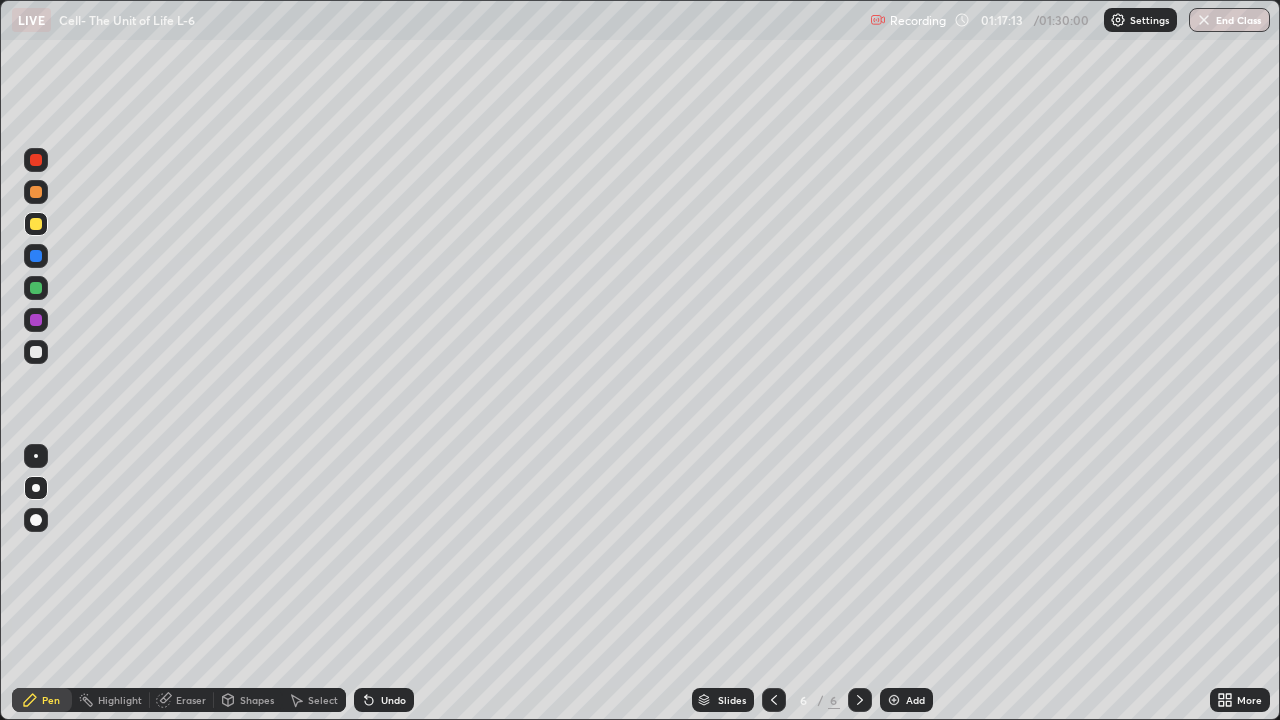 click on "Undo" at bounding box center (393, 700) 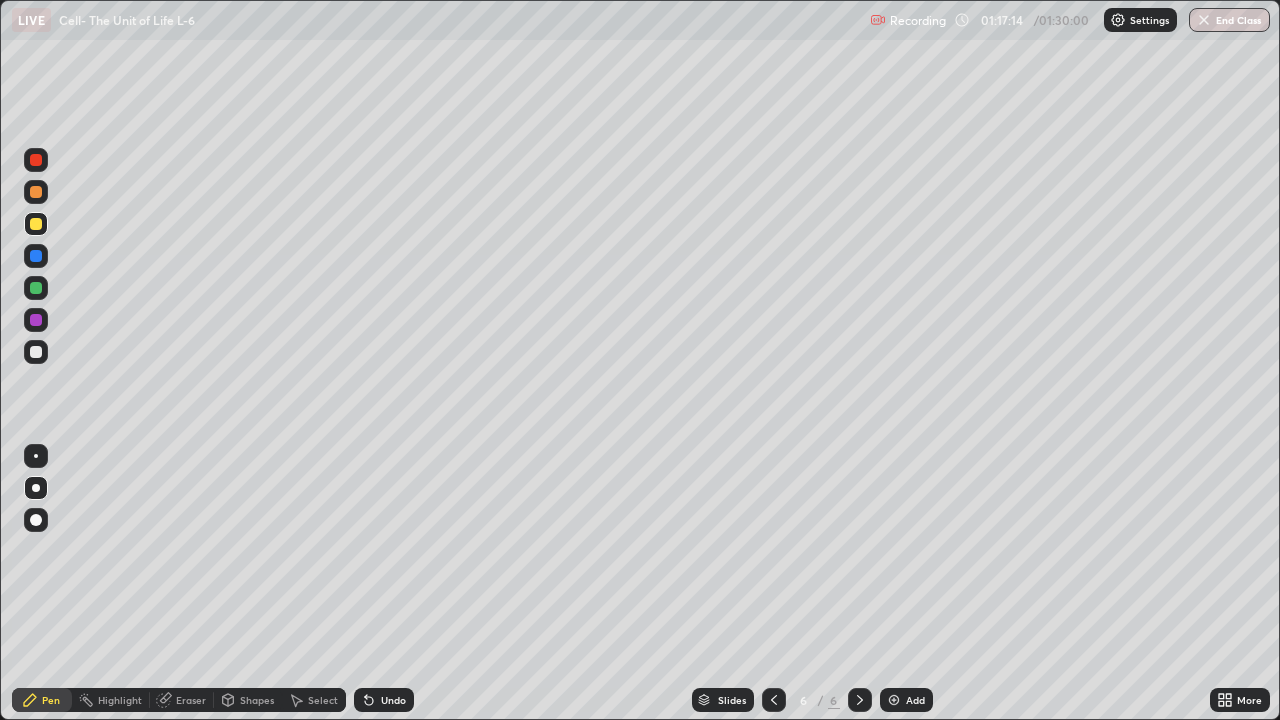 click on "Undo" at bounding box center (393, 700) 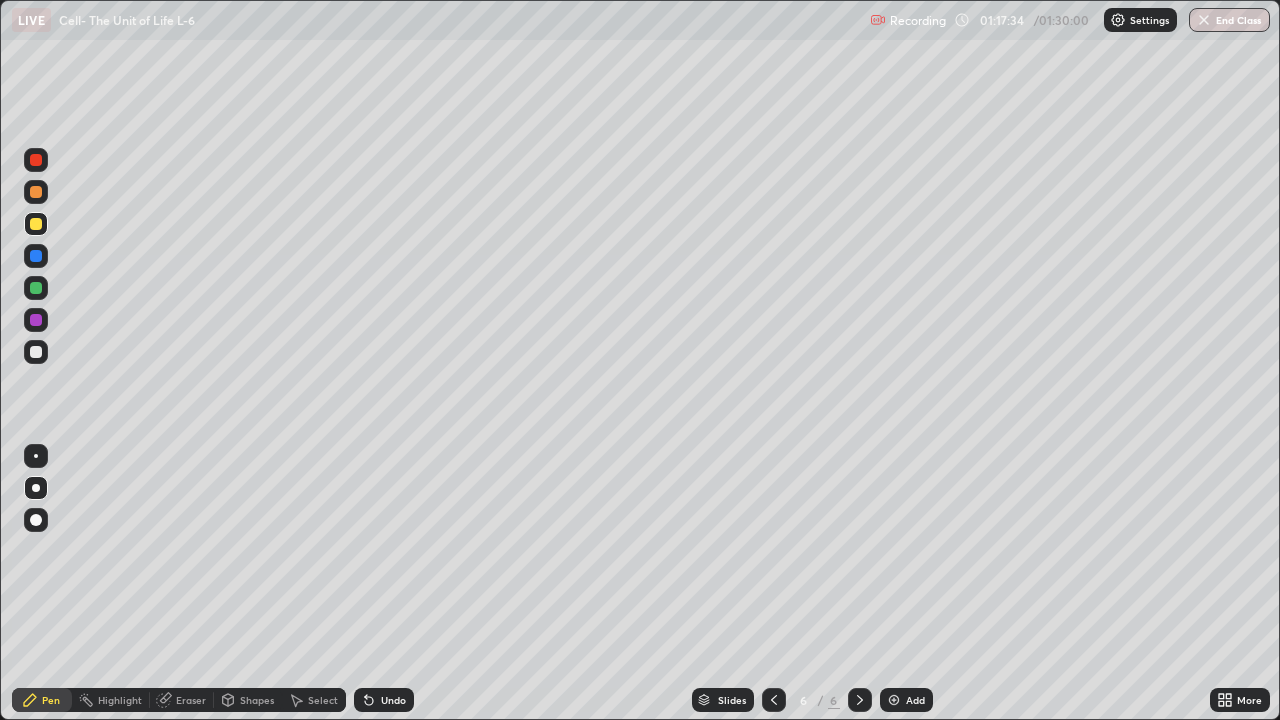 click at bounding box center (36, 352) 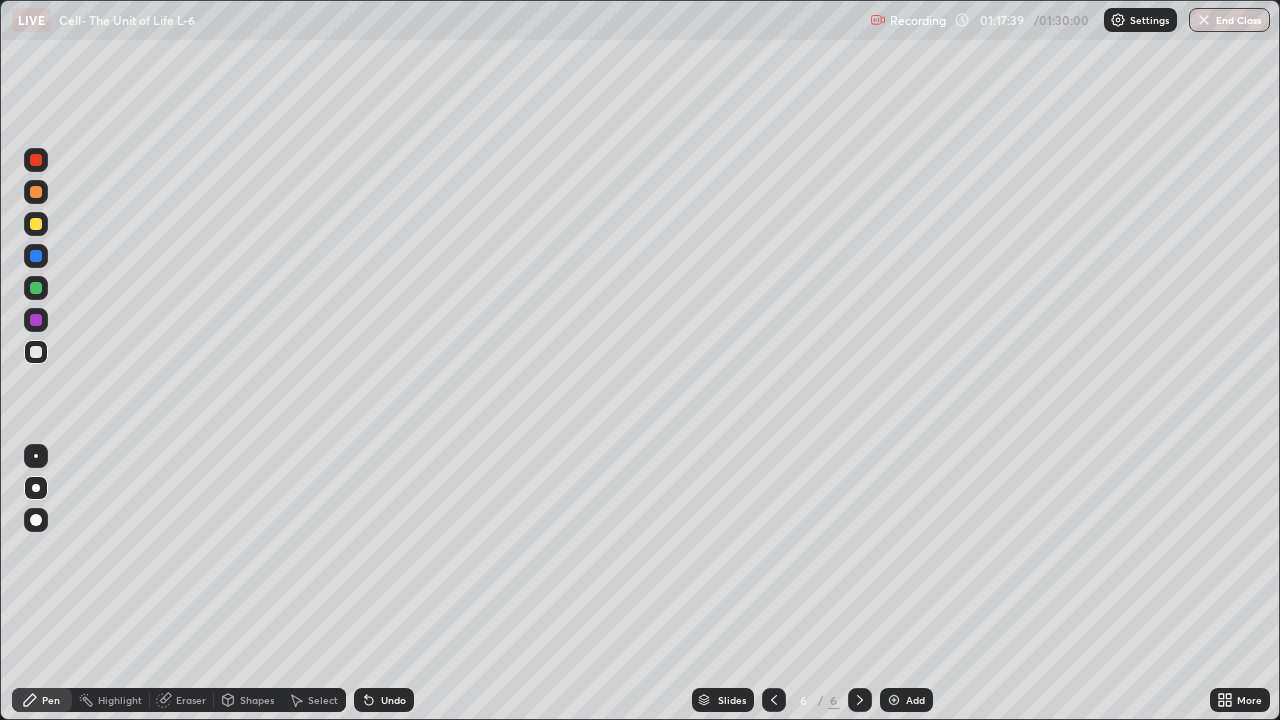 click 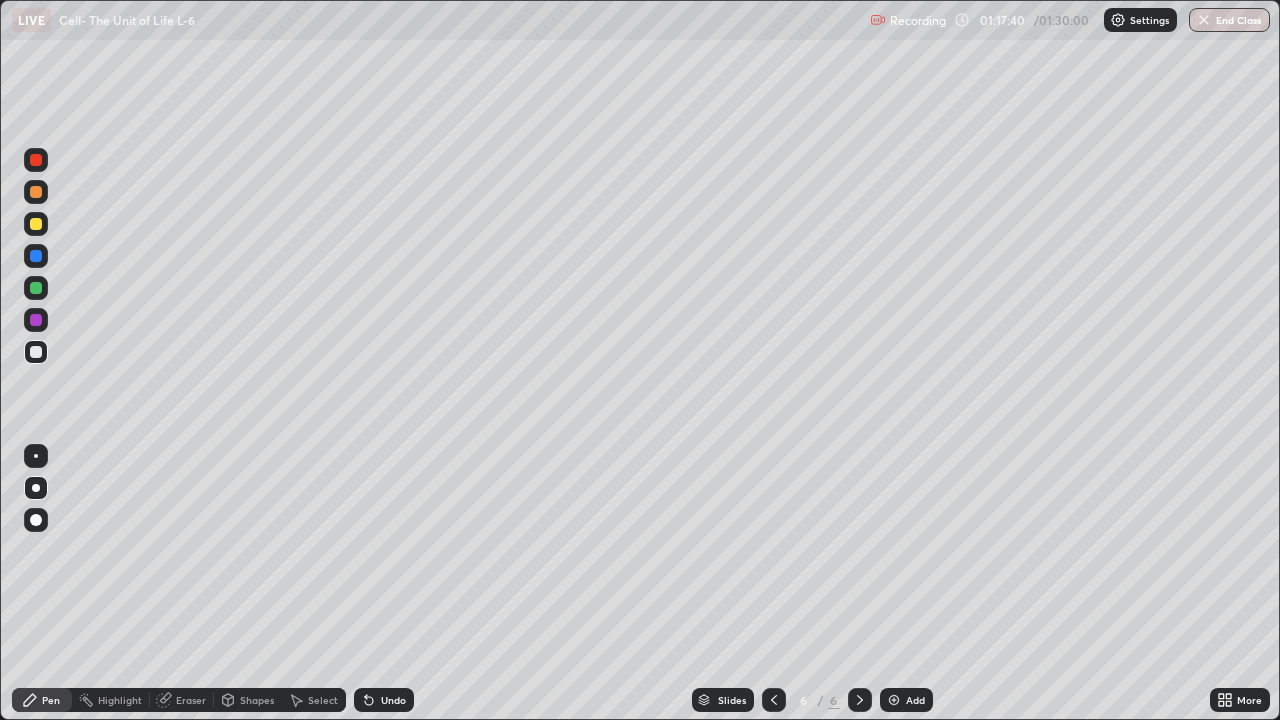 click on "Undo" at bounding box center (384, 700) 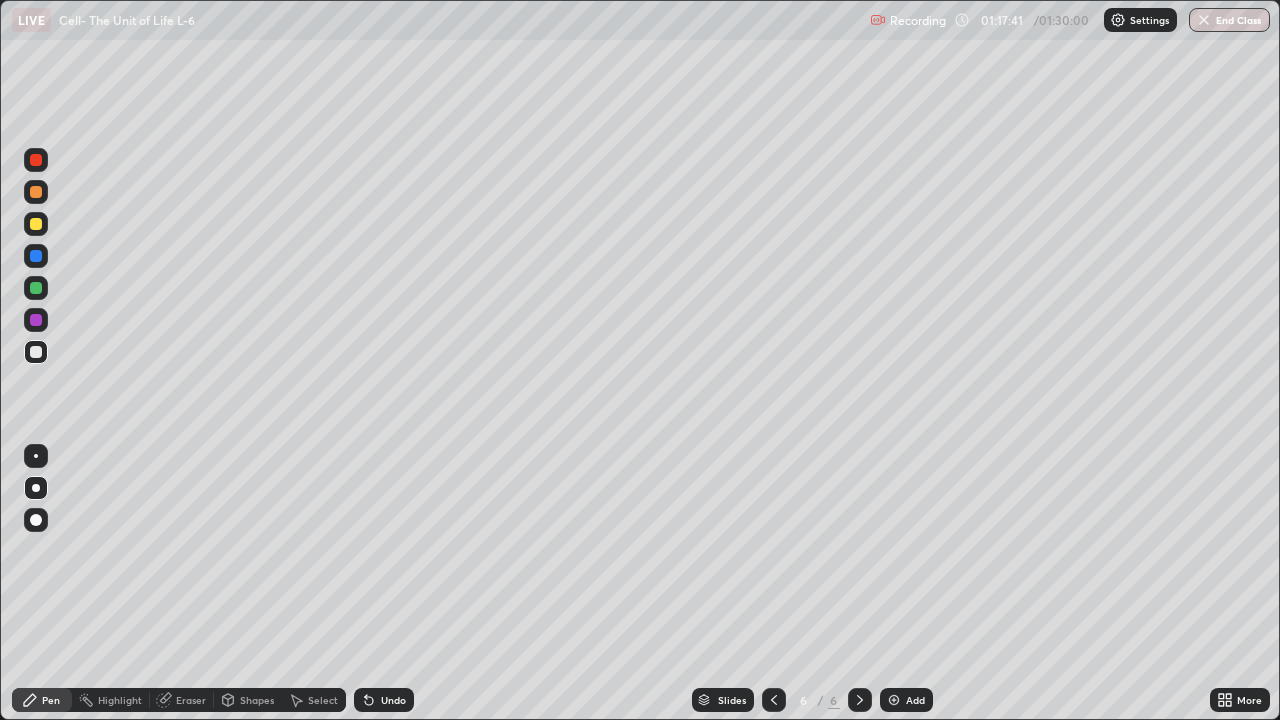 click 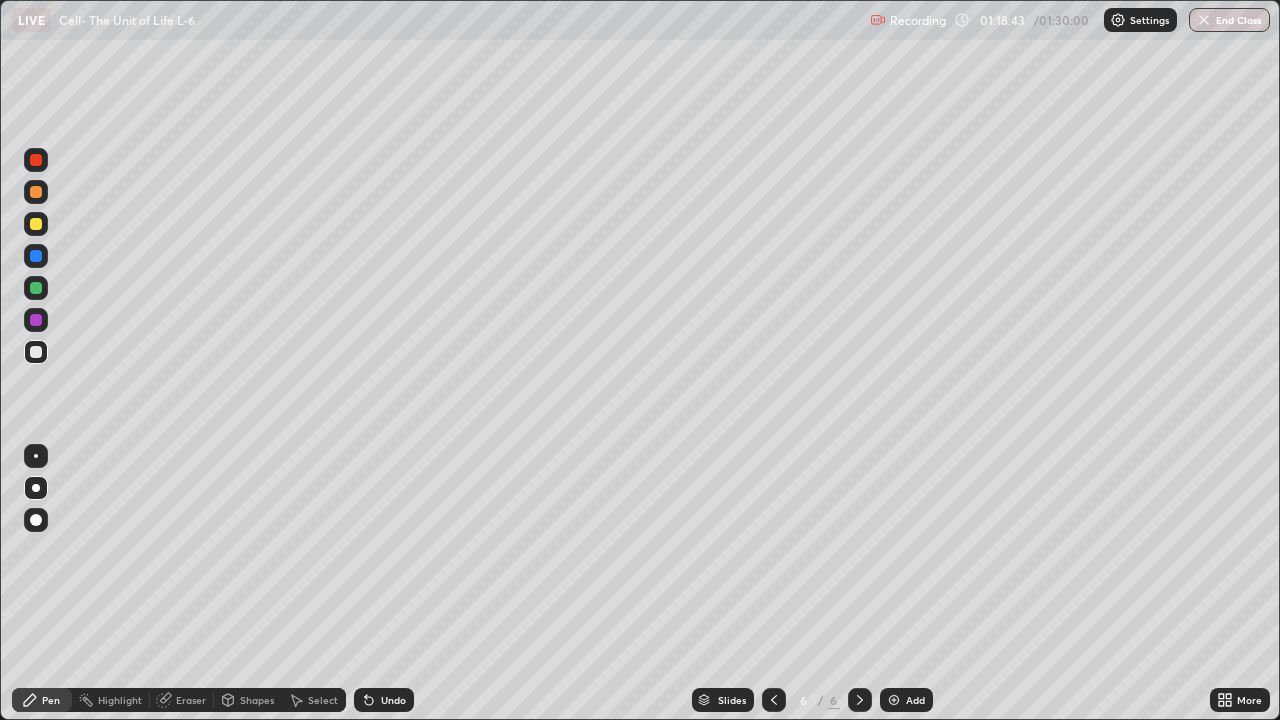 click at bounding box center (36, 224) 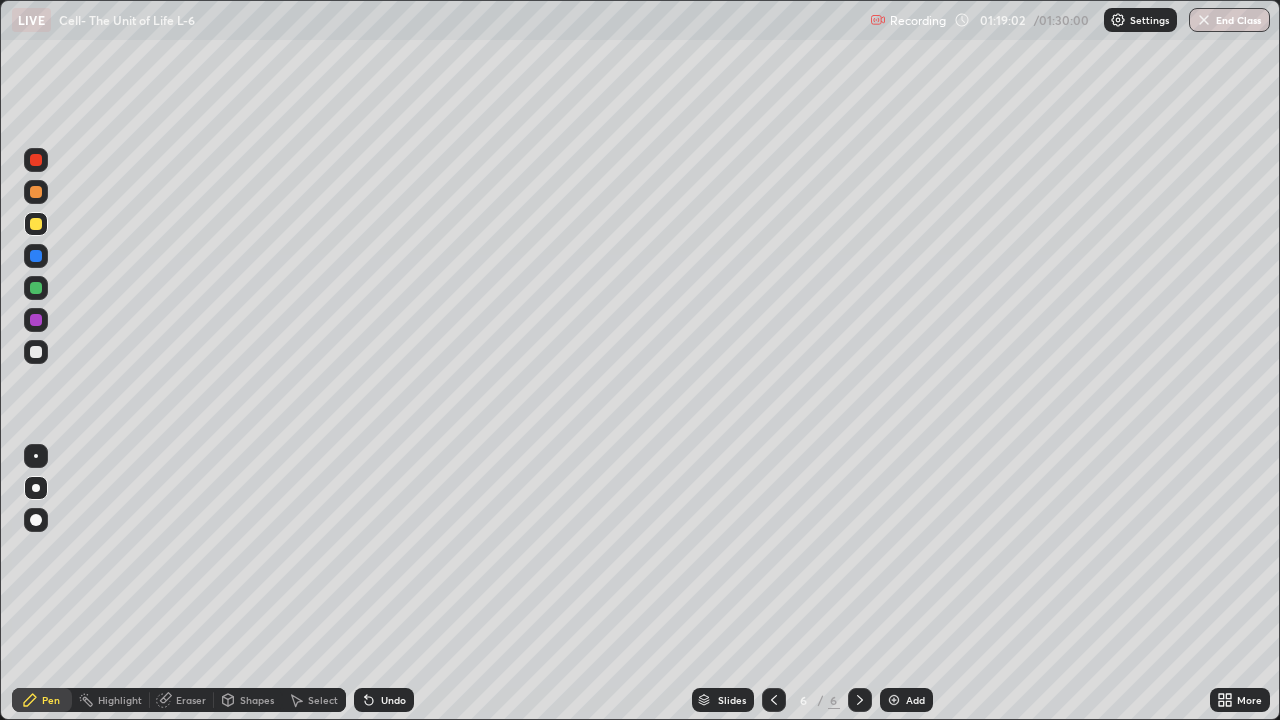 click at bounding box center (36, 352) 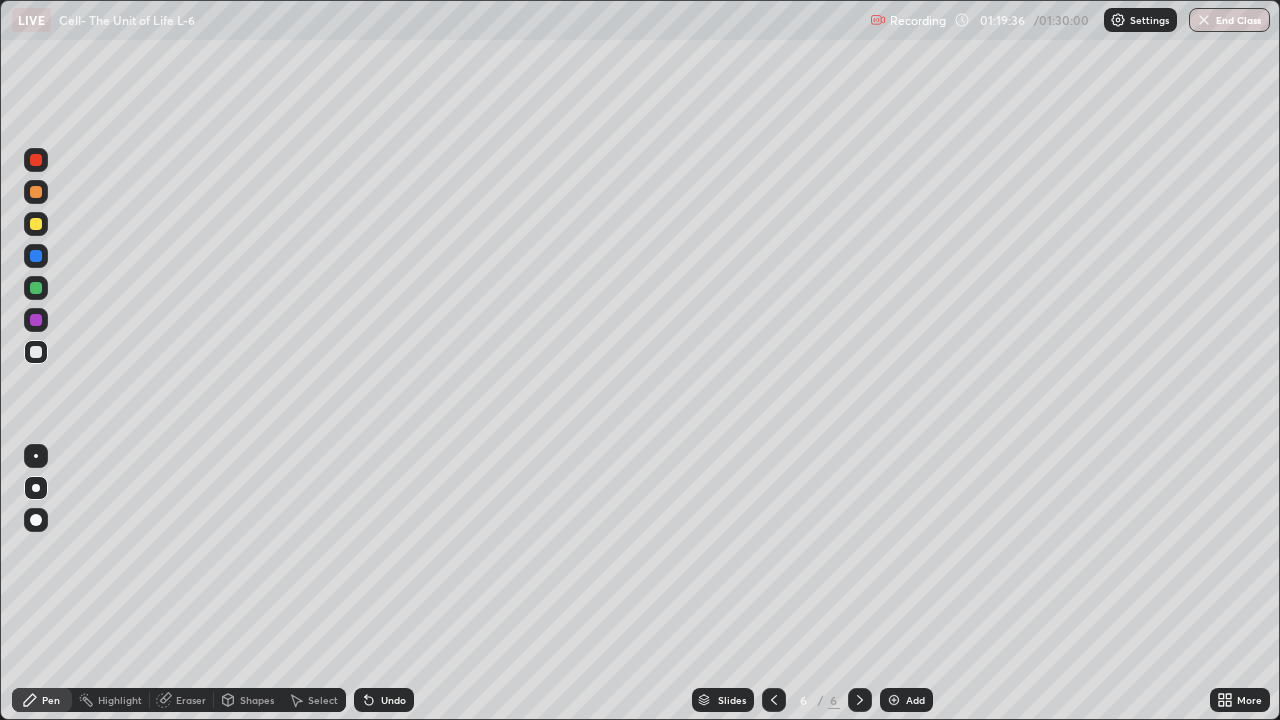 click at bounding box center (36, 256) 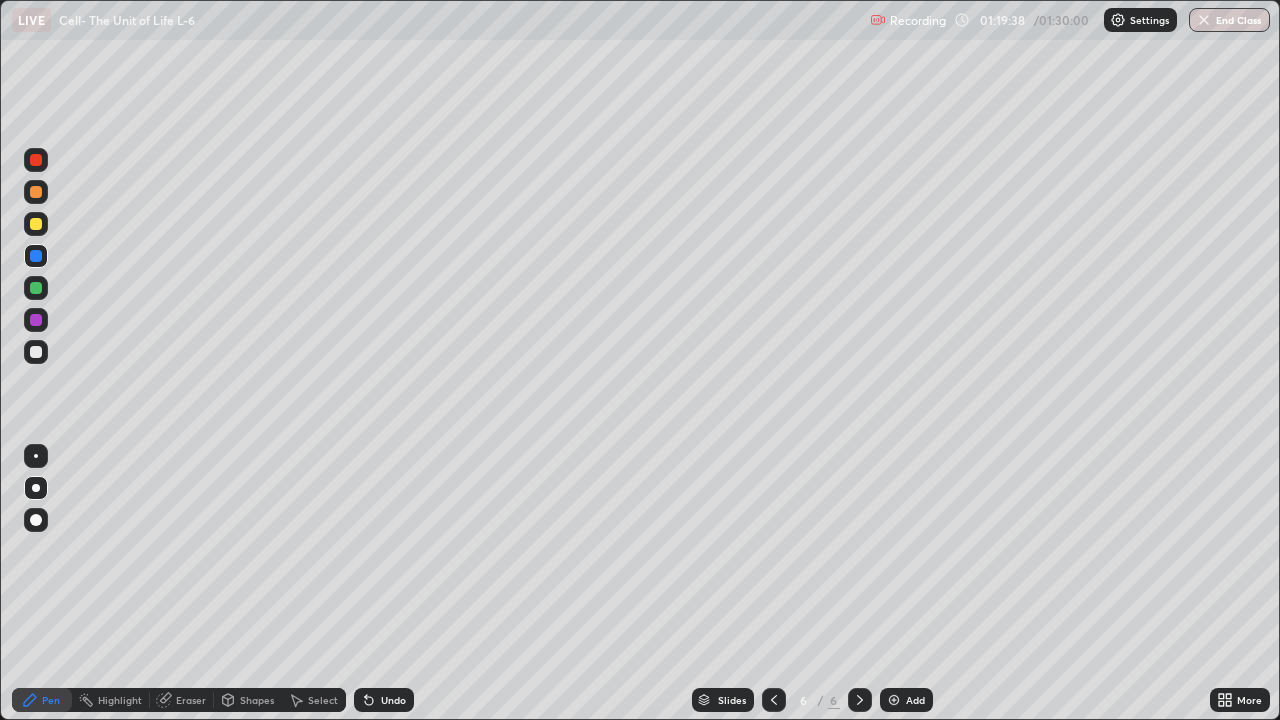 click at bounding box center [36, 192] 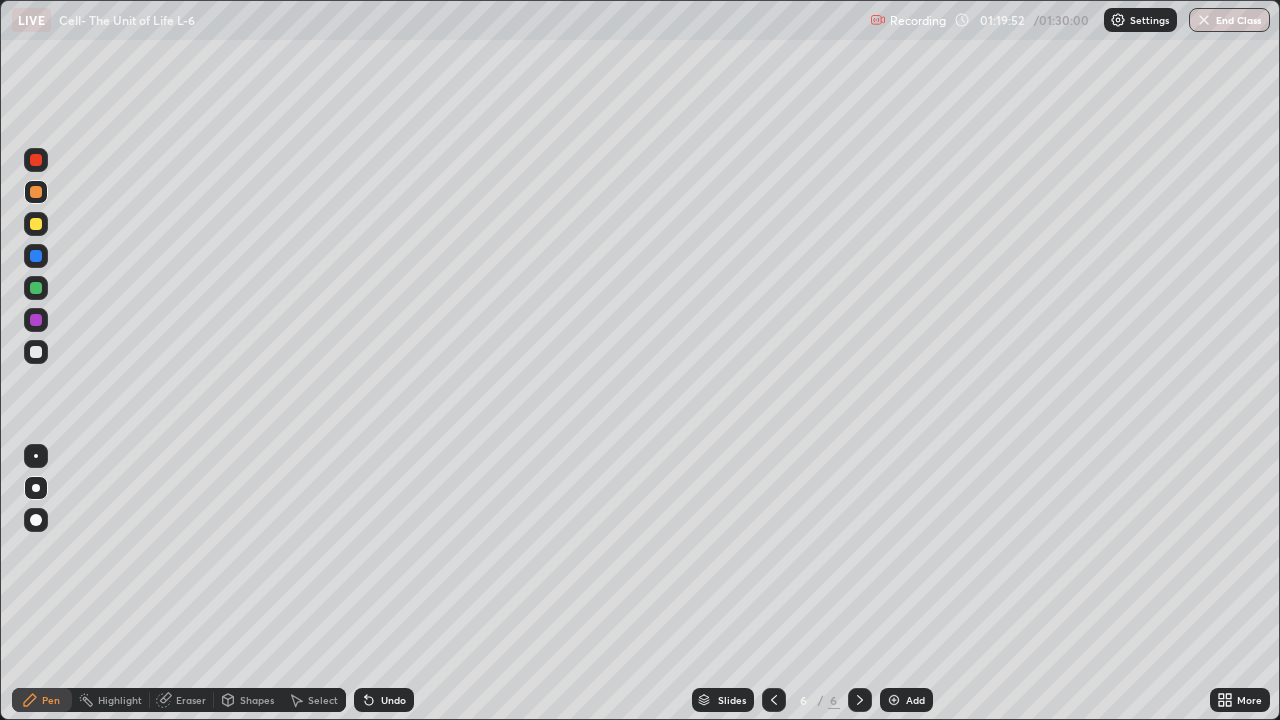 click at bounding box center (36, 352) 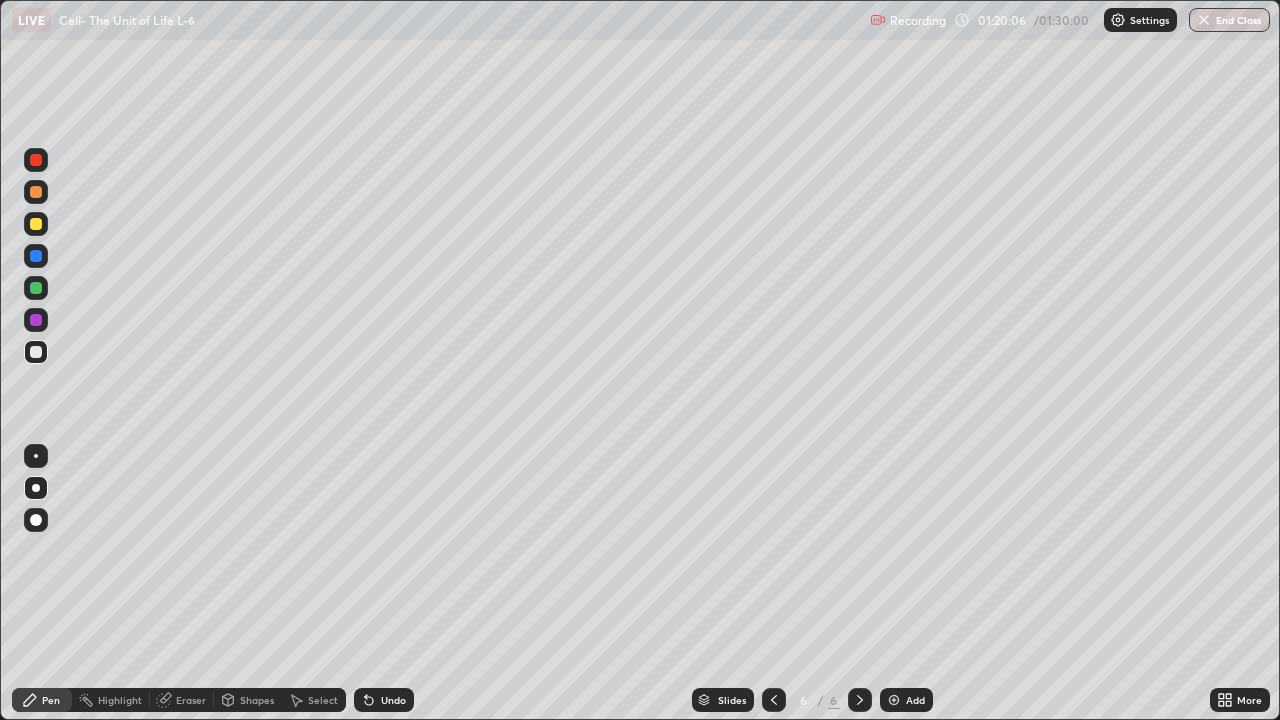 click on "Shapes" at bounding box center [248, 700] 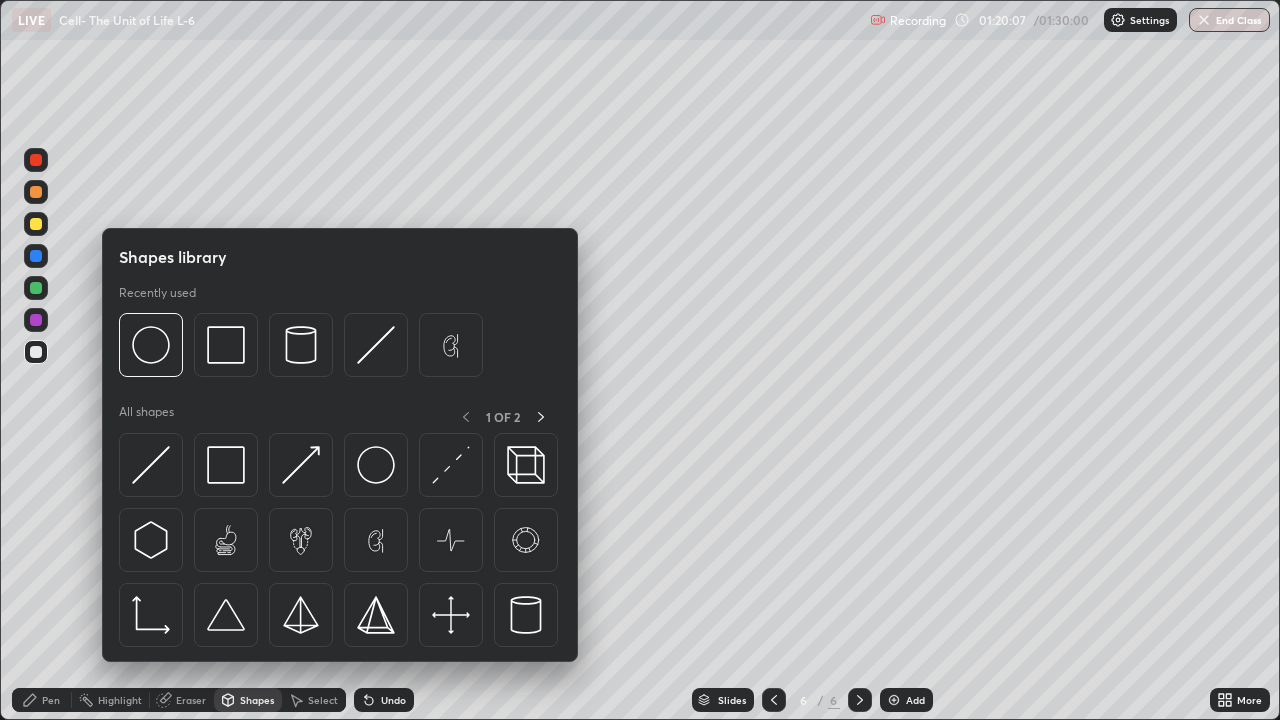 click on "Shapes library Recently used All shapes 1 OF 2" at bounding box center [340, 445] 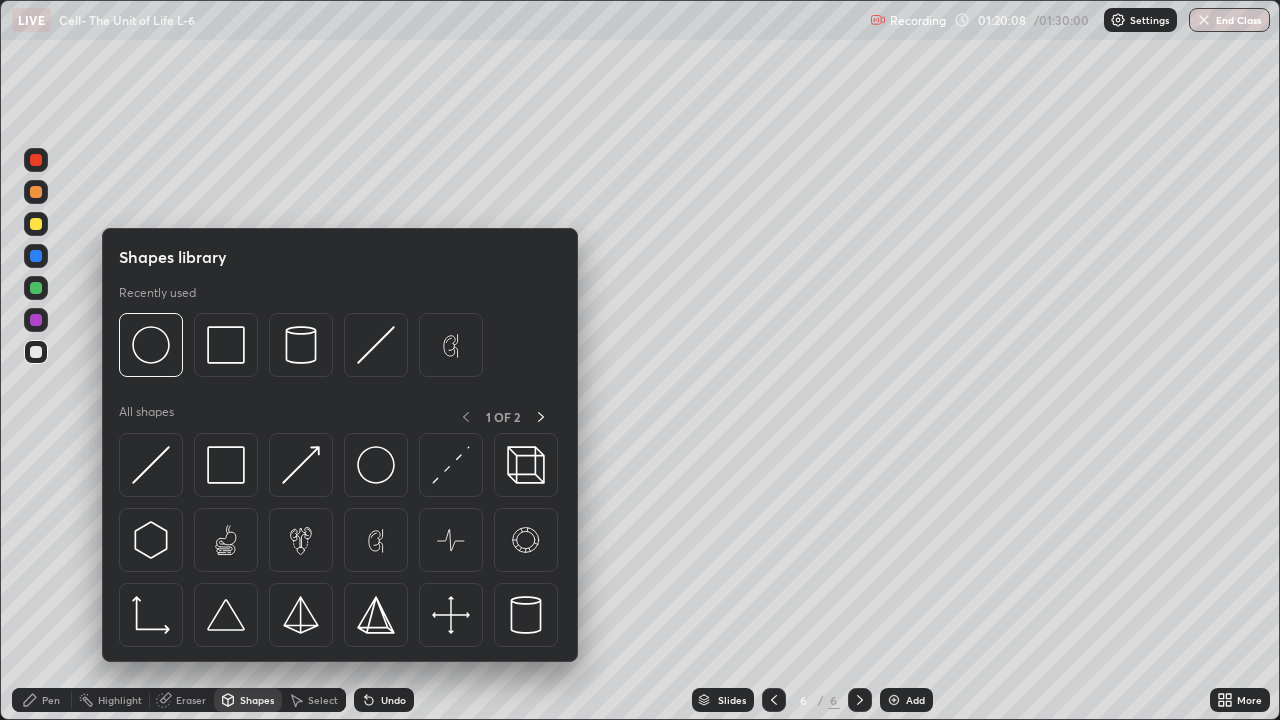 click at bounding box center (36, 412) 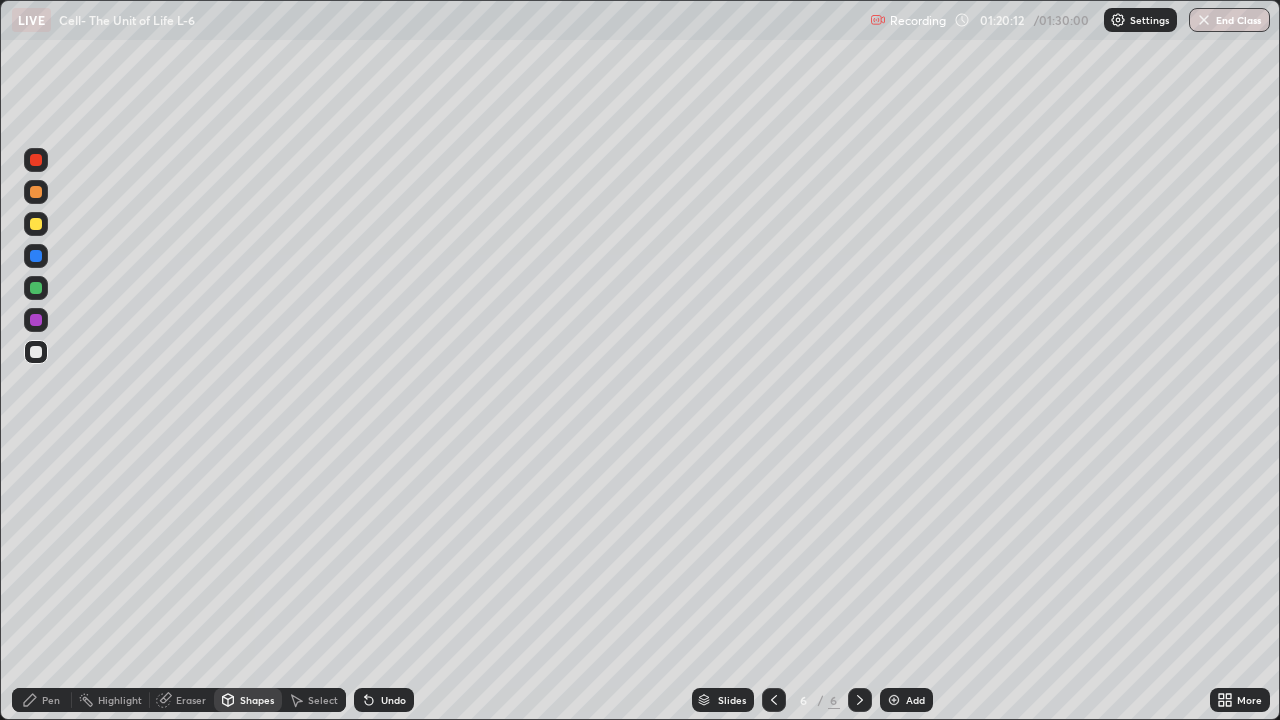 click on "Undo" at bounding box center [384, 700] 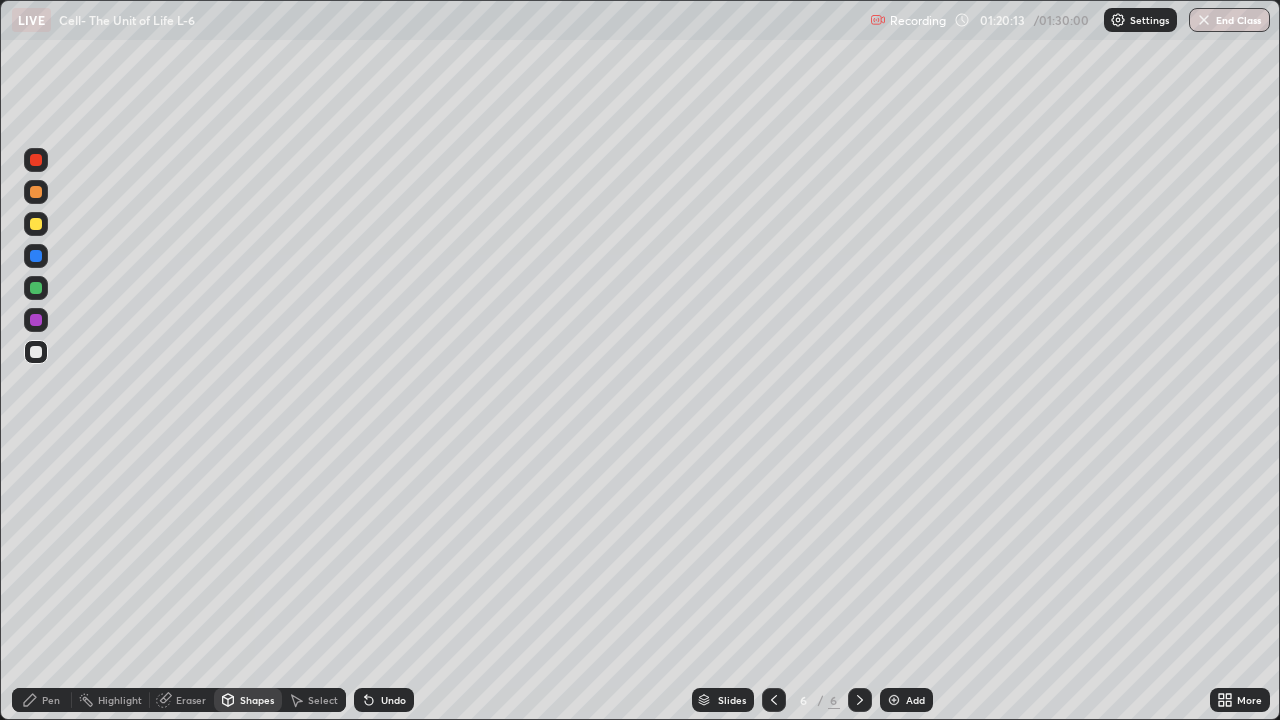 click on "Undo" at bounding box center (393, 700) 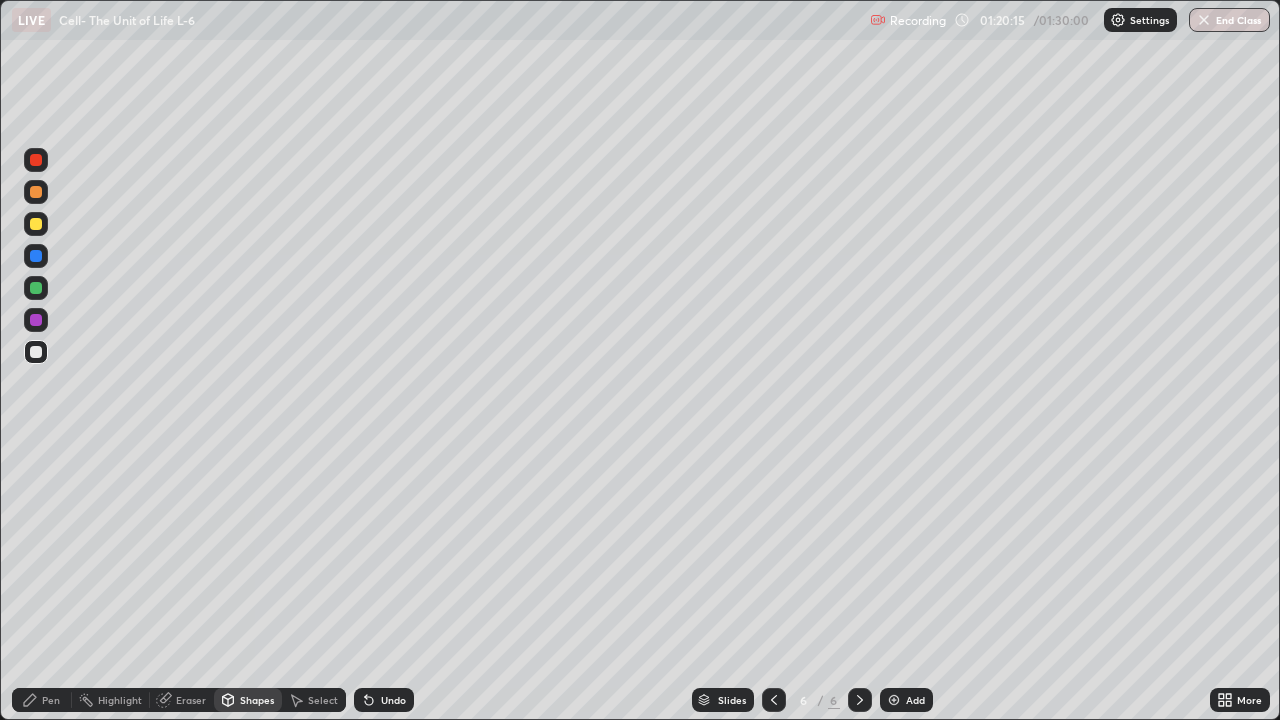 click on "Undo" at bounding box center (393, 700) 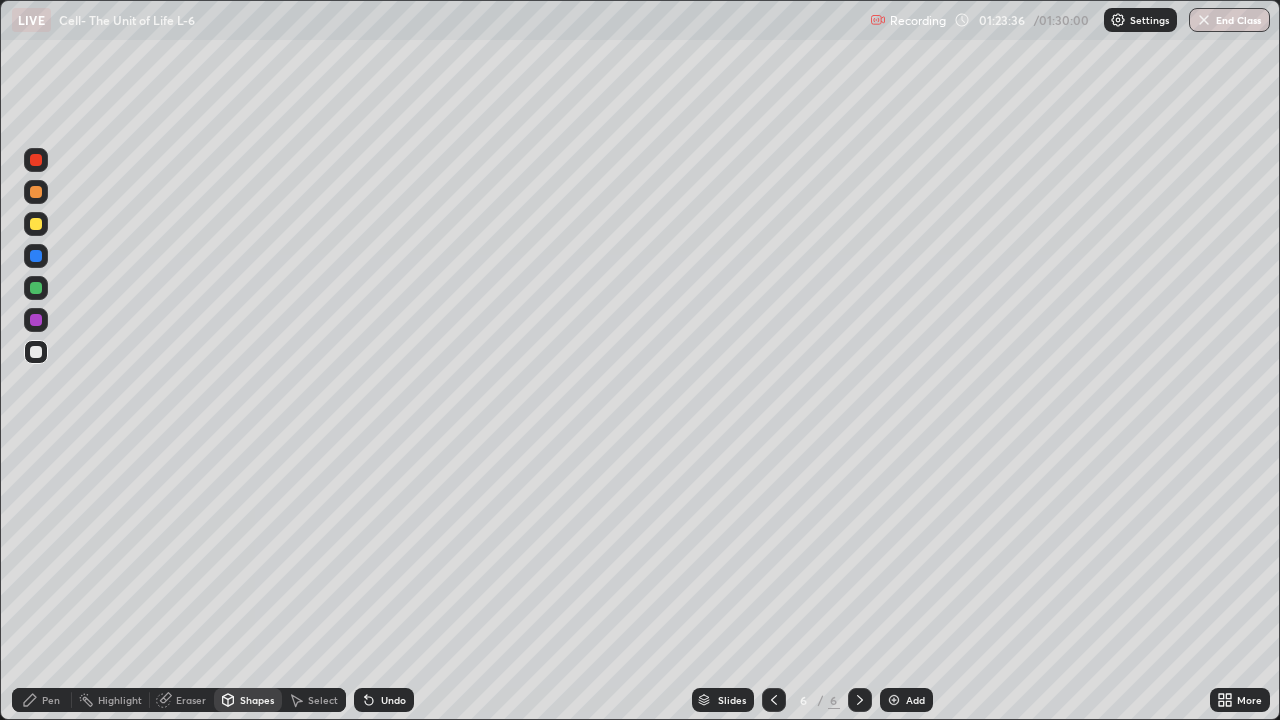 click on "End Class" at bounding box center [1229, 20] 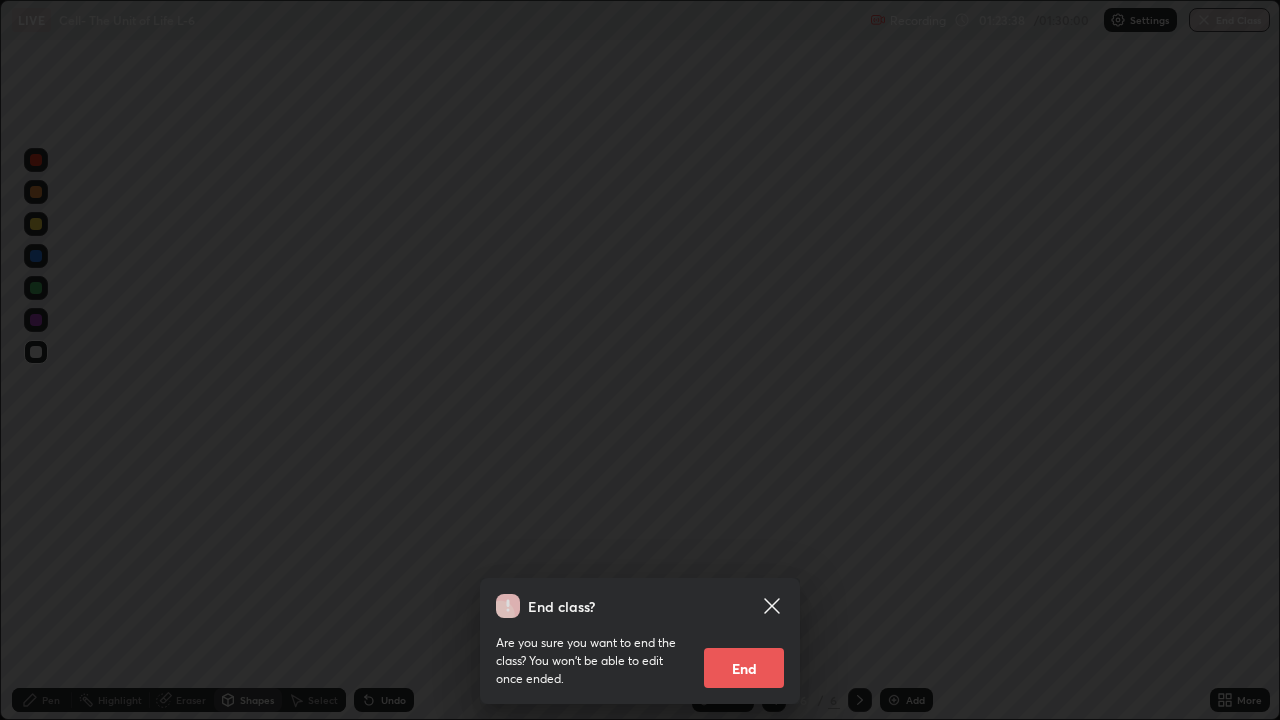 click on "End" at bounding box center (744, 668) 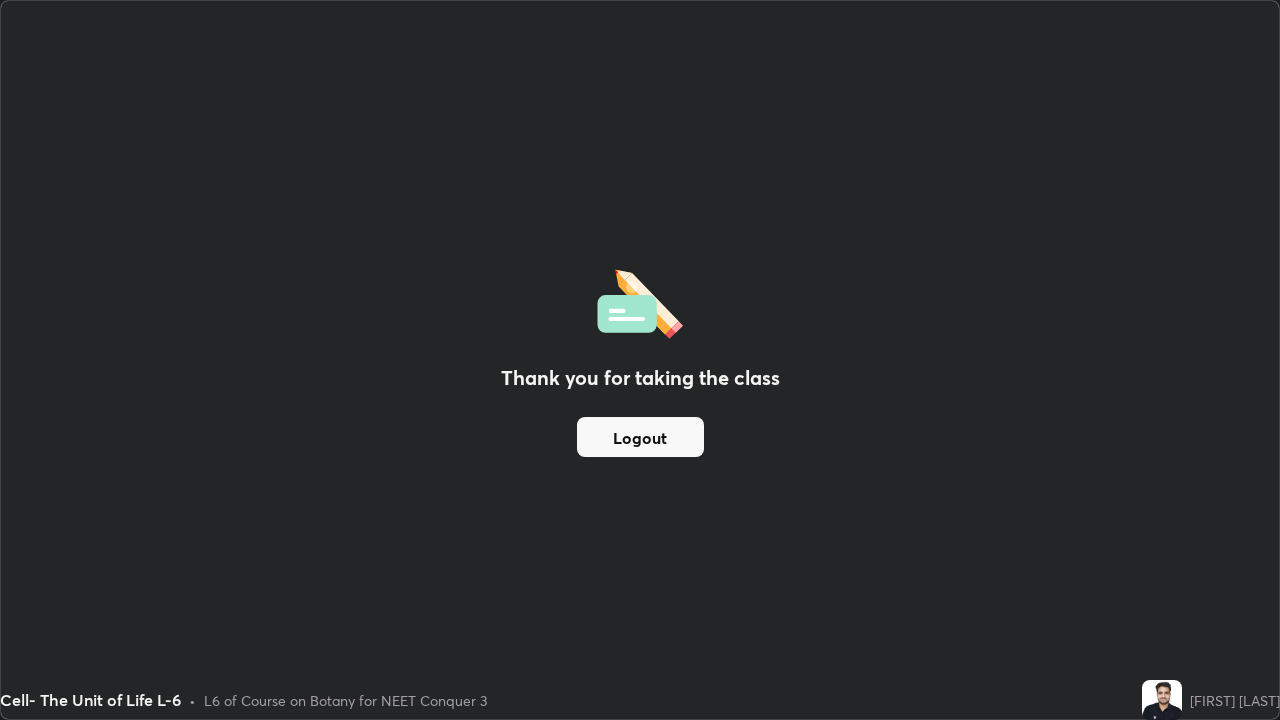 click on "Logout" at bounding box center (640, 437) 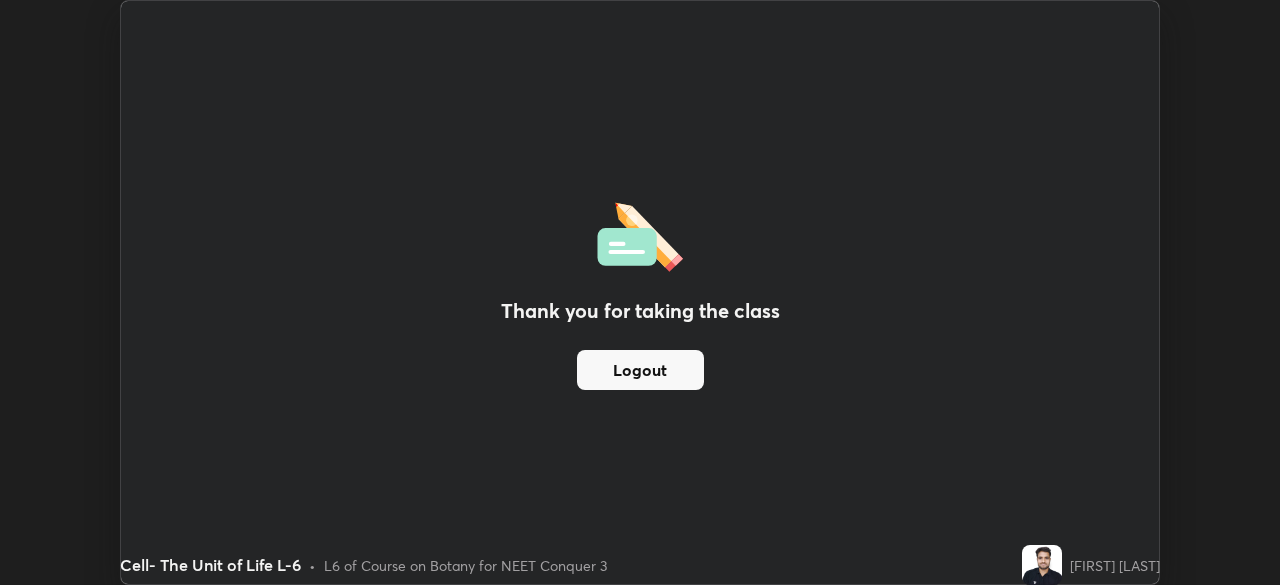 scroll, scrollTop: 585, scrollLeft: 1280, axis: both 